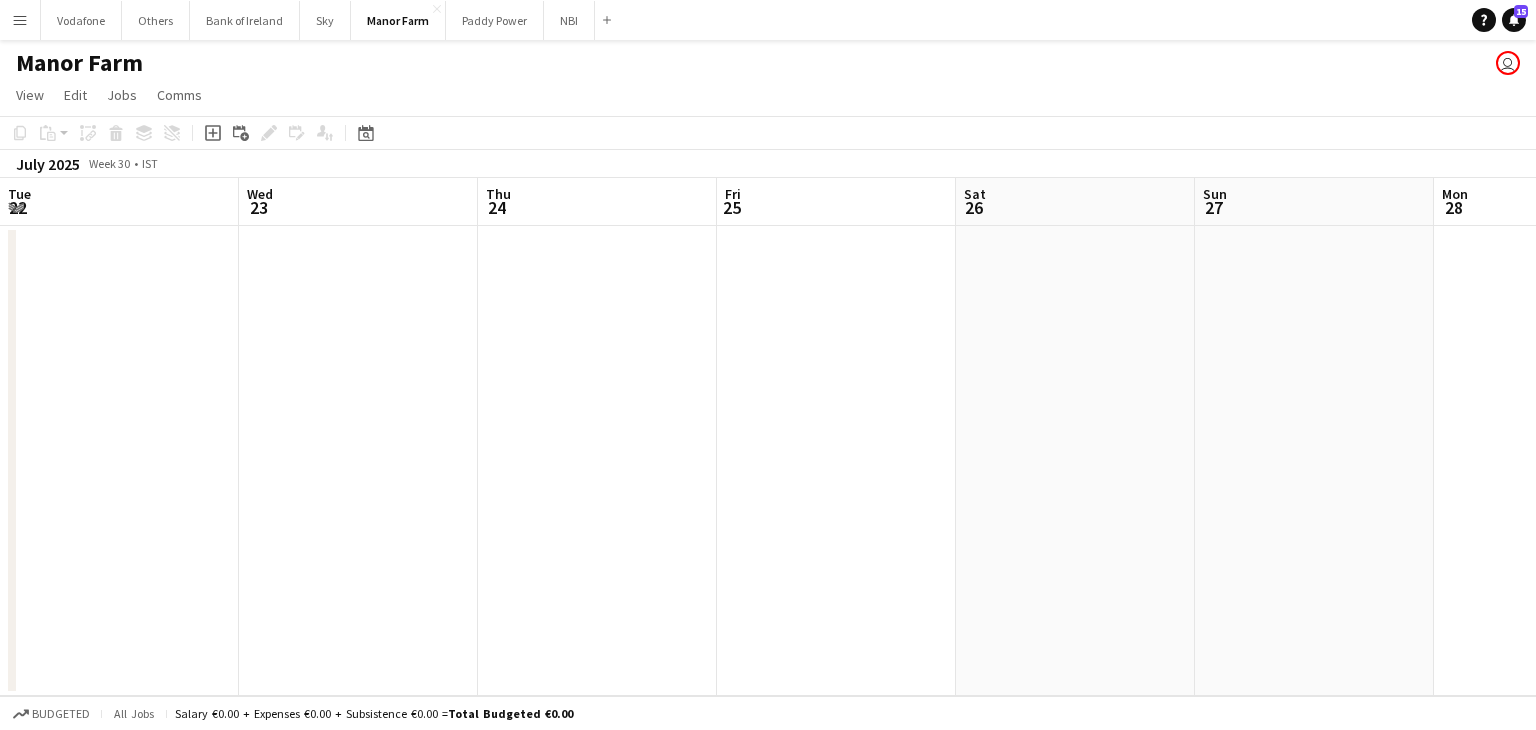 scroll, scrollTop: 0, scrollLeft: 0, axis: both 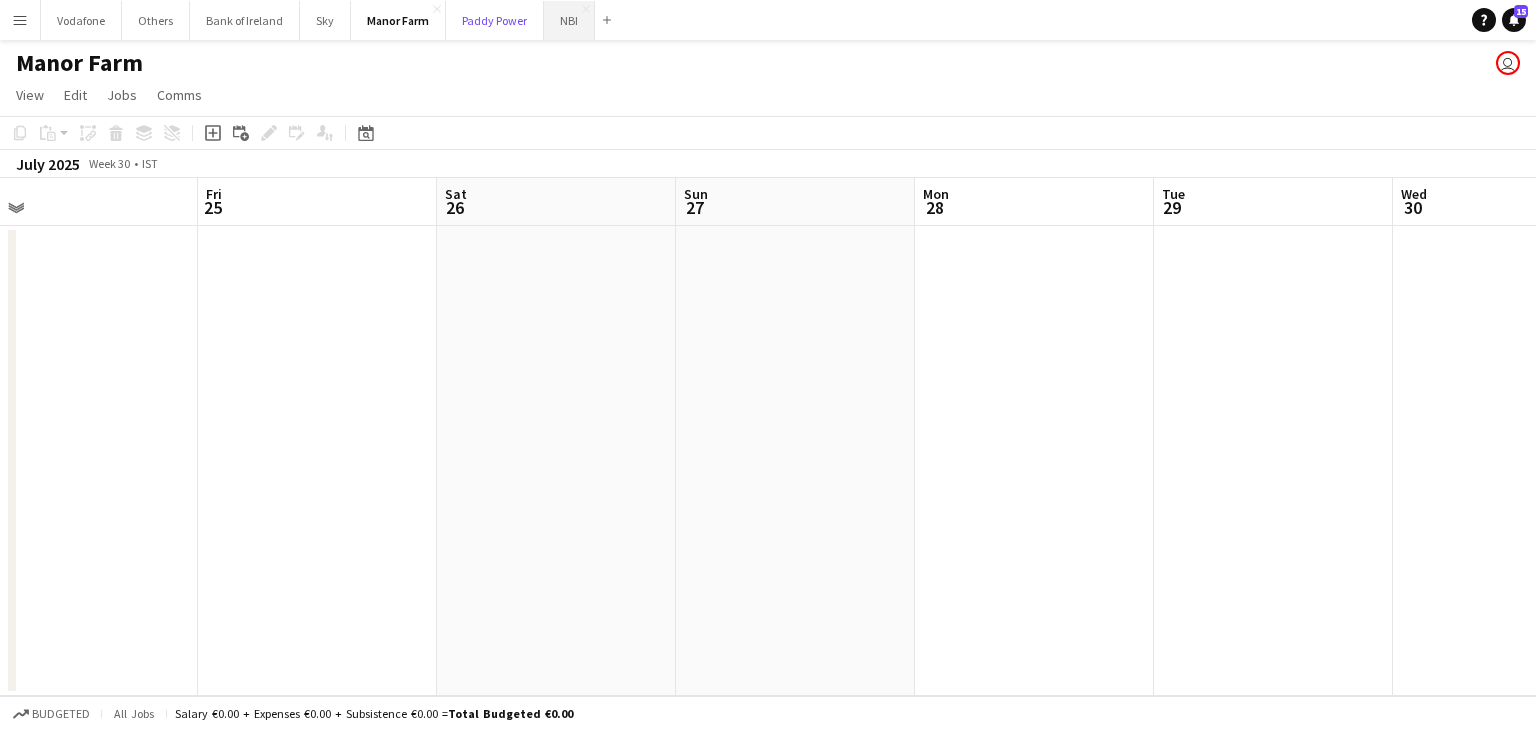 drag, startPoint x: 507, startPoint y: 32, endPoint x: 537, endPoint y: 31, distance: 30.016663 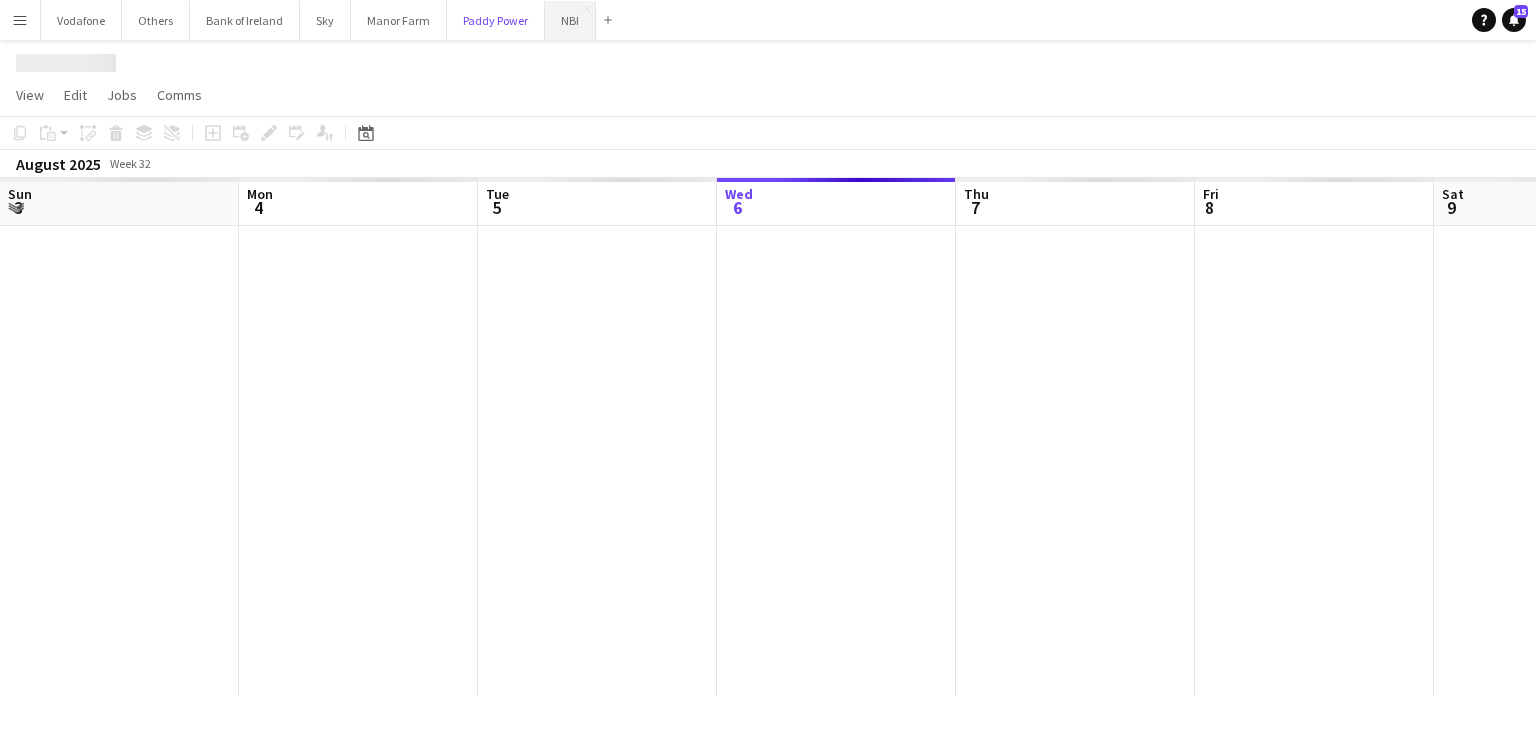 scroll, scrollTop: 0, scrollLeft: 478, axis: horizontal 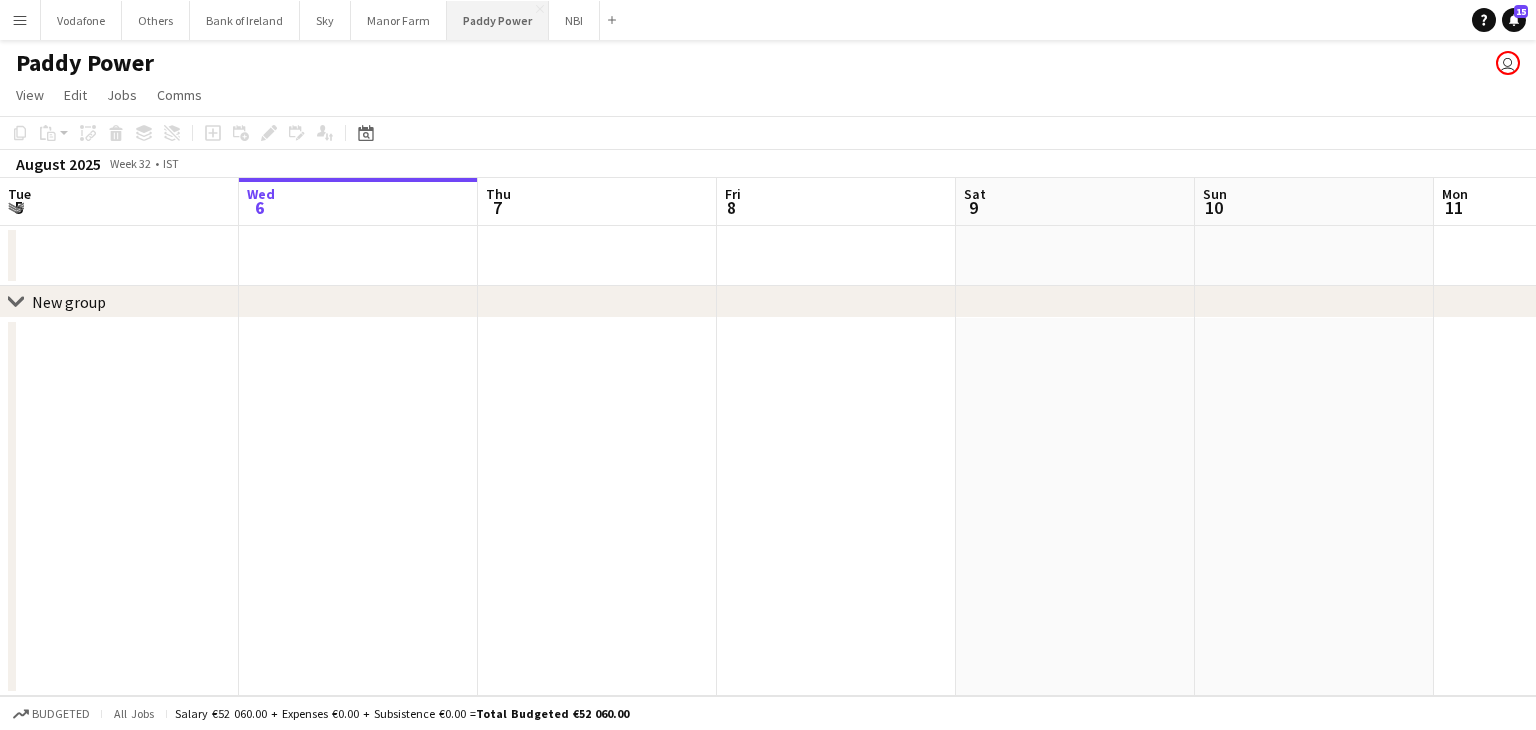 click on "Paddy Power
Close" at bounding box center [498, 20] 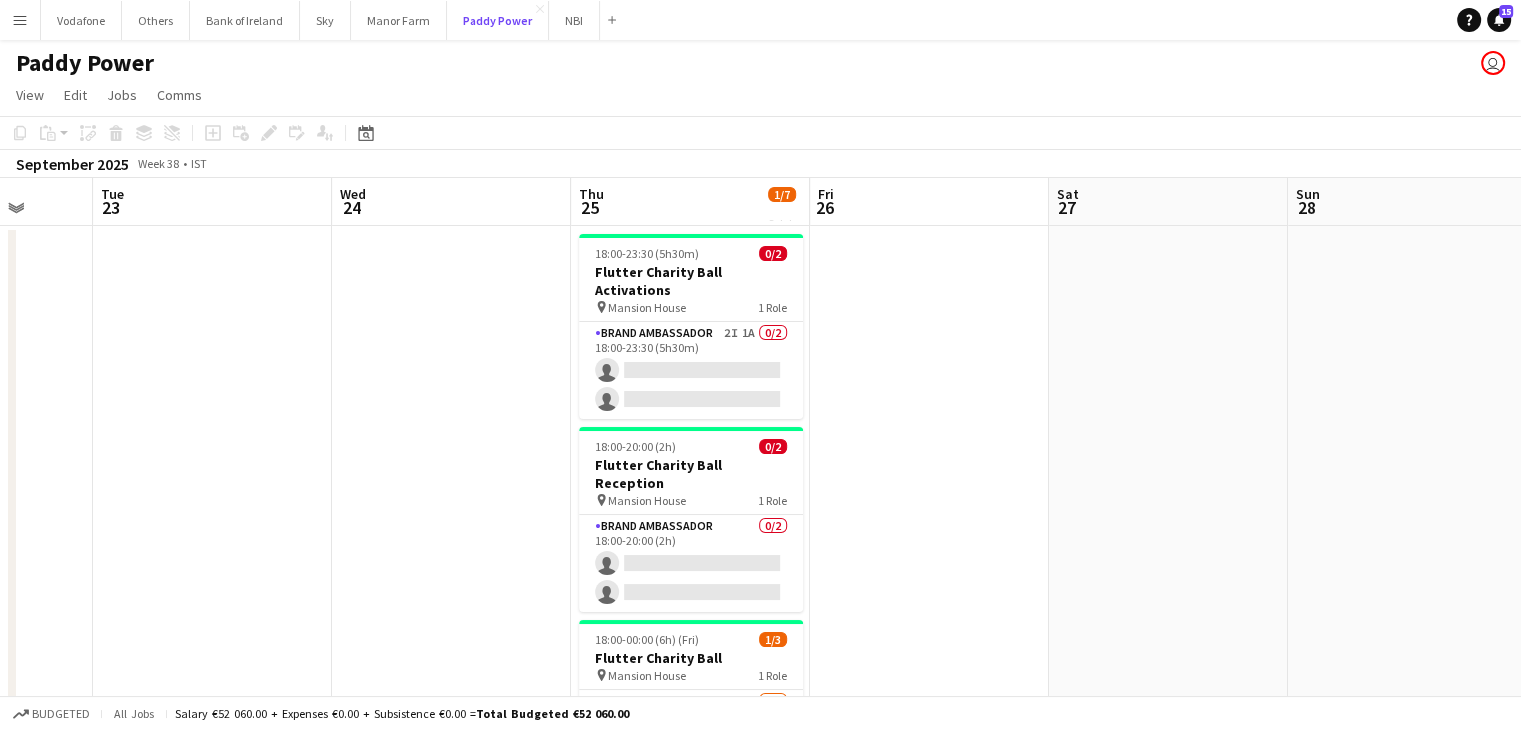 scroll, scrollTop: 0, scrollLeft: 624, axis: horizontal 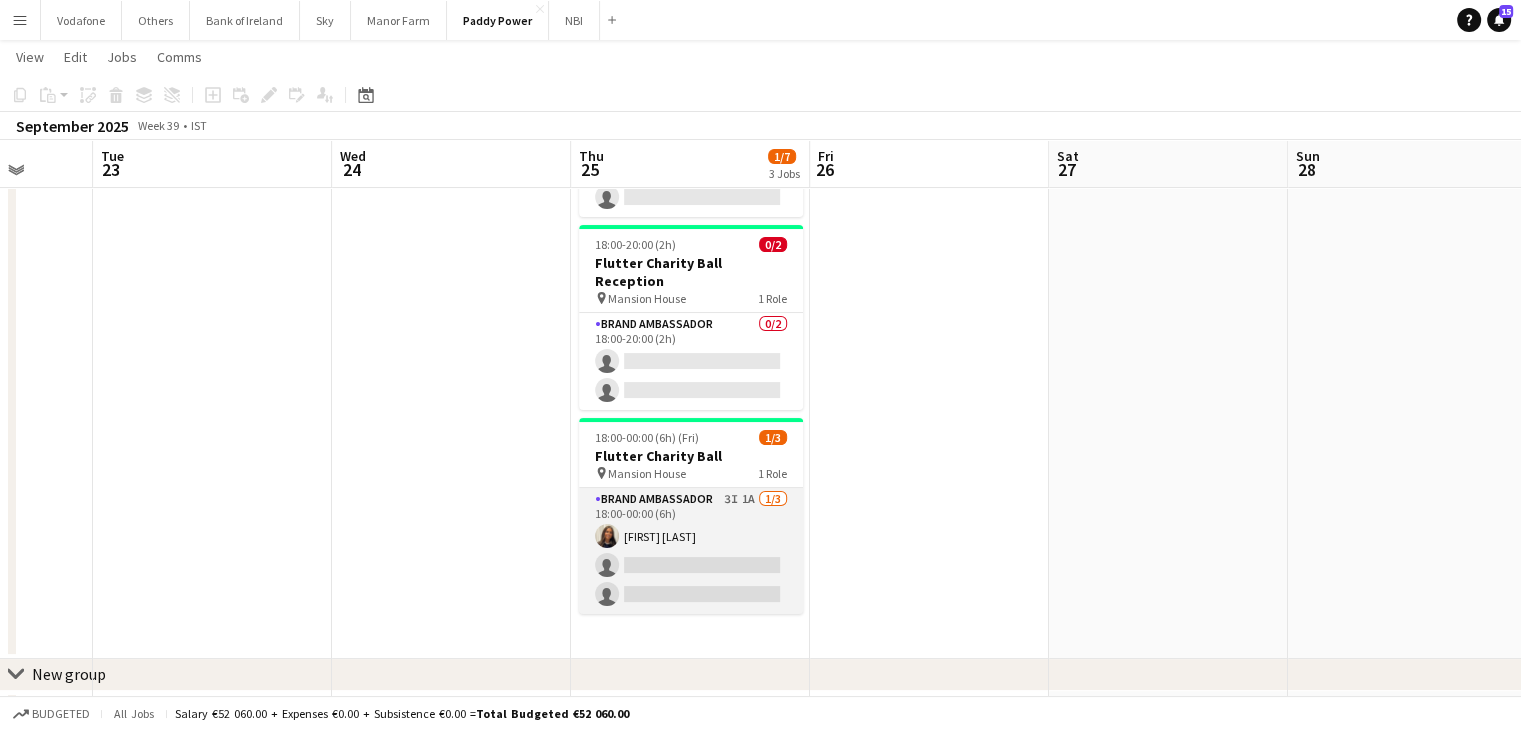 click on "Brand Ambassador   3I   1A   1/3   18:00-00:00 (6h)
[FIRST] [LAST]
single-neutral-actions
single-neutral-actions" at bounding box center [691, 551] 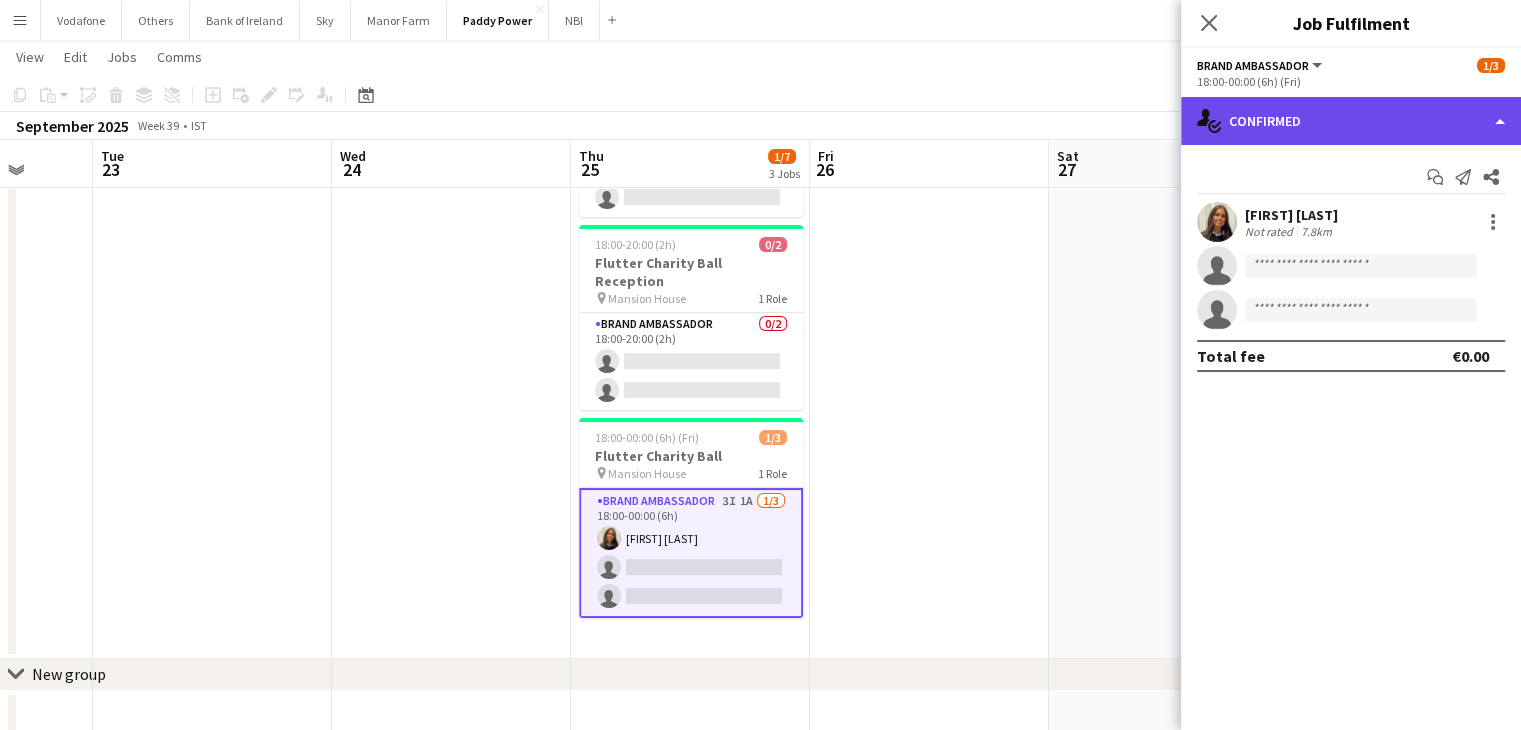 click on "single-neutral-actions-check-2
Confirmed" 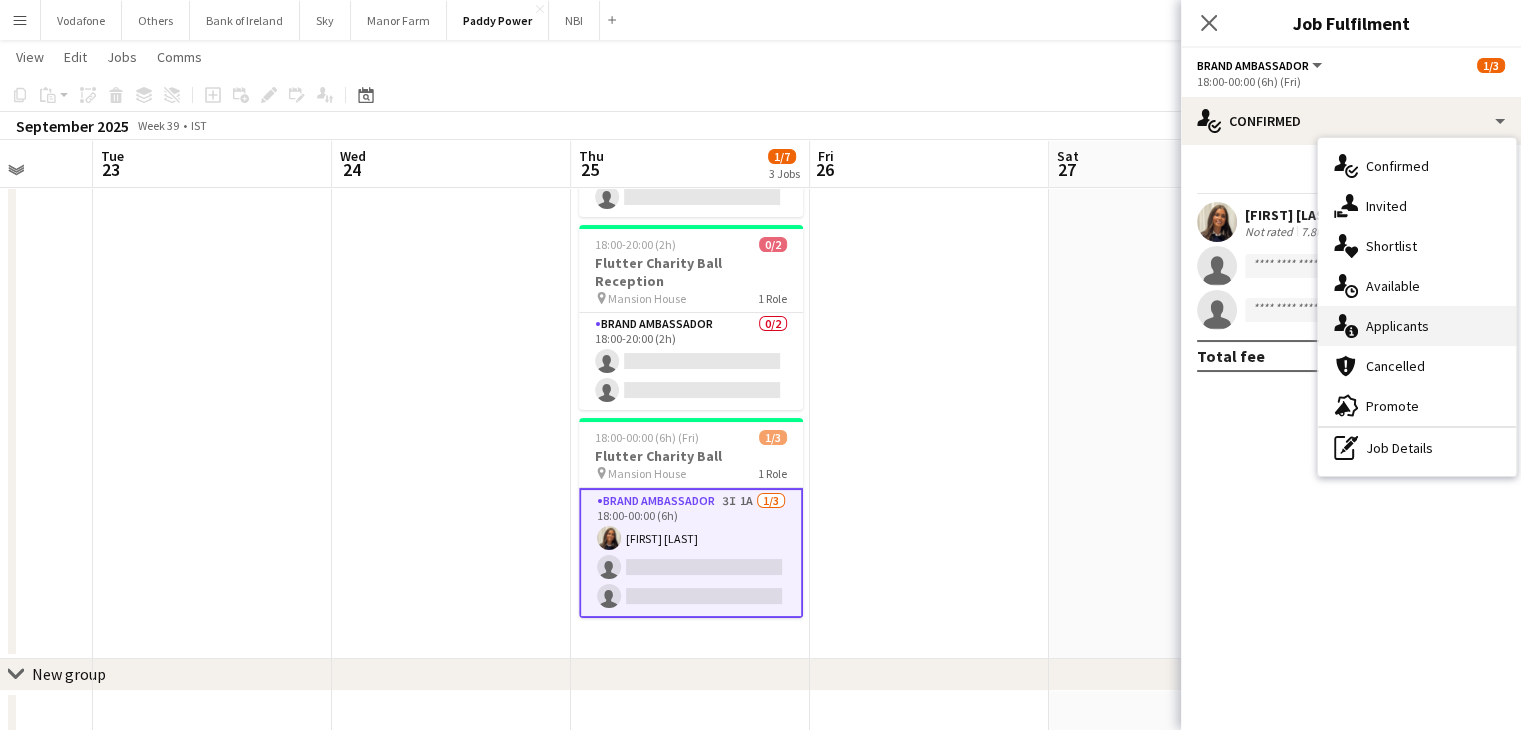 click on "single-neutral-actions-information
Applicants" at bounding box center [1417, 326] 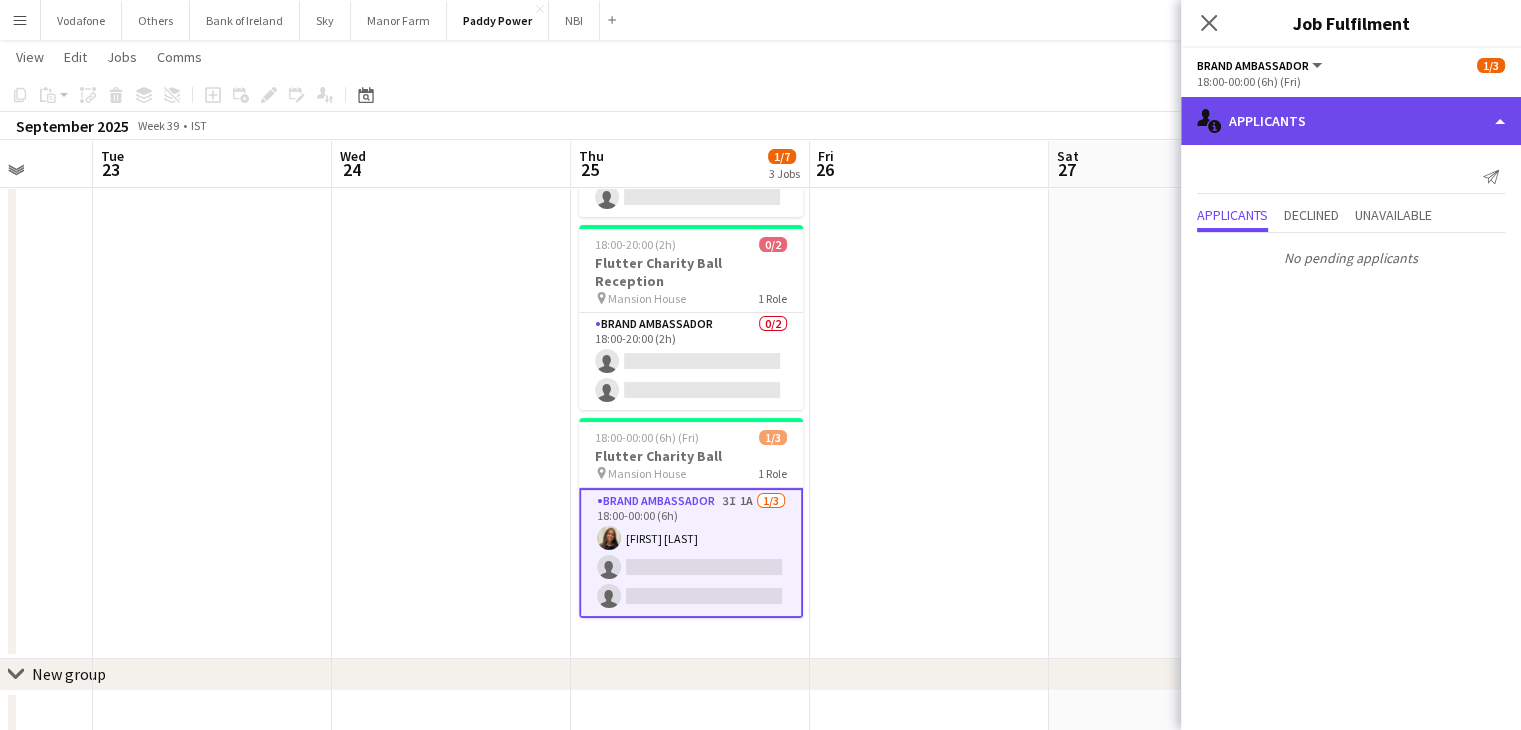click on "single-neutral-actions-information
Applicants" 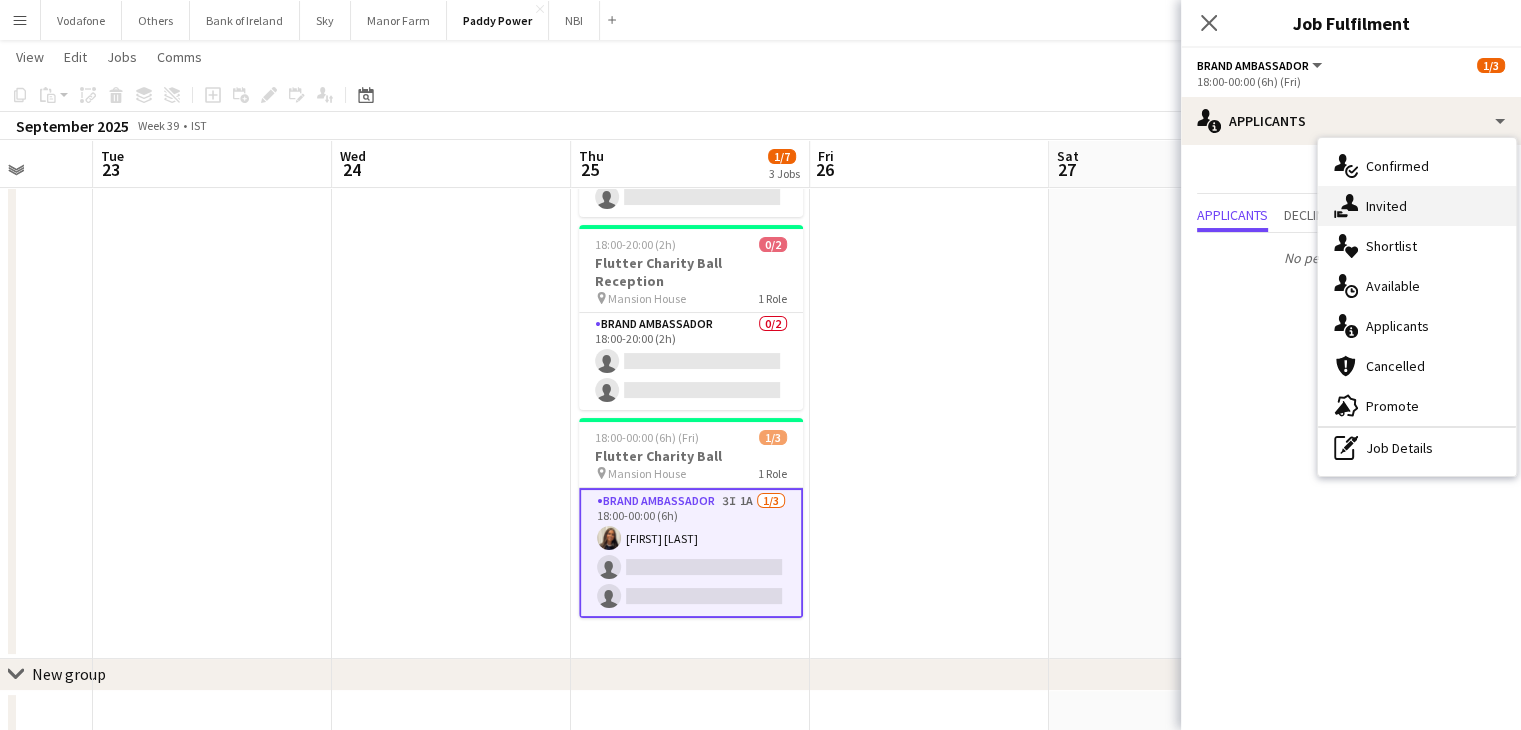 click on "single-neutral-actions-share-1
Invited" at bounding box center (1417, 206) 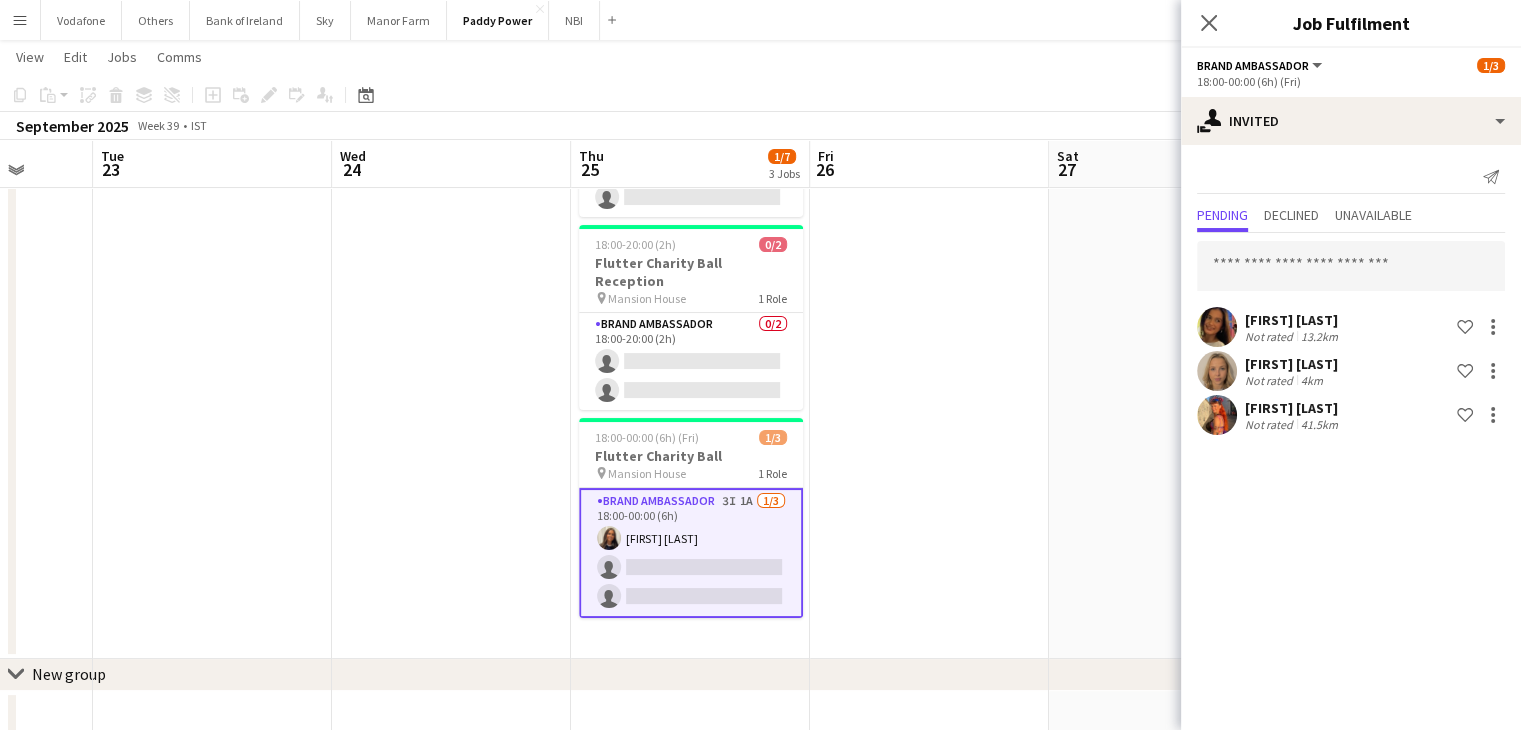 click on "[FIRST] [LAST]   Not rated   13.2km
Shortlist crew
[FIRST] [LAST]   Not rated   4km
Shortlist crew
[FIRST] [LAST]   Not rated   41.5km
Shortlist crew" at bounding box center [1351, 336] 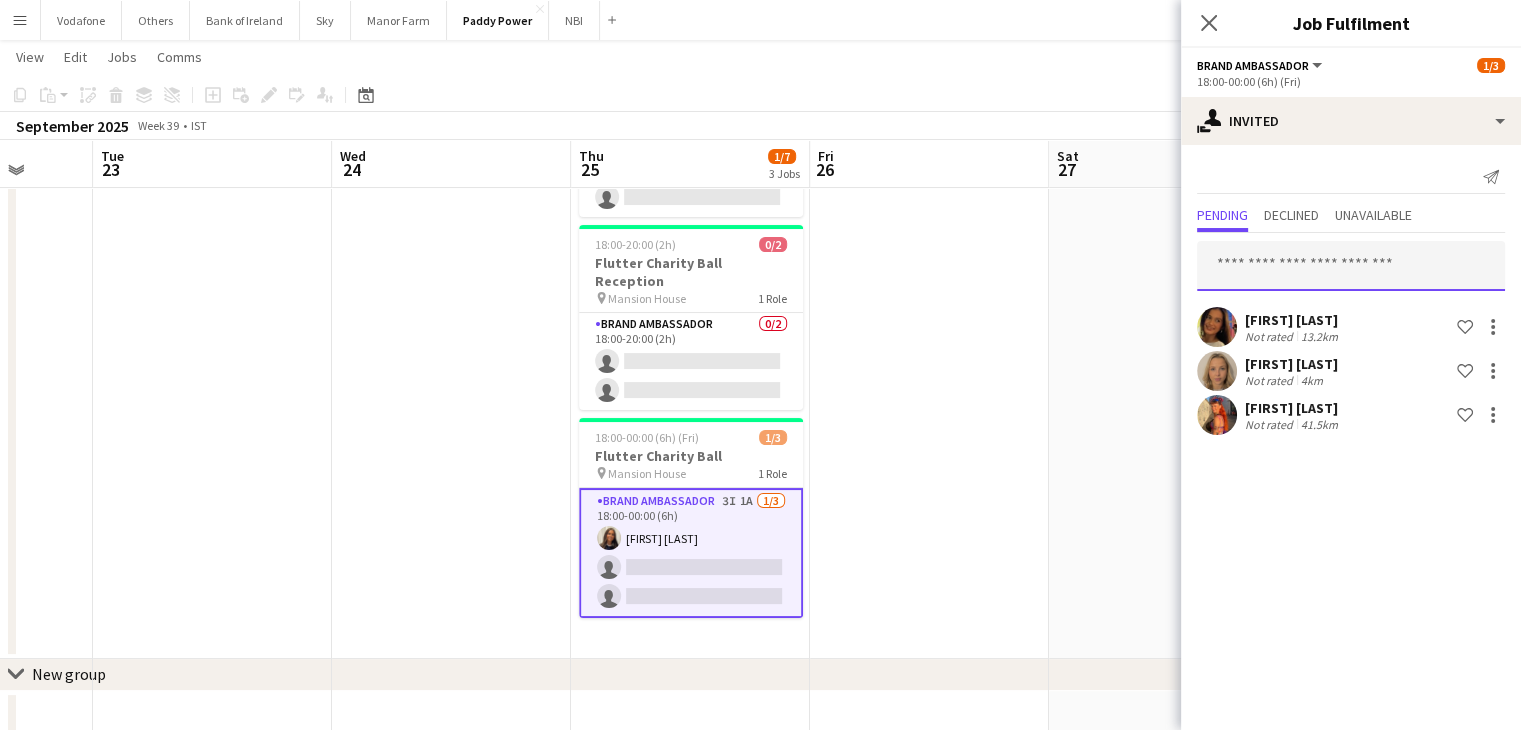 click at bounding box center (1351, 266) 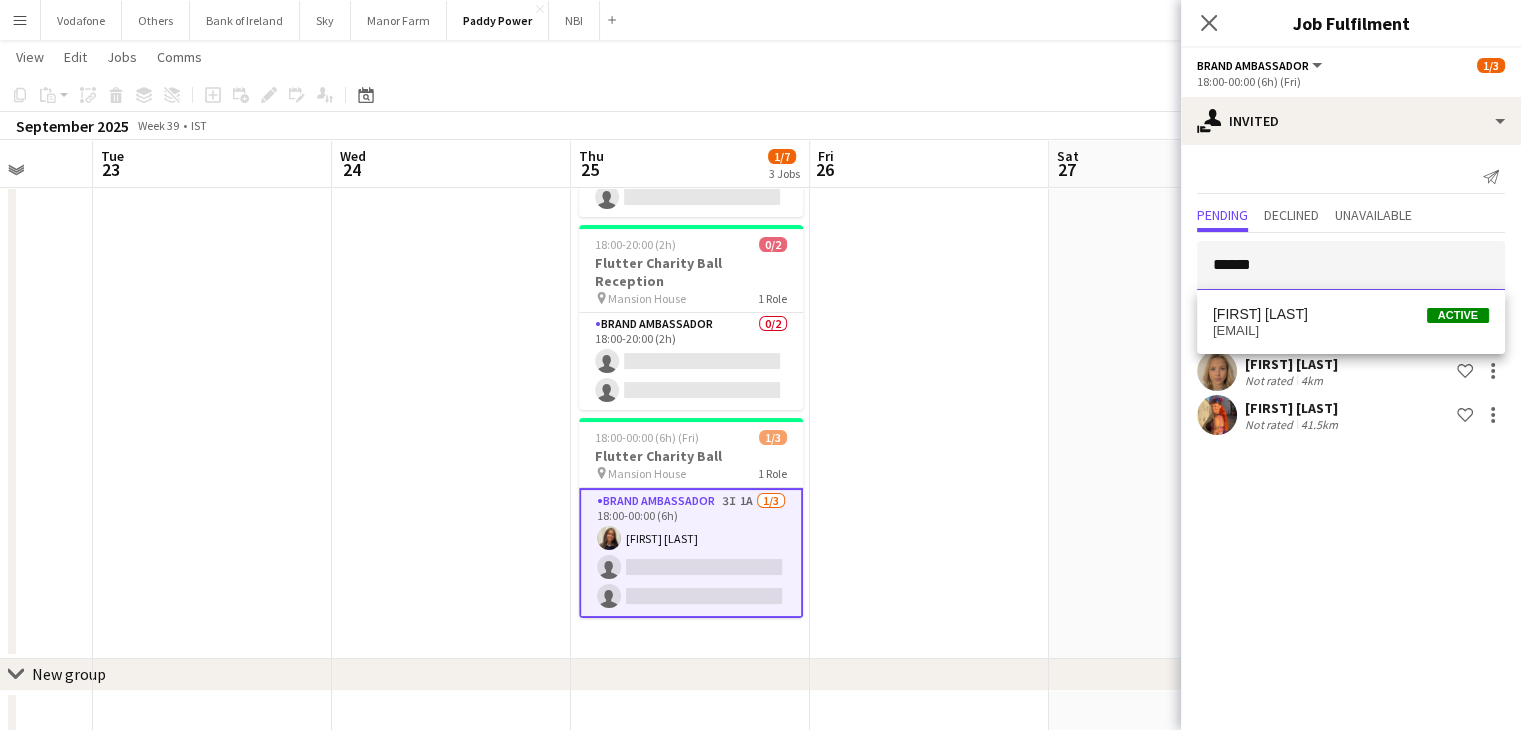 type on "*****" 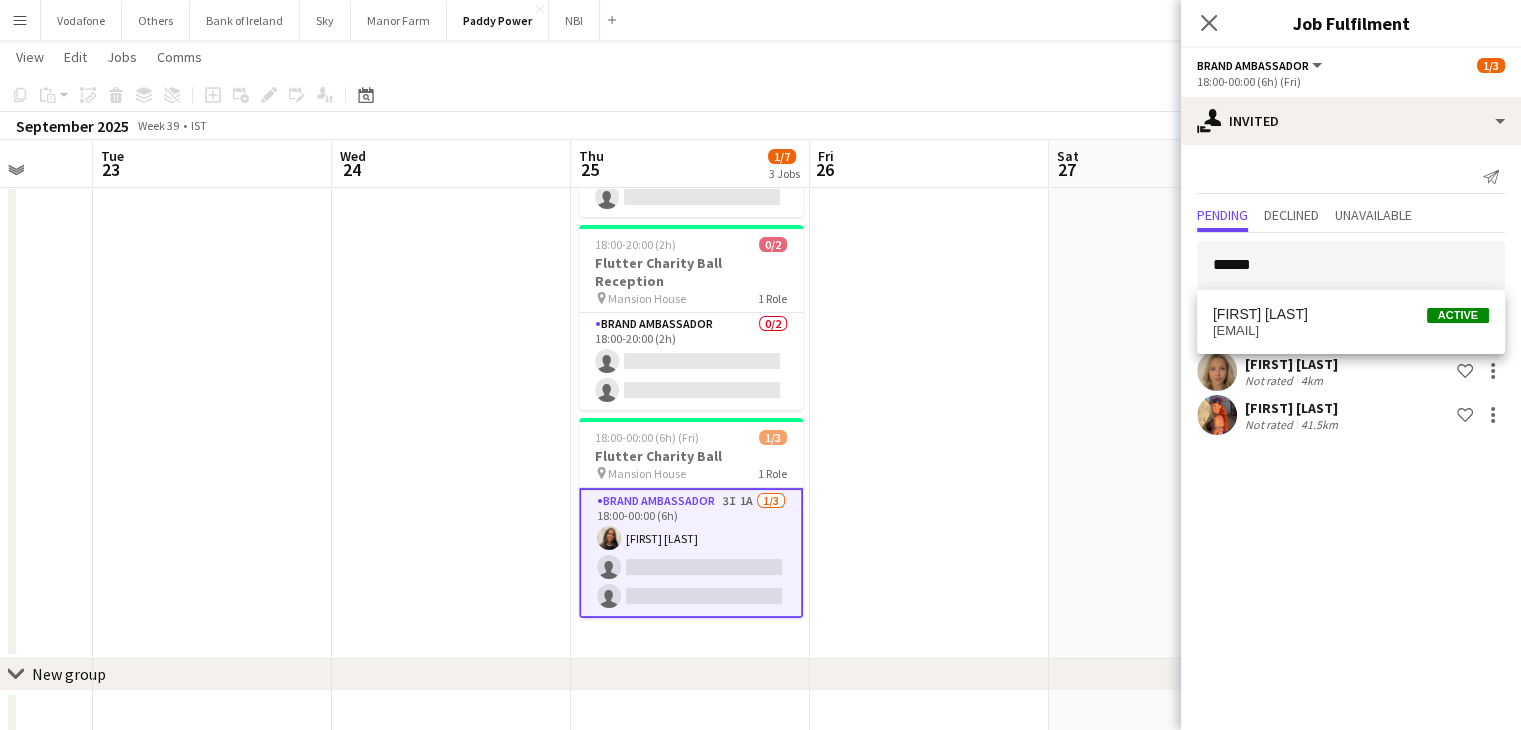 click on "[FIRST] [LAST]  Active  [EMAIL]" at bounding box center [1351, 322] 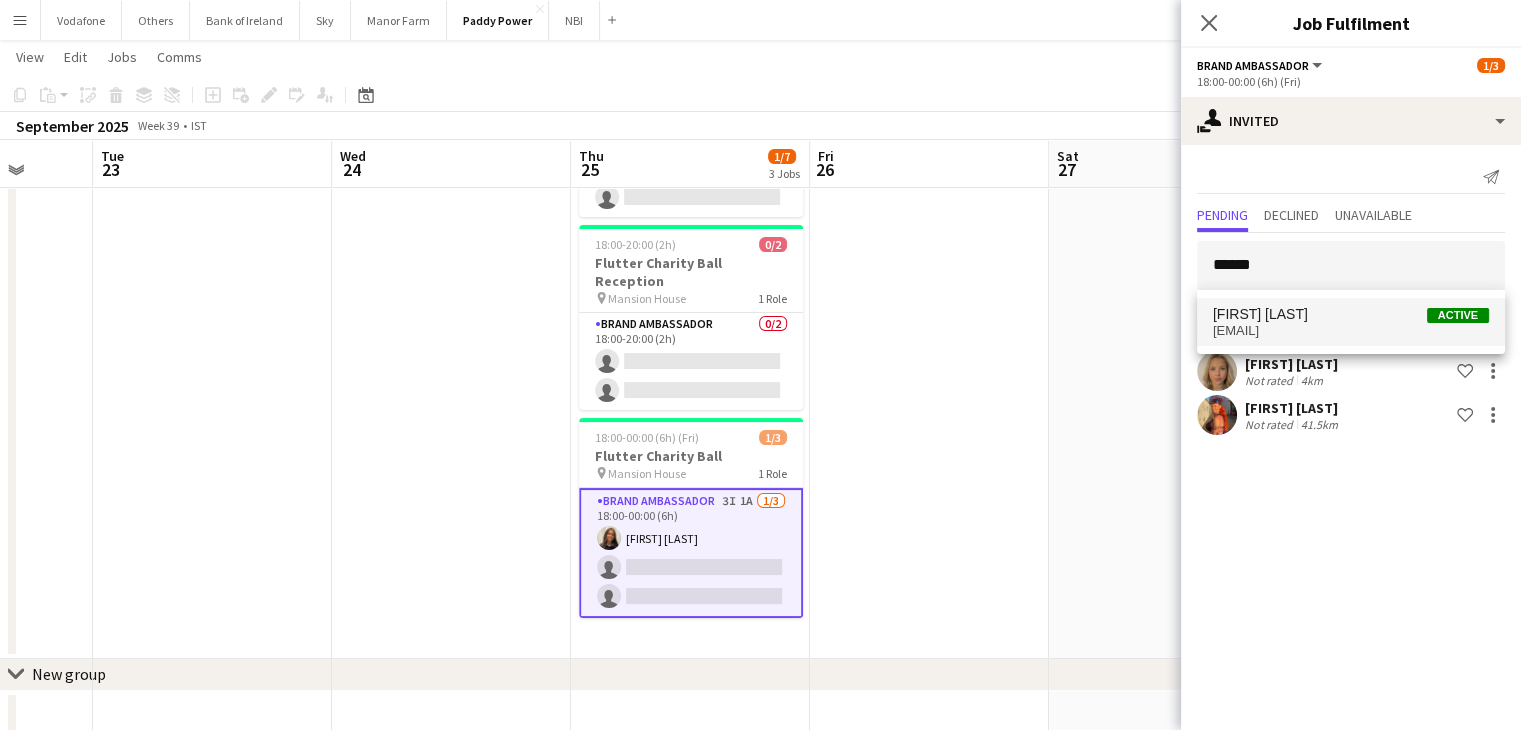click on "[EMAIL]" at bounding box center (1351, 331) 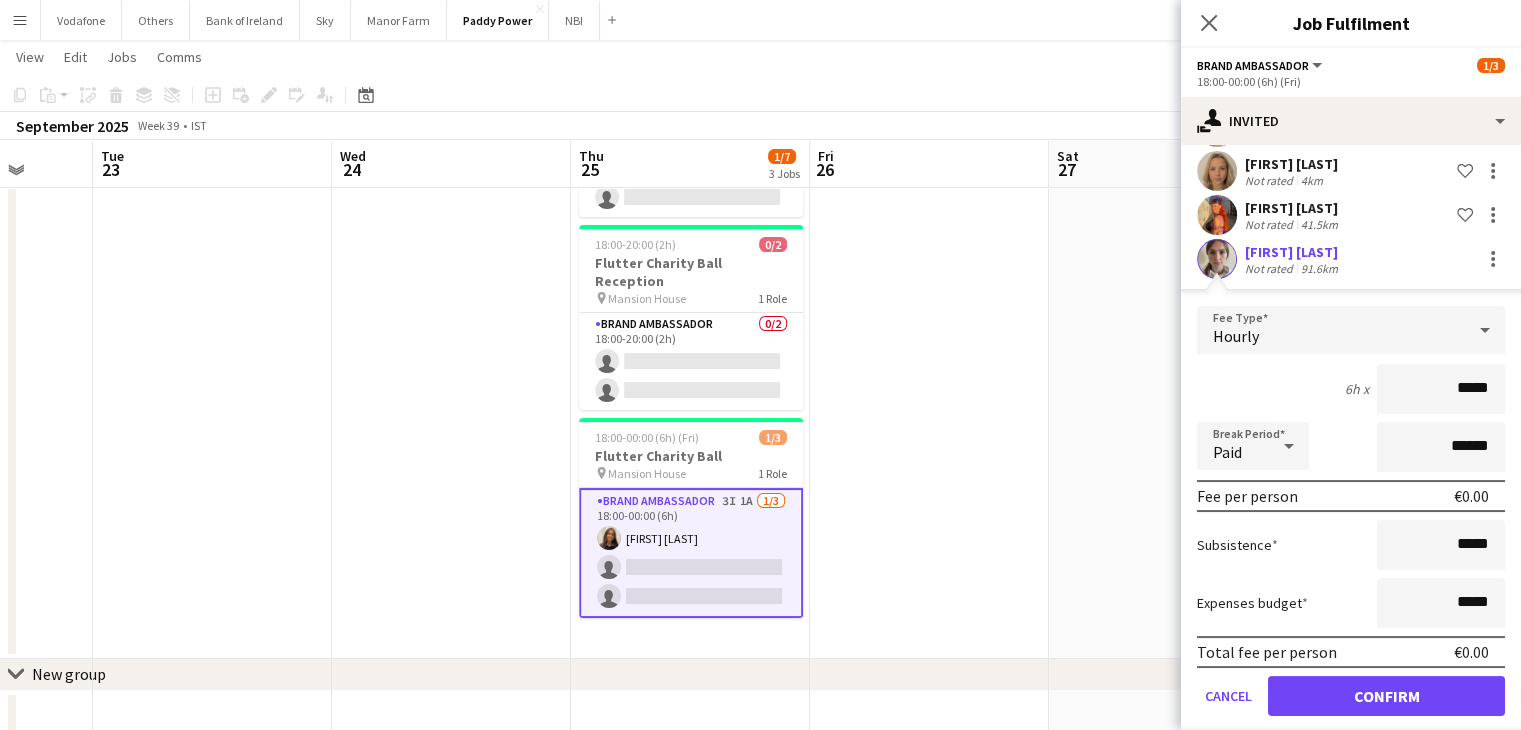 scroll, scrollTop: 220, scrollLeft: 0, axis: vertical 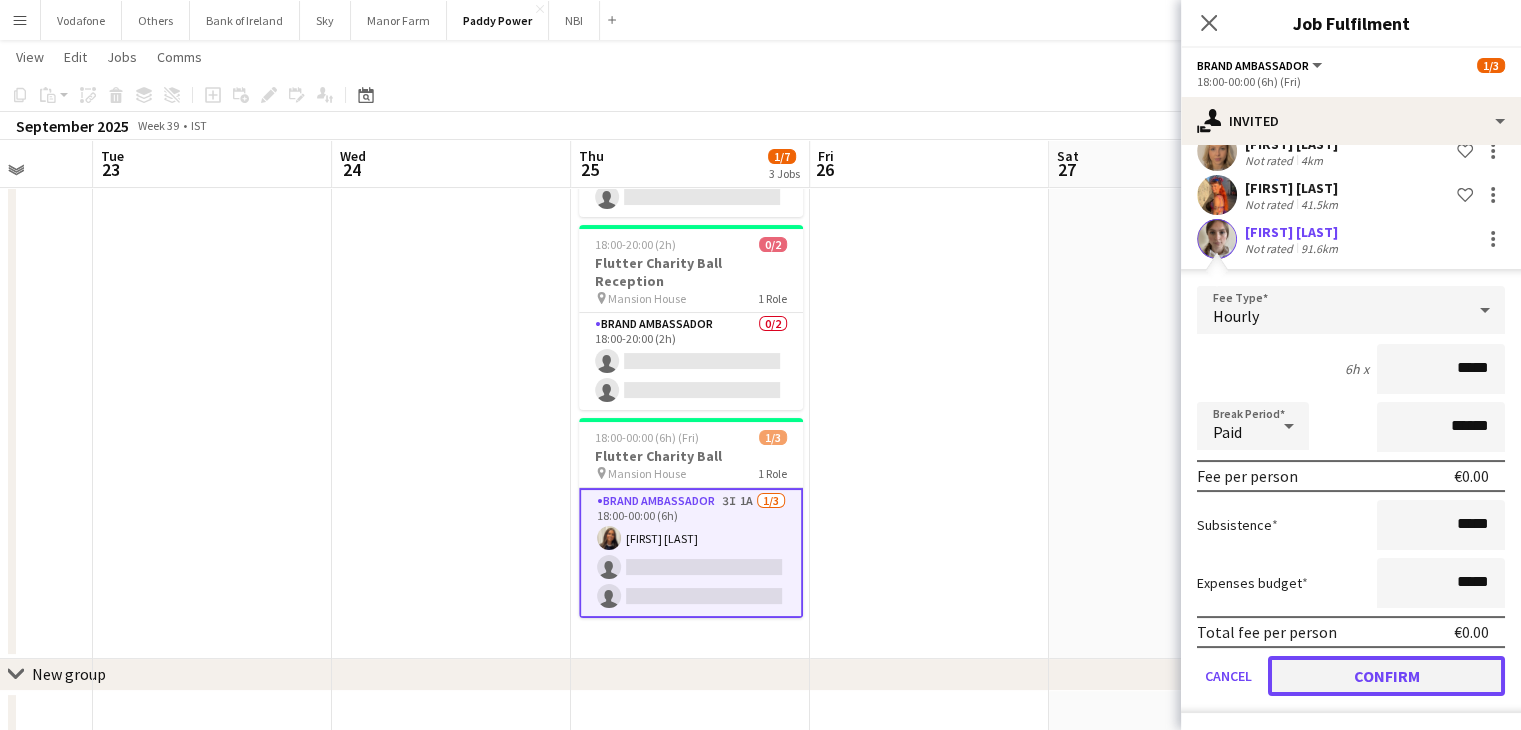 click on "Confirm" 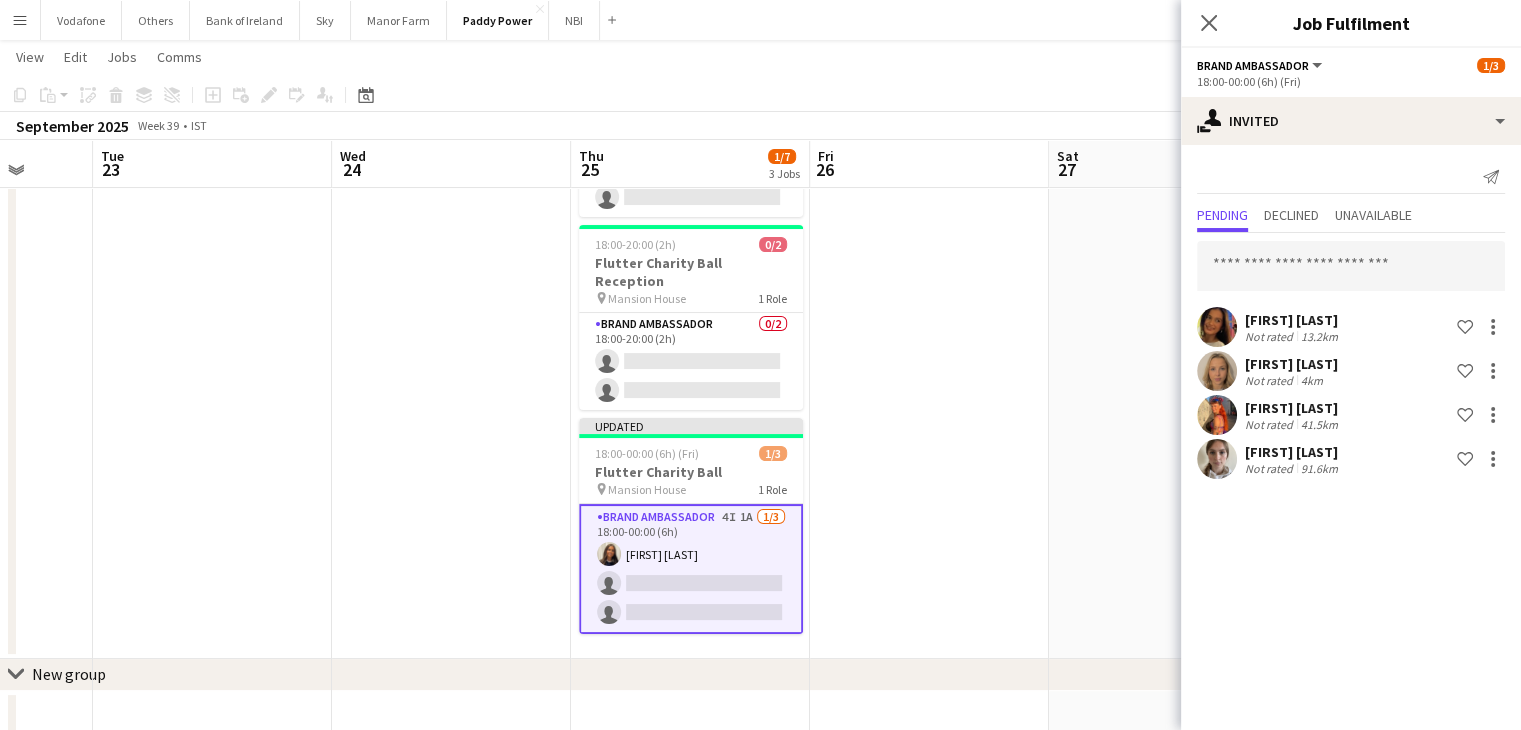 scroll, scrollTop: 0, scrollLeft: 0, axis: both 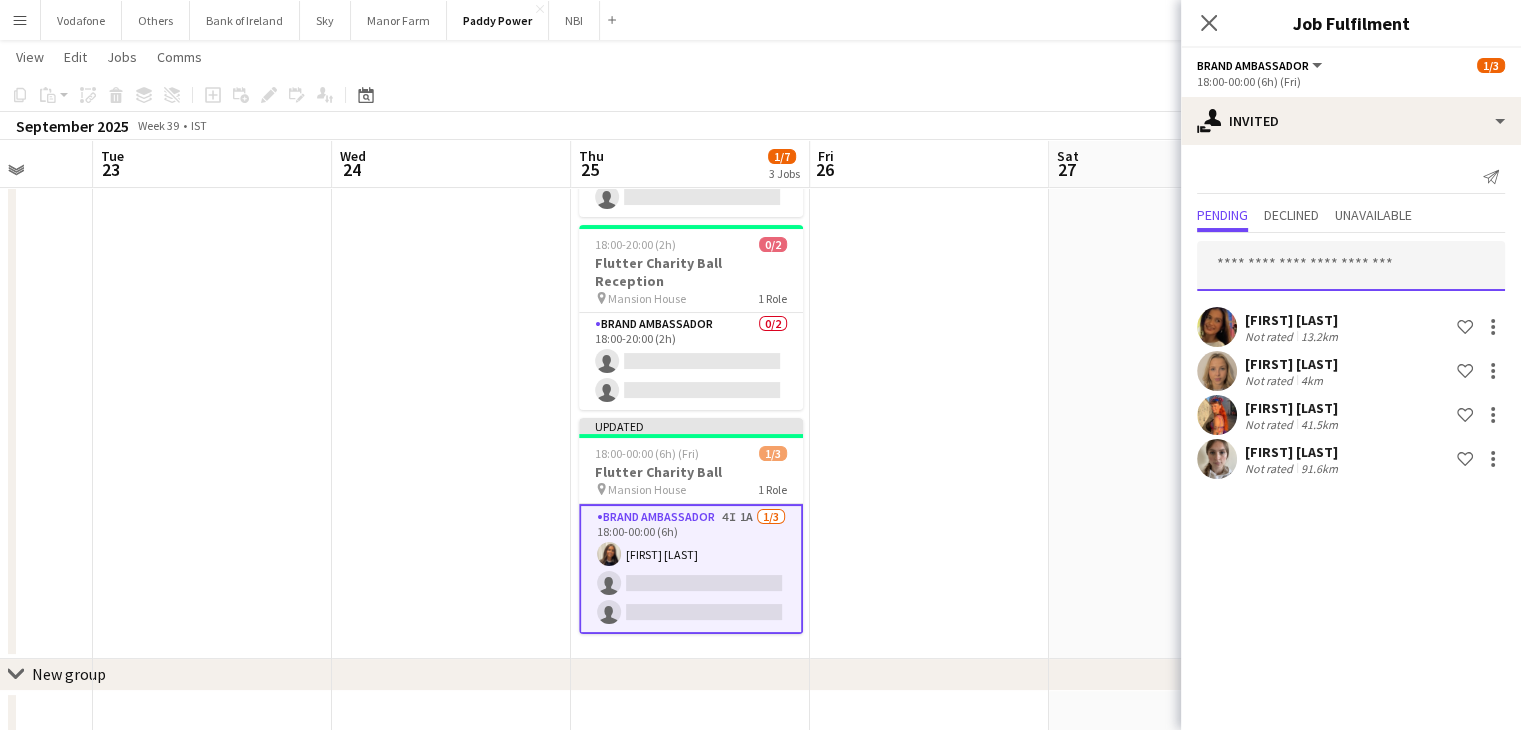 click at bounding box center [1351, 266] 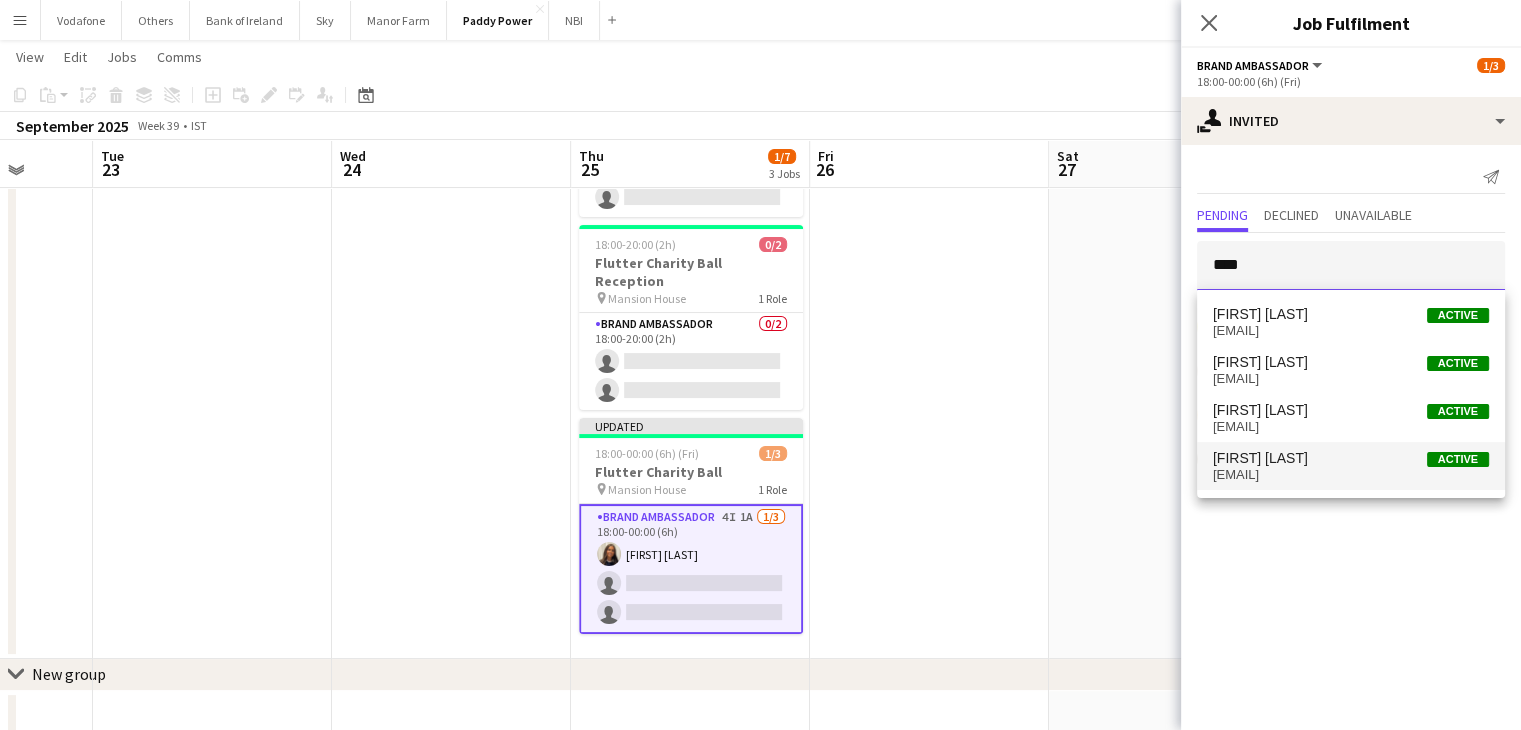 type on "****" 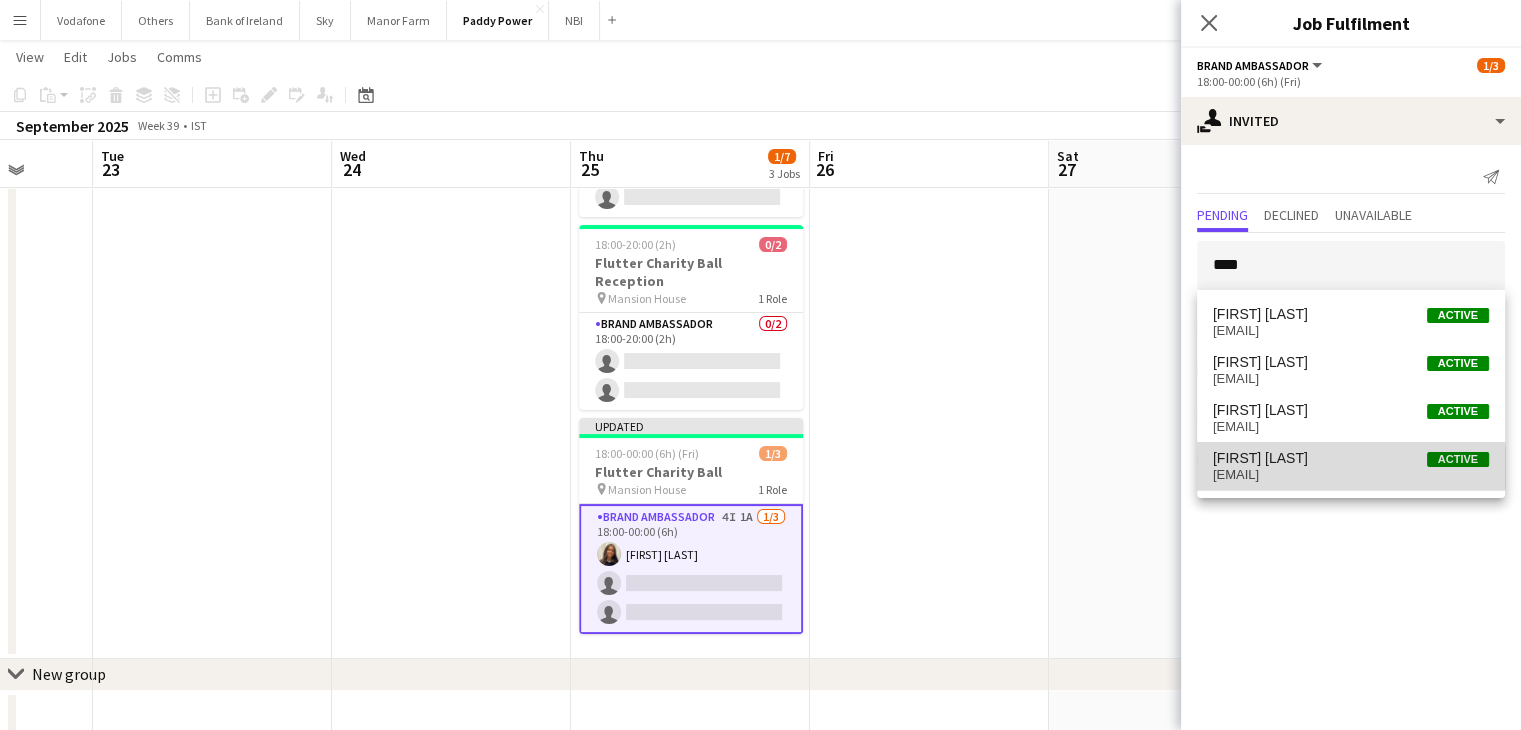 click on "[EMAIL]" at bounding box center [1351, 475] 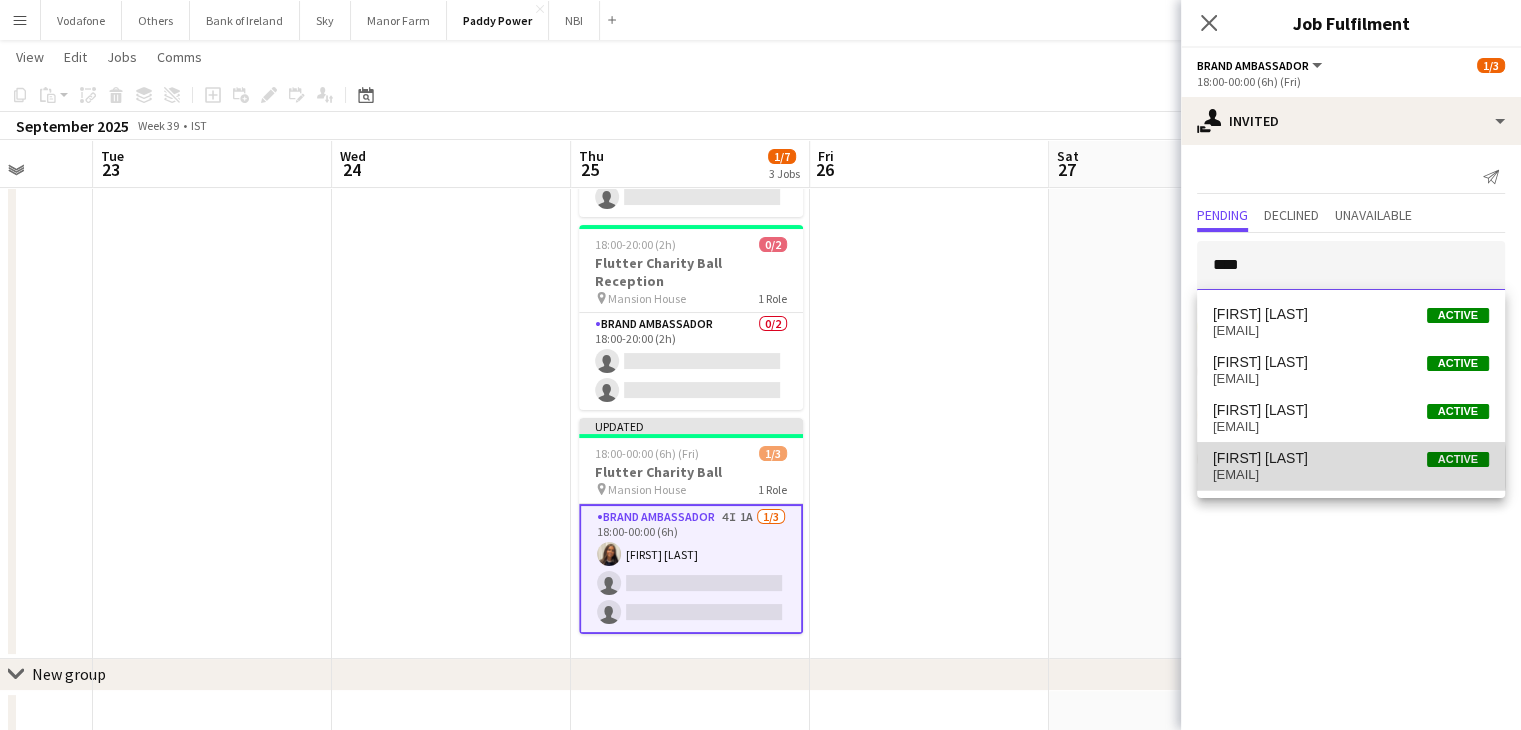 type 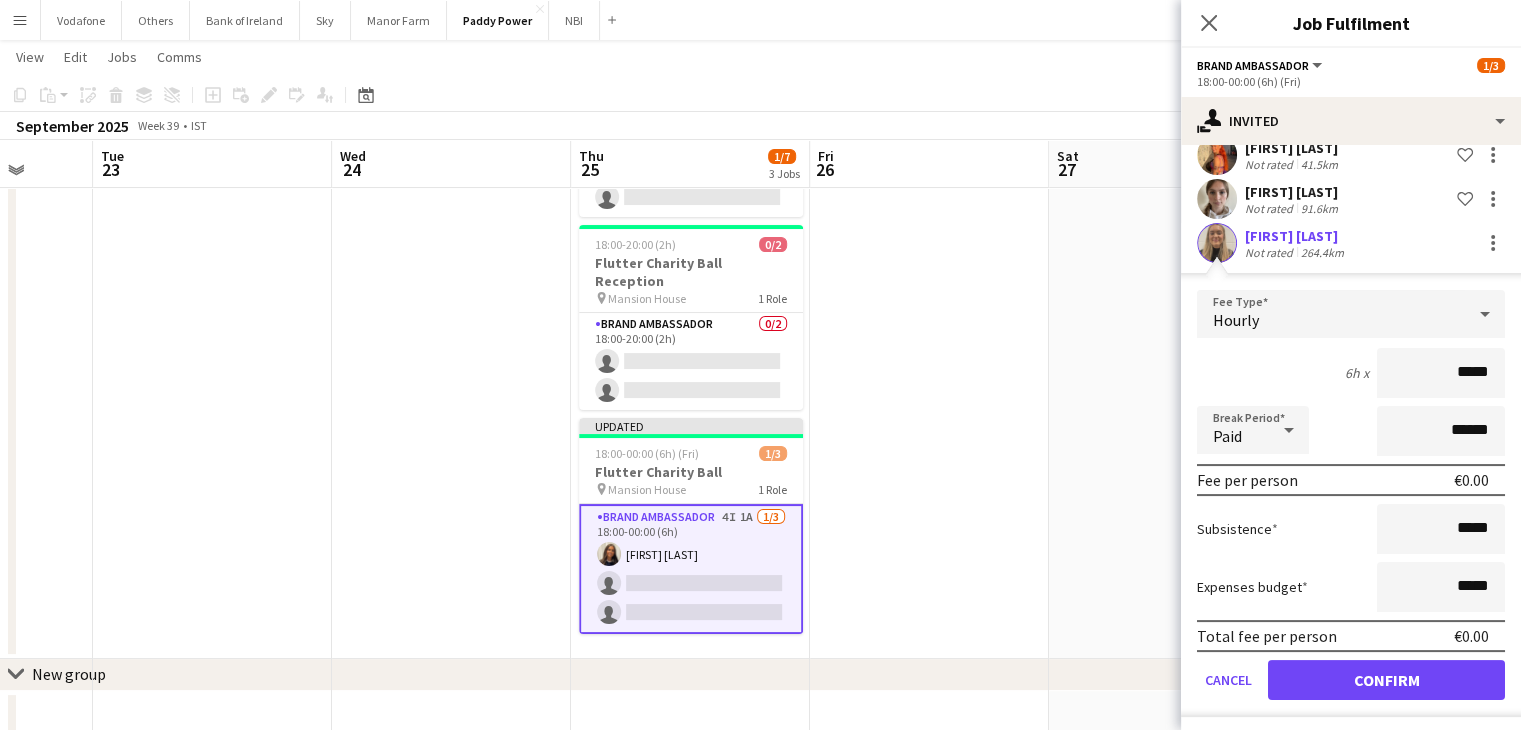 scroll, scrollTop: 264, scrollLeft: 0, axis: vertical 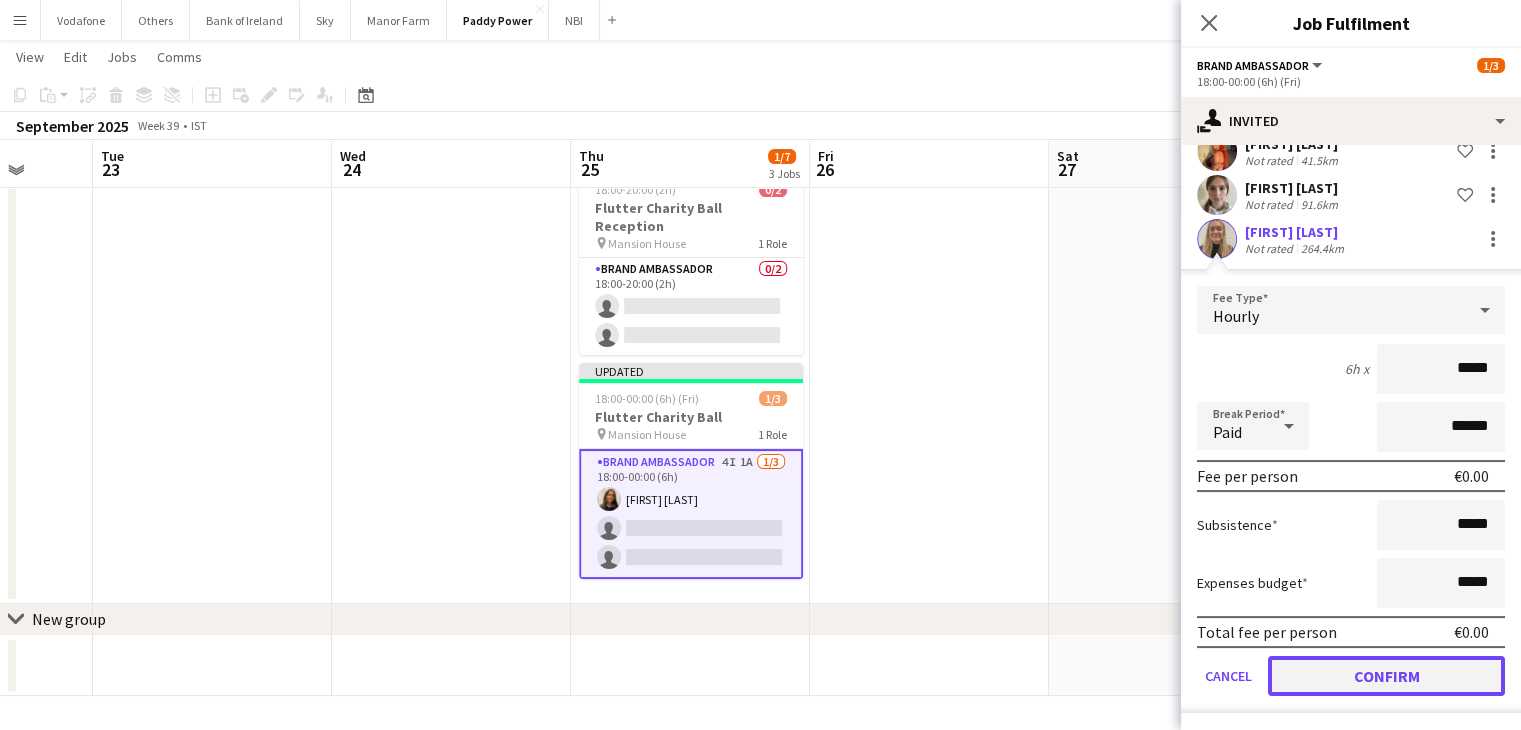click on "Confirm" 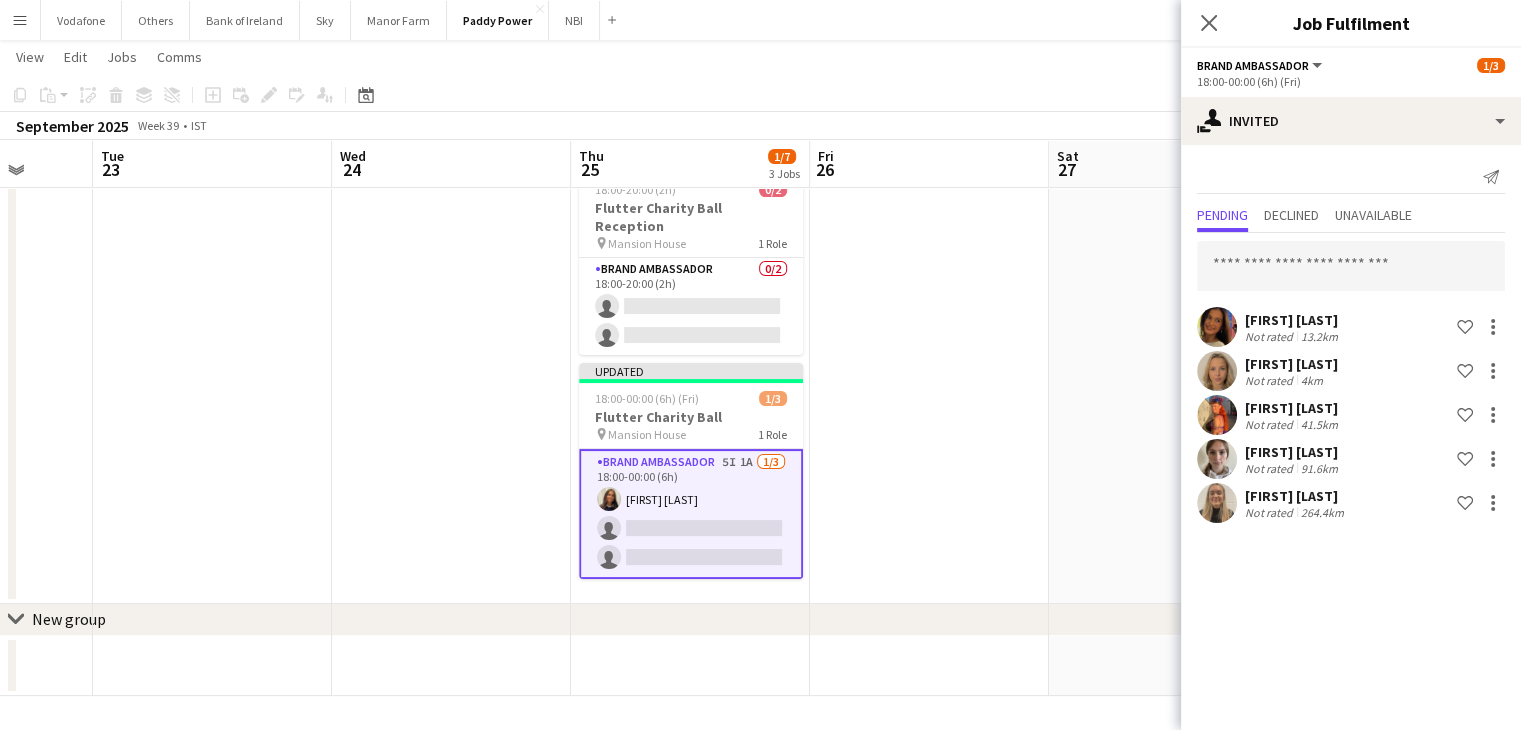 scroll, scrollTop: 0, scrollLeft: 0, axis: both 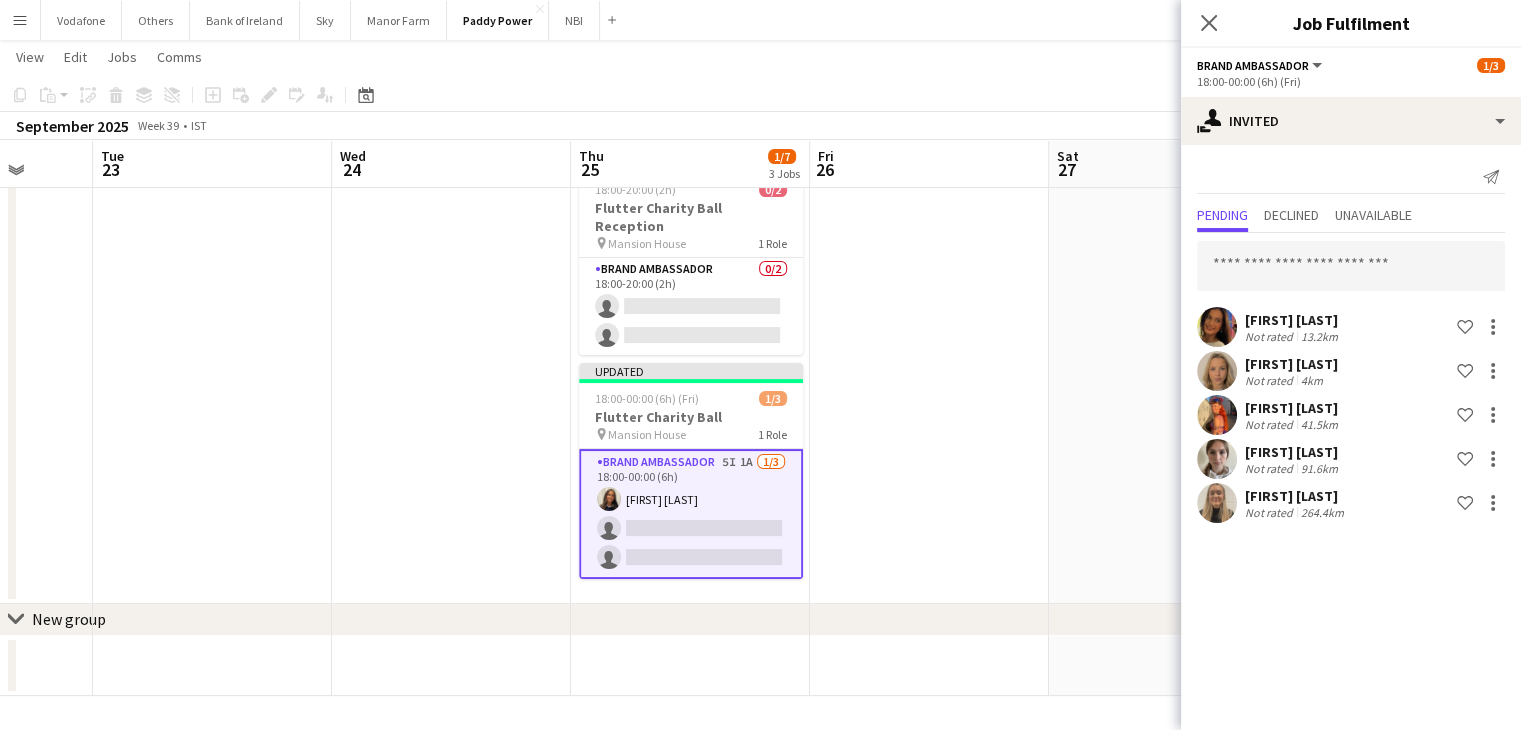 click at bounding box center (1168, 286) 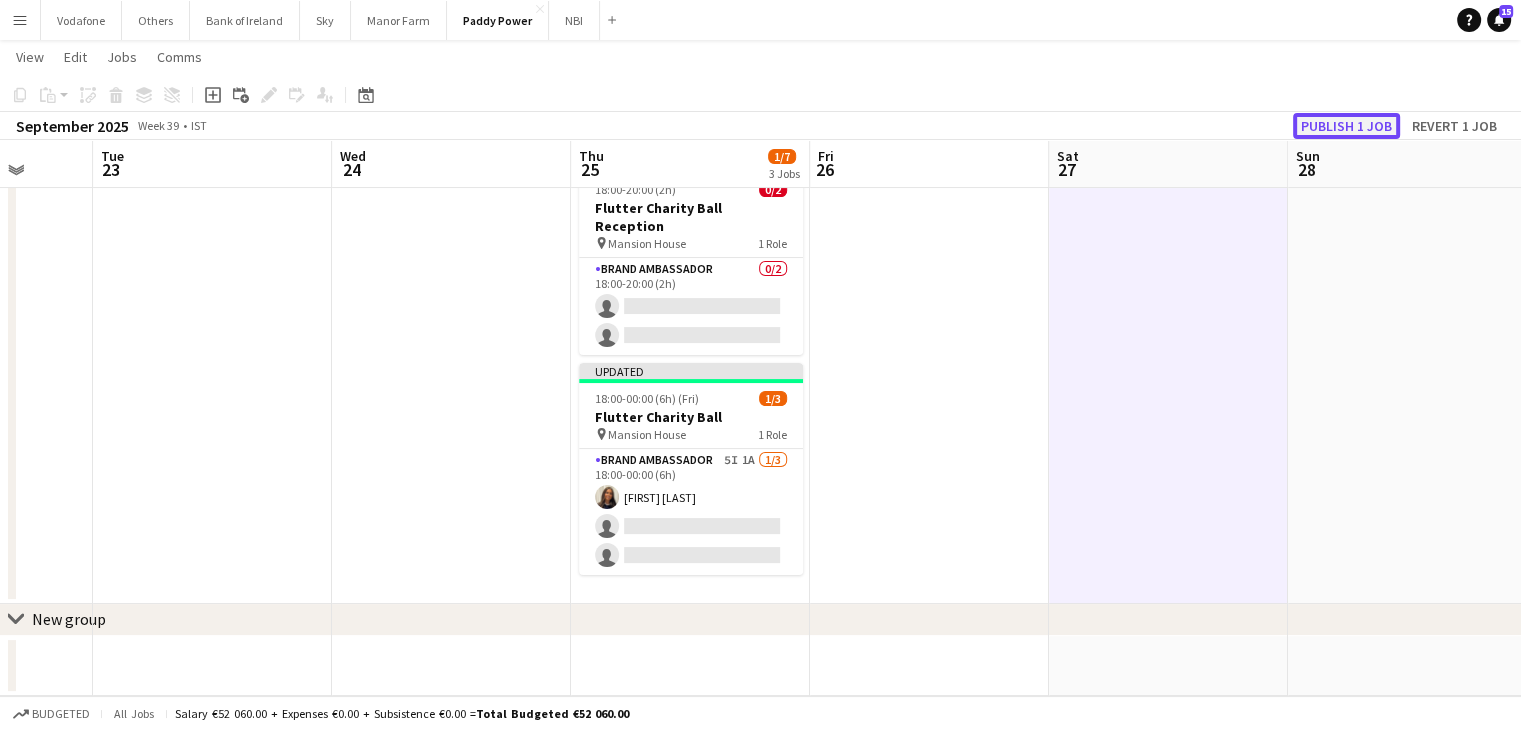 click on "Publish 1 job" 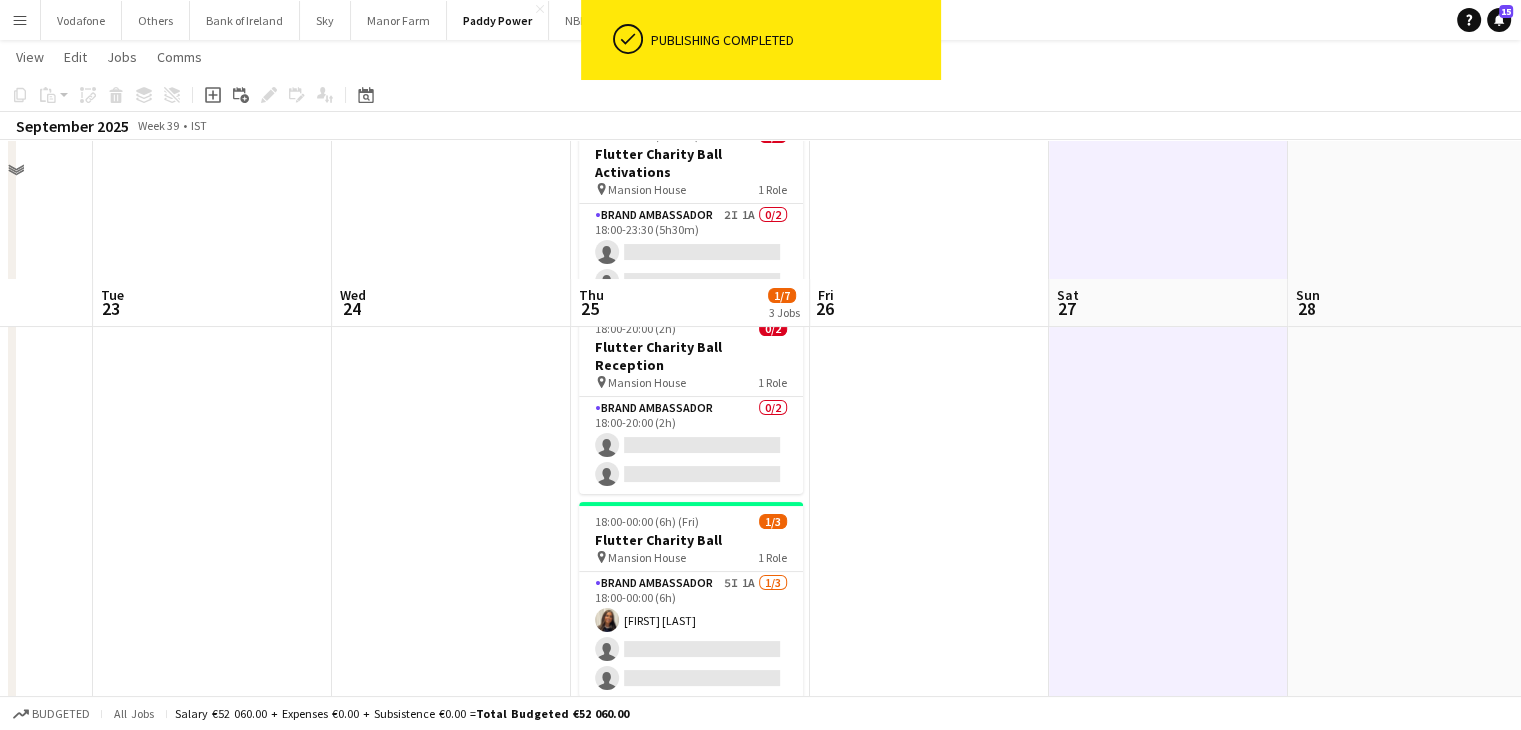 scroll, scrollTop: 0, scrollLeft: 0, axis: both 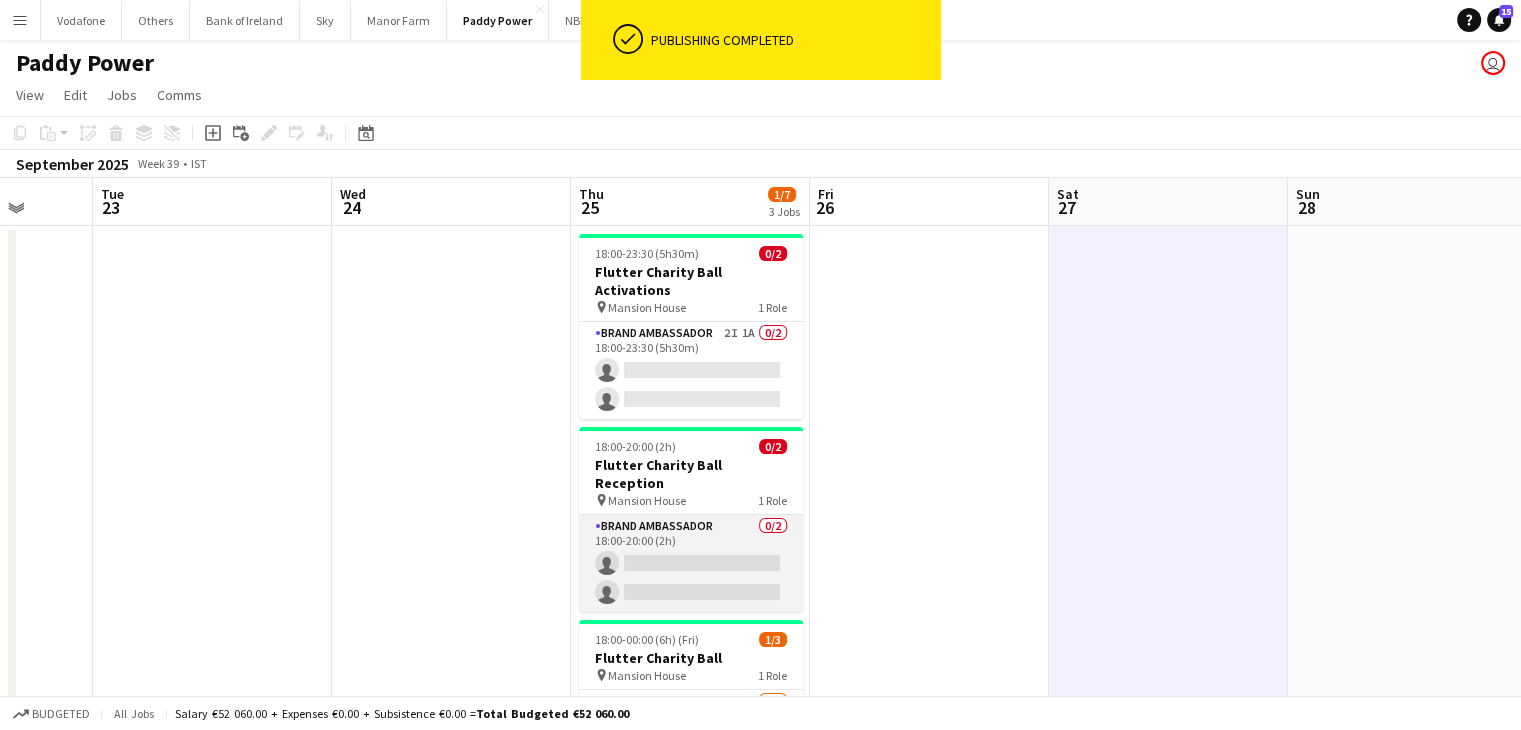 click on "Brand Ambassador   0/2   18:00-20:00 (2h)
single-neutral-actions
single-neutral-actions" at bounding box center [691, 563] 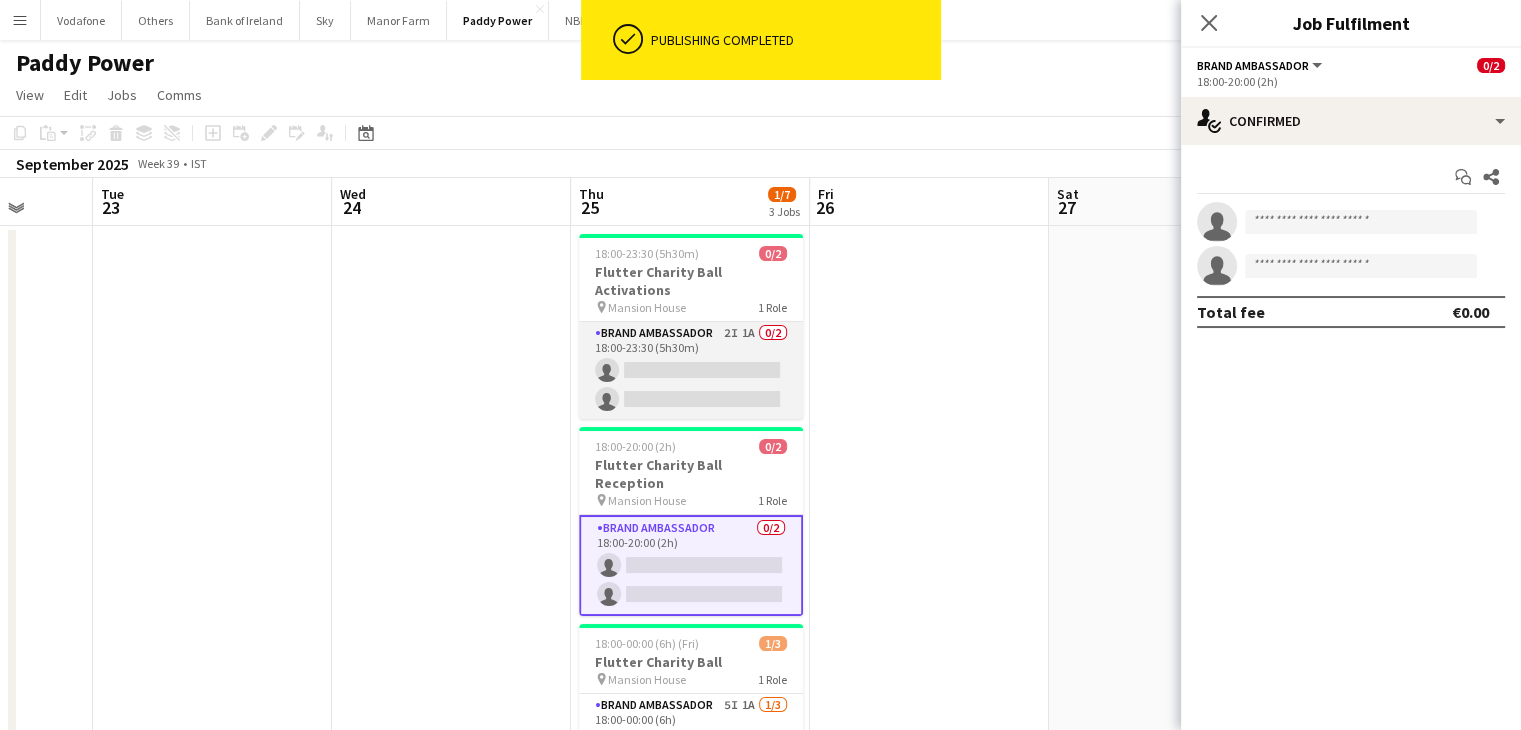 click on "Brand Ambassador   2I   1A   0/2   18:00-23:30 (5h30m)
single-neutral-actions
single-neutral-actions" at bounding box center (691, 370) 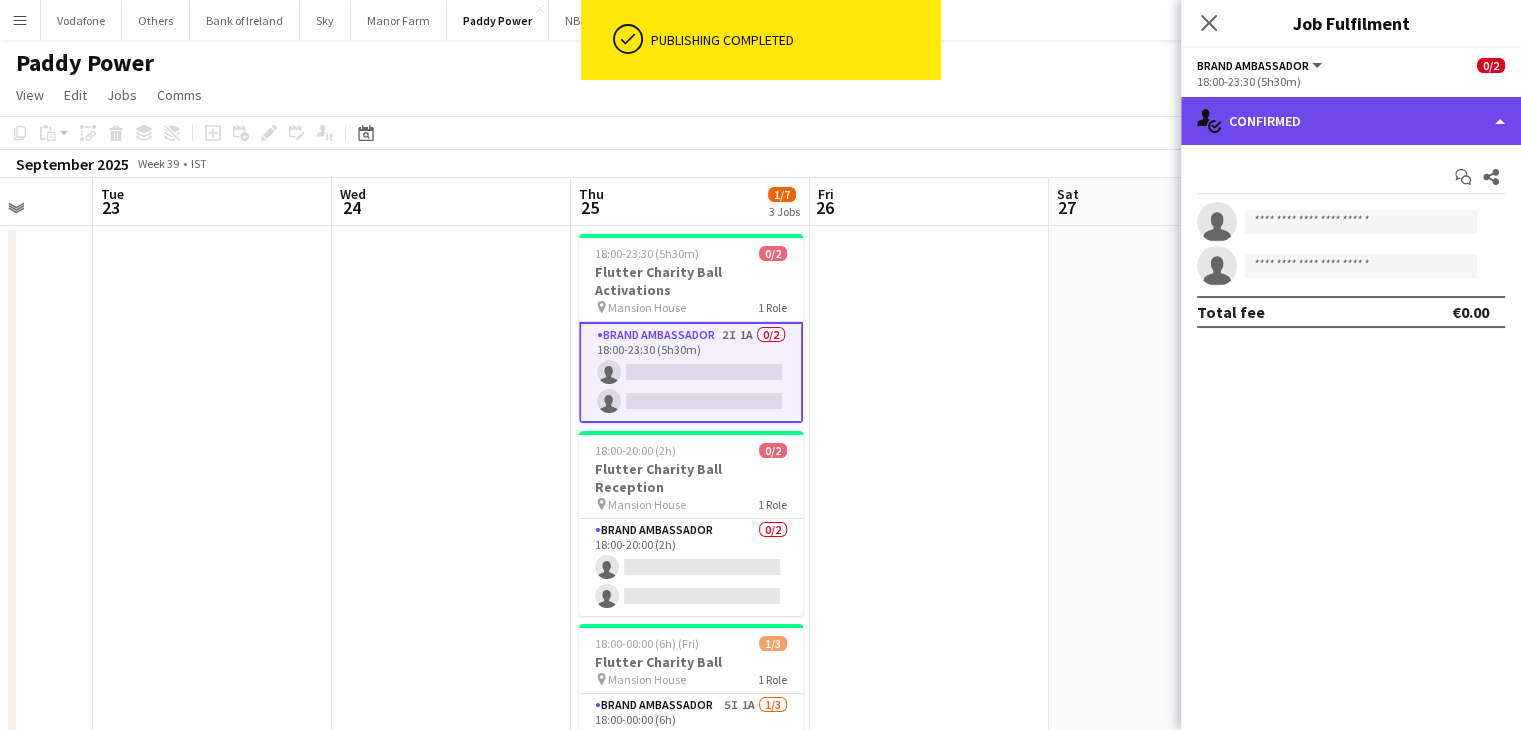 click on "single-neutral-actions-check-2
Confirmed" 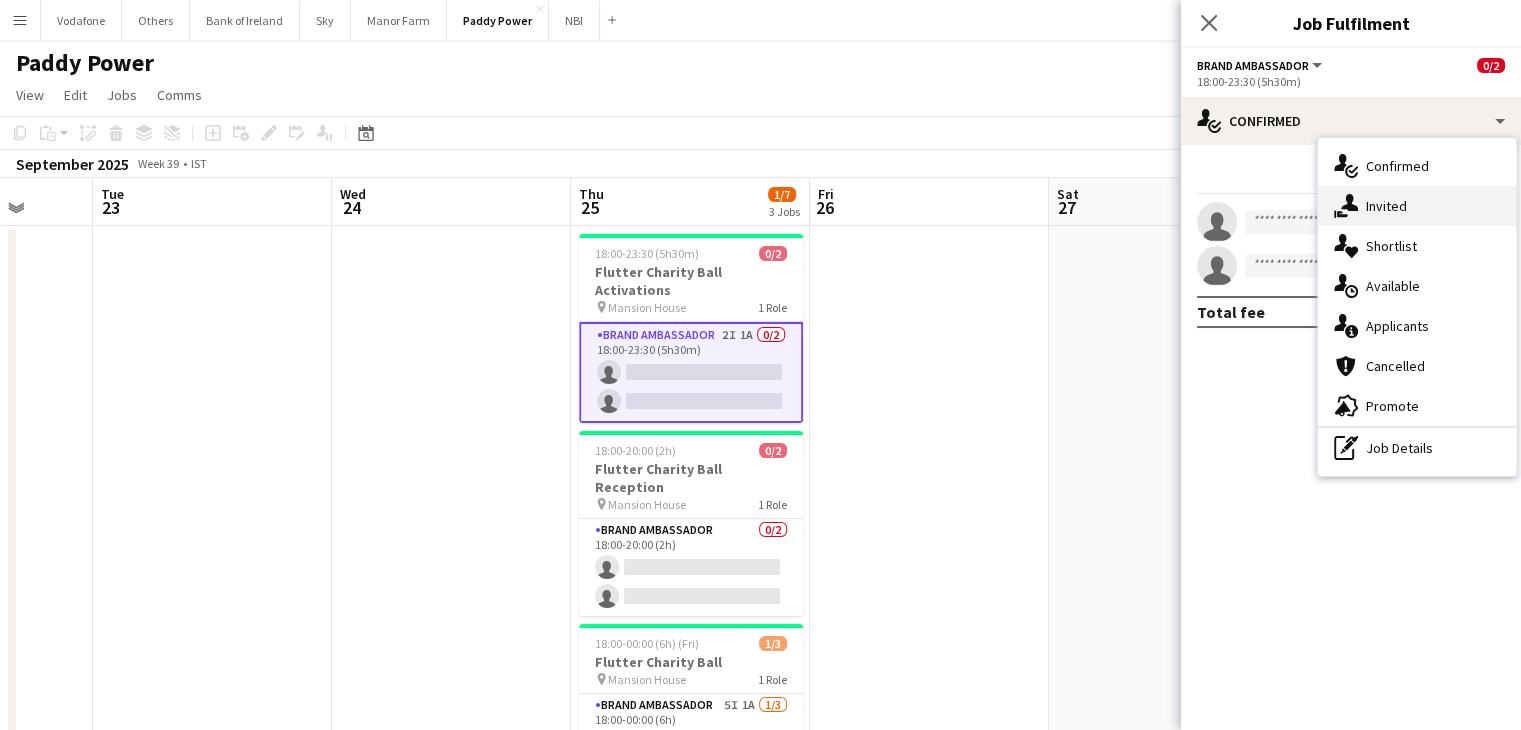 click on "single-neutral-actions-share-1
Invited" at bounding box center [1417, 206] 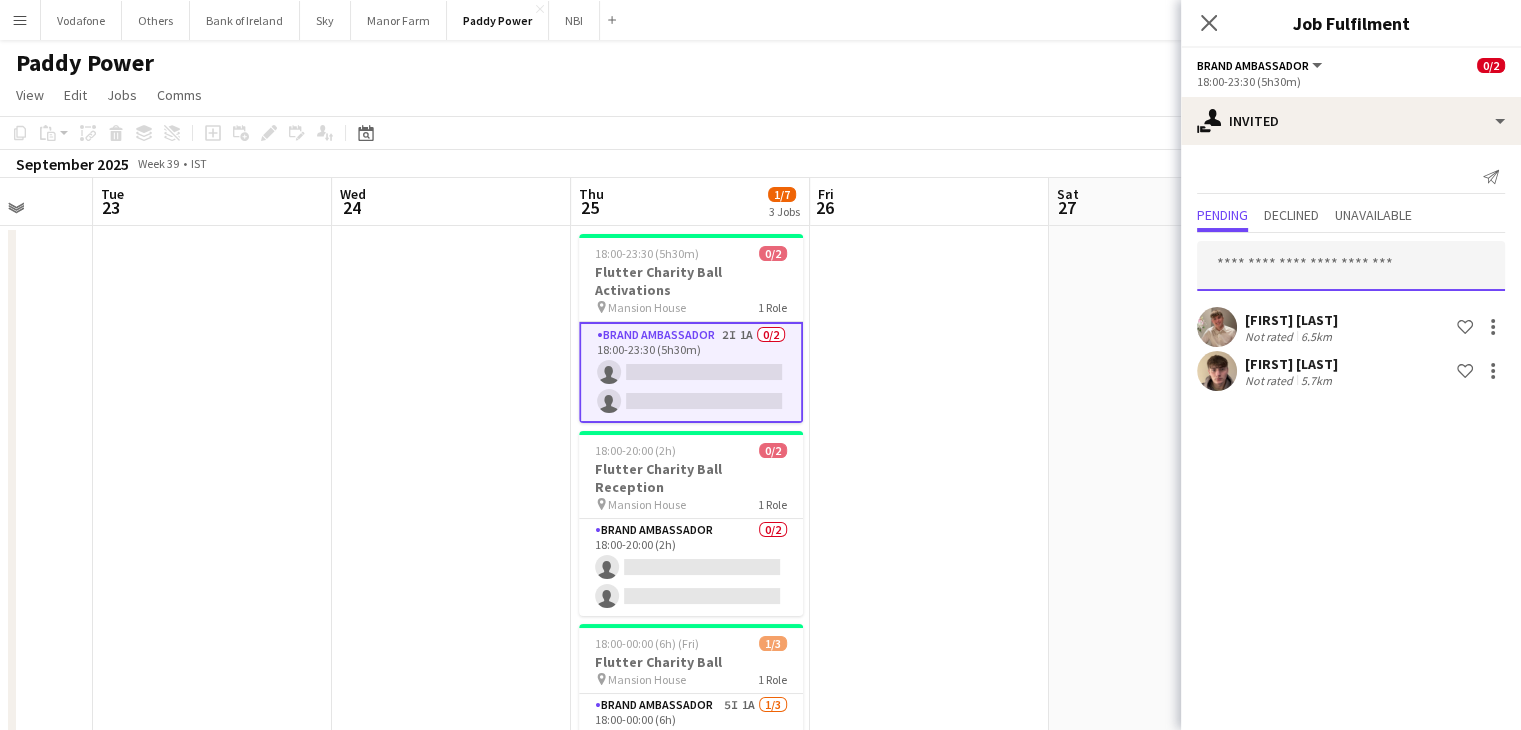 click at bounding box center [1351, 266] 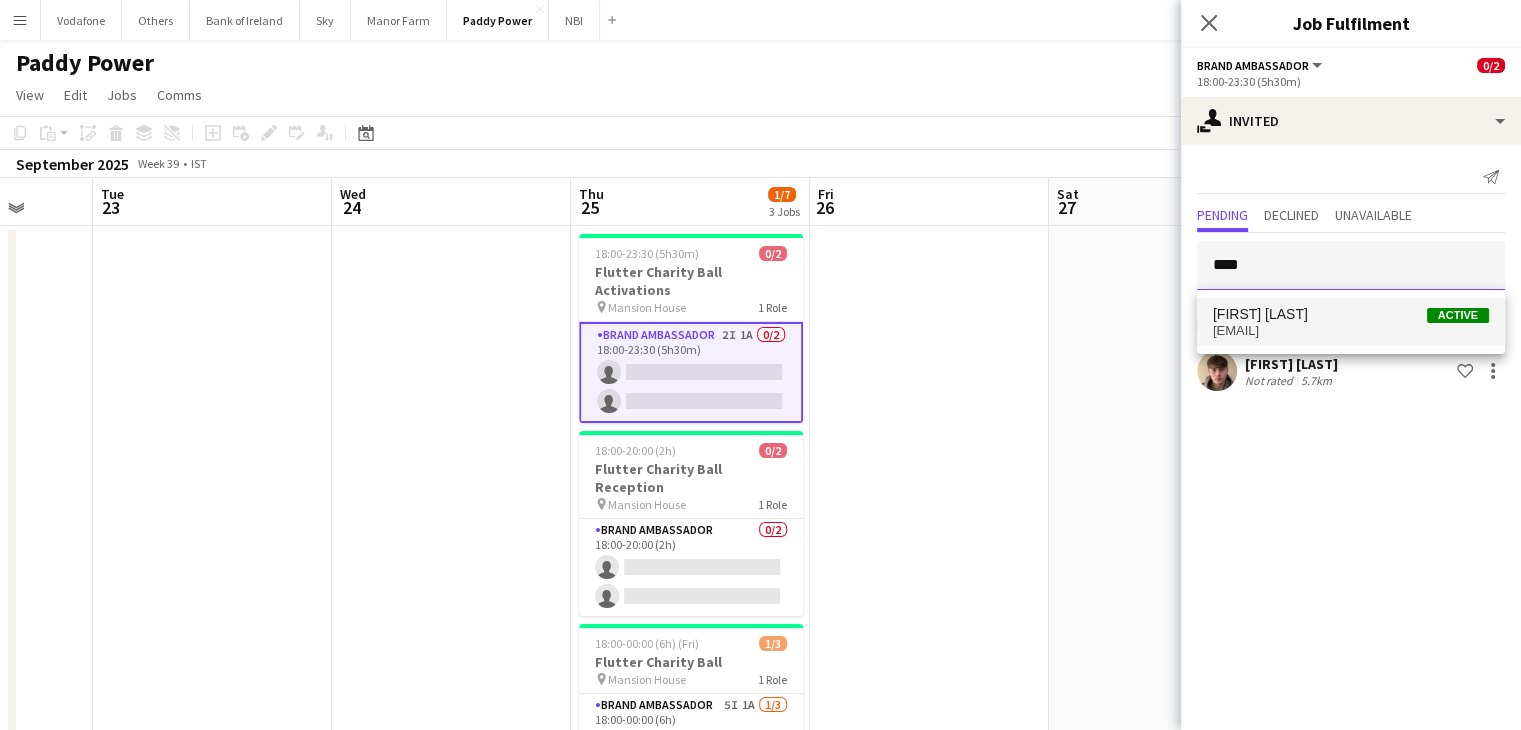 type on "****" 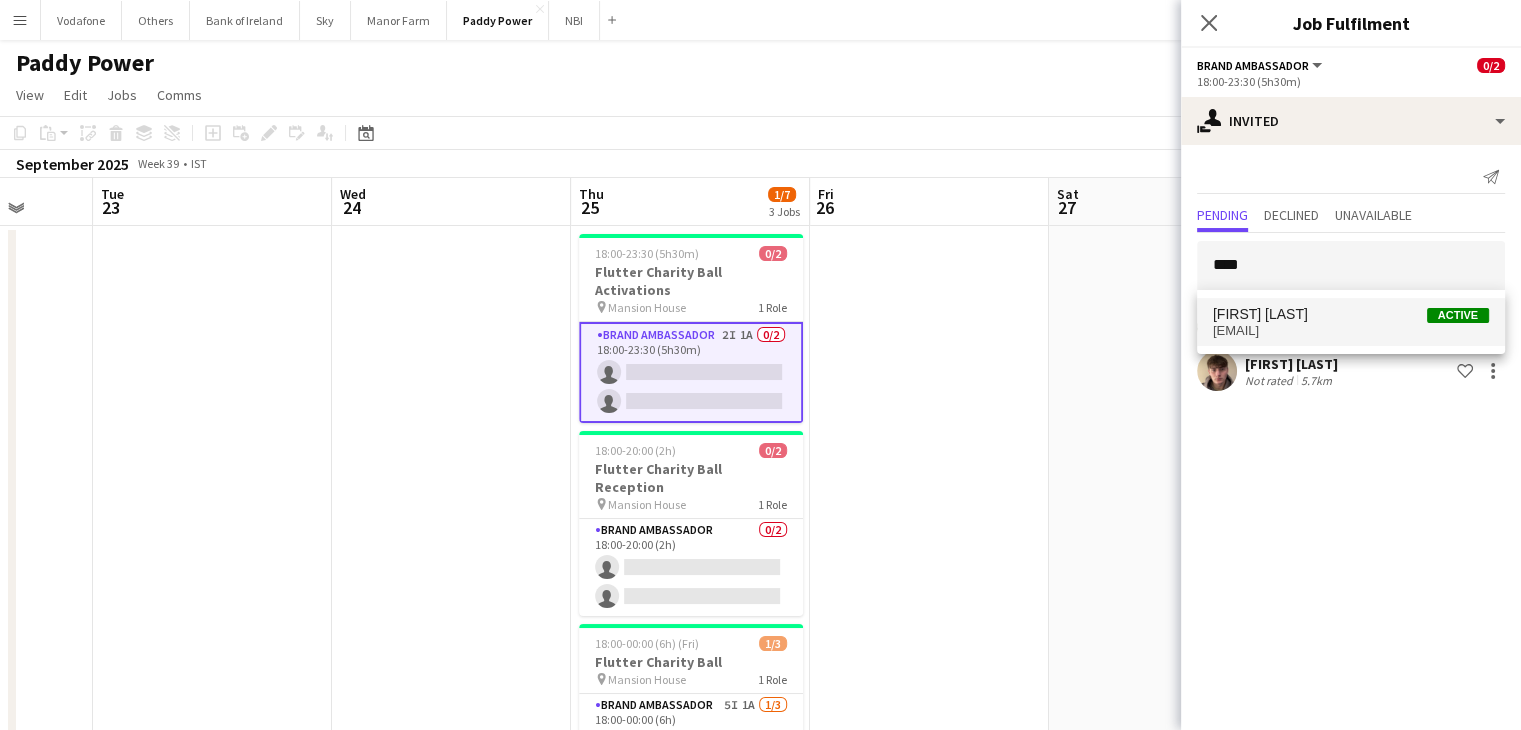 click on "[FIRST] [LAST]  Active" at bounding box center (1351, 314) 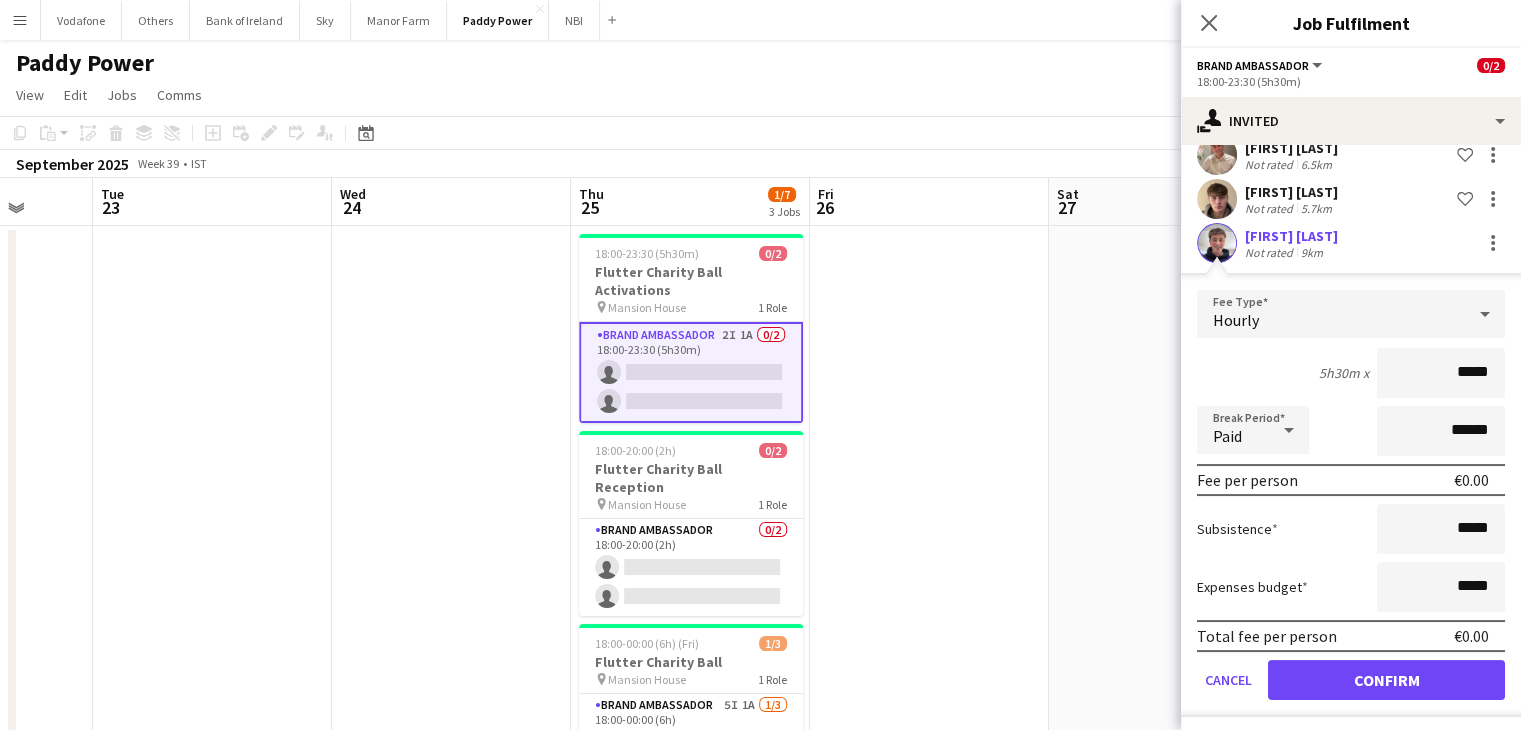 scroll, scrollTop: 176, scrollLeft: 0, axis: vertical 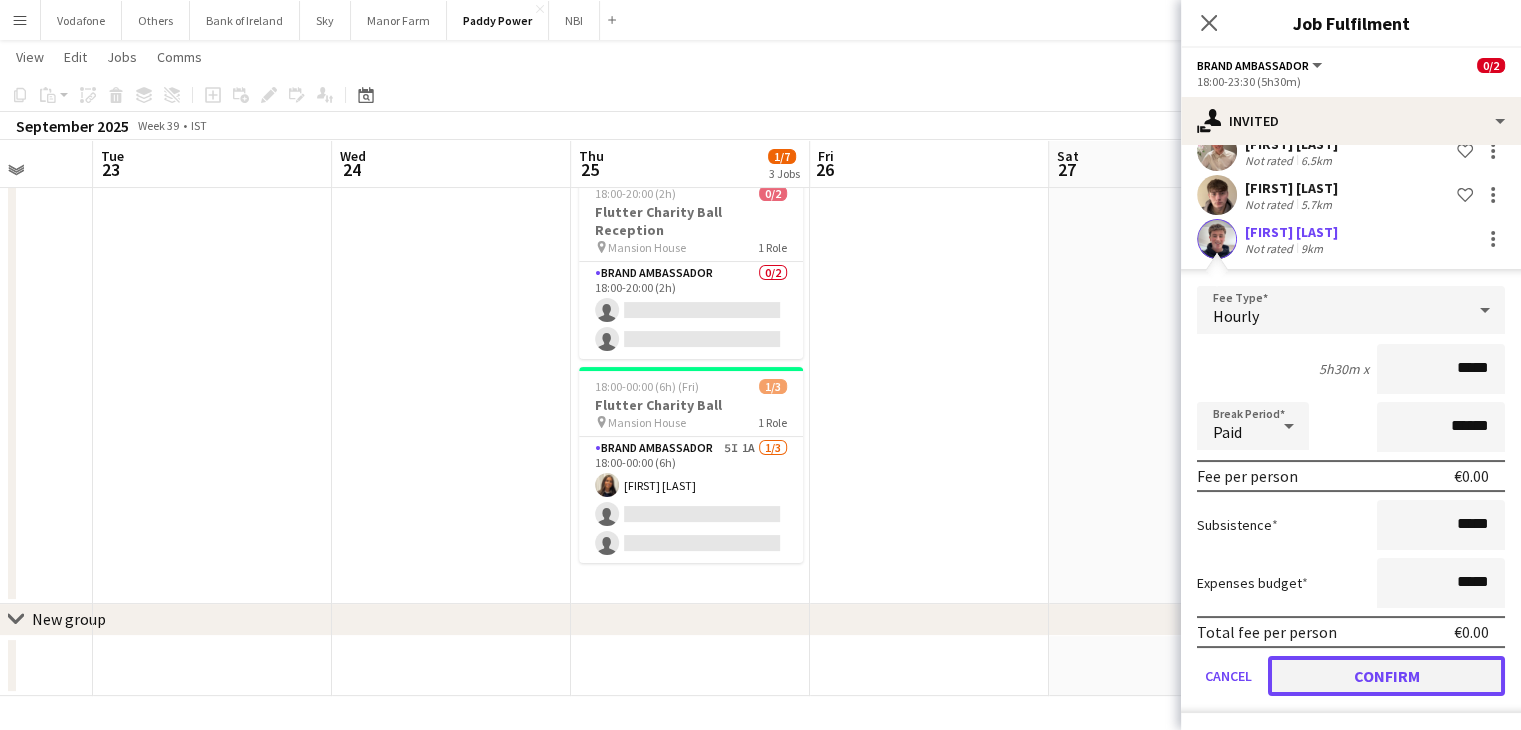 click on "Confirm" 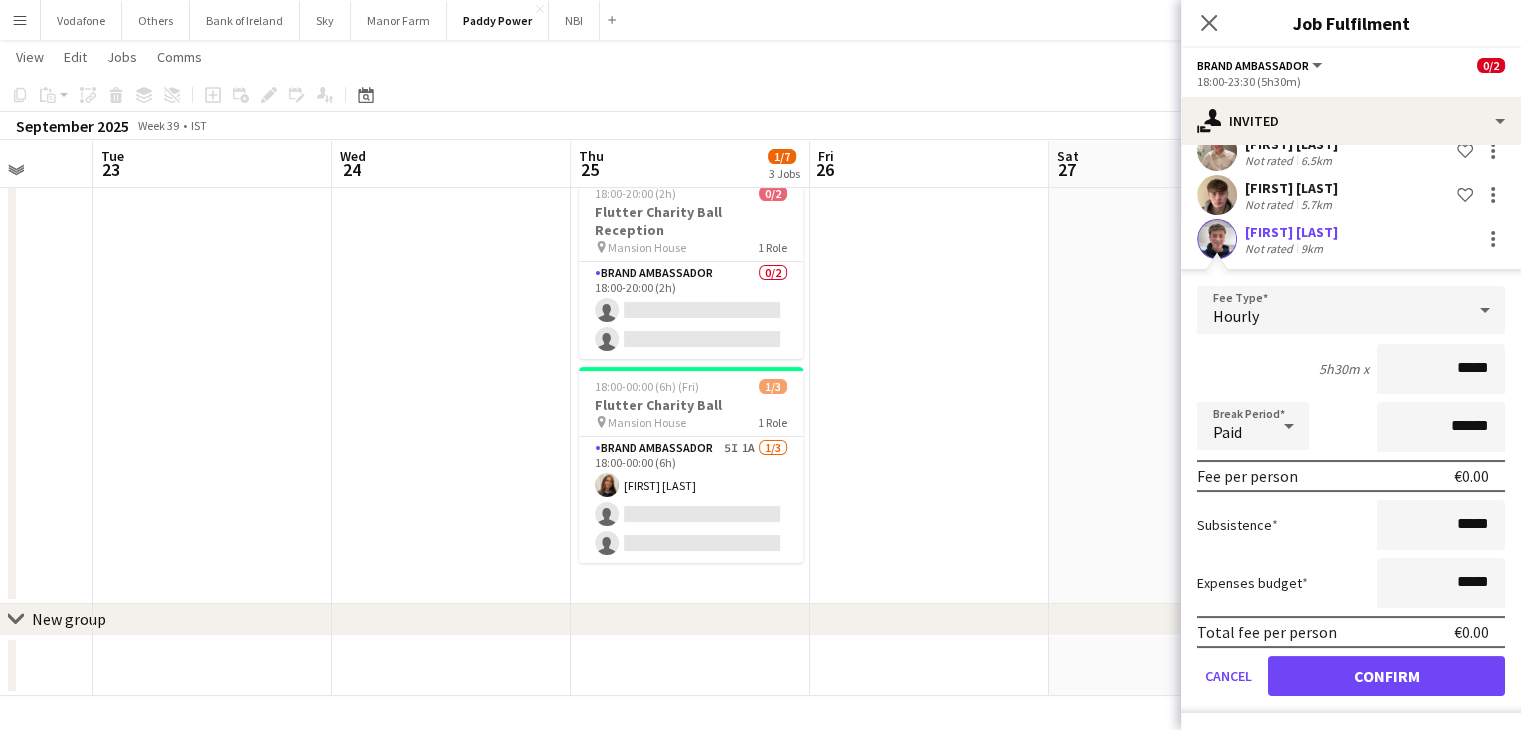 scroll, scrollTop: 0, scrollLeft: 0, axis: both 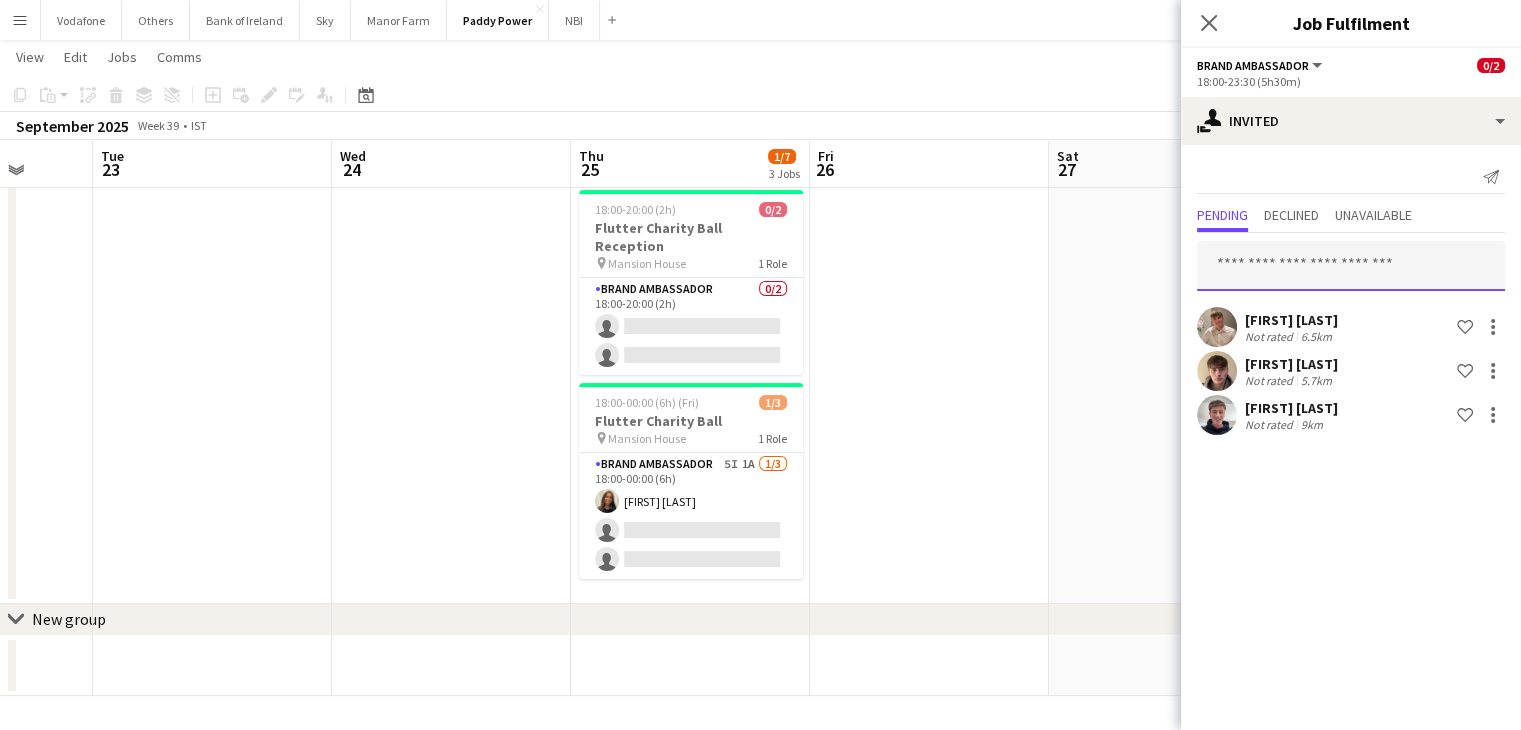 click at bounding box center [1351, 266] 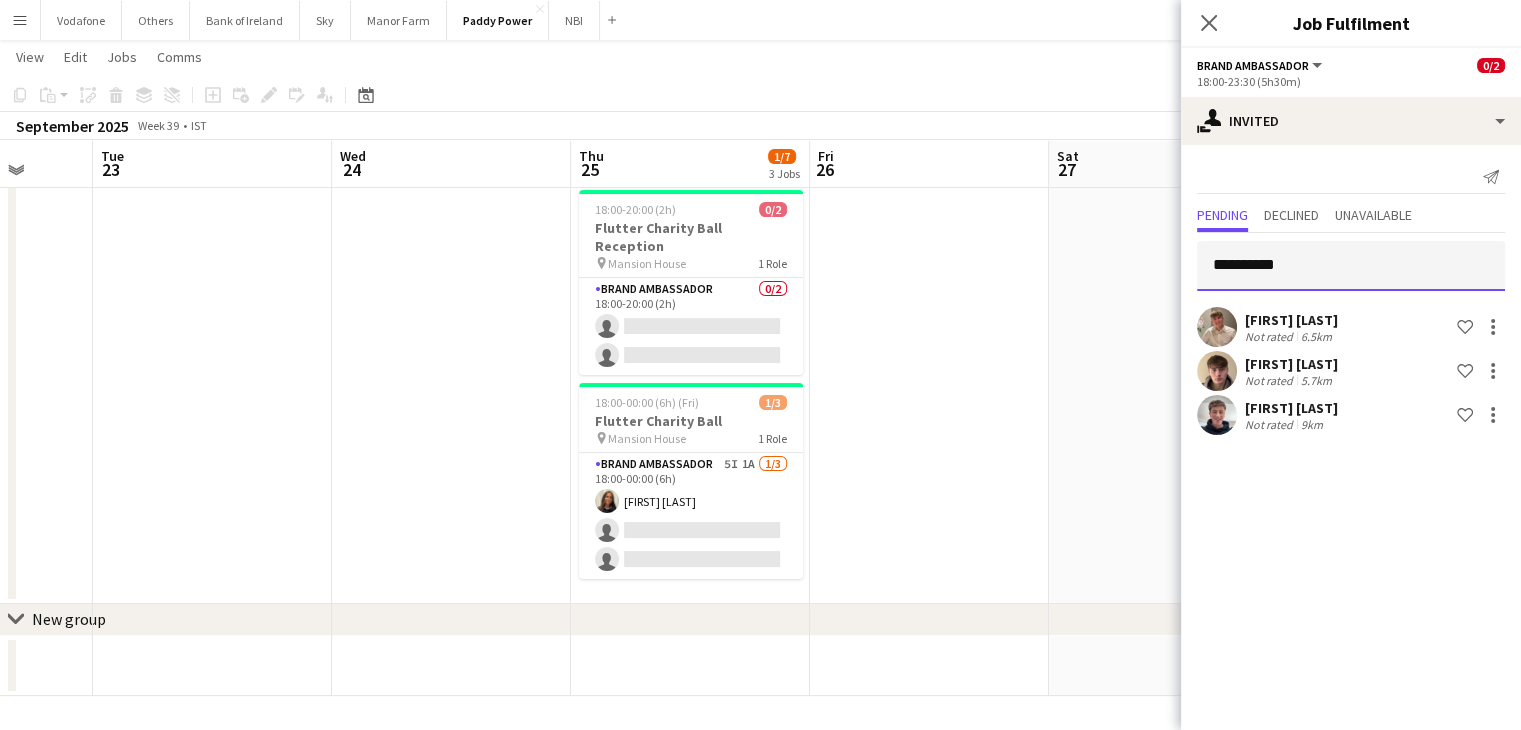 type on "**********" 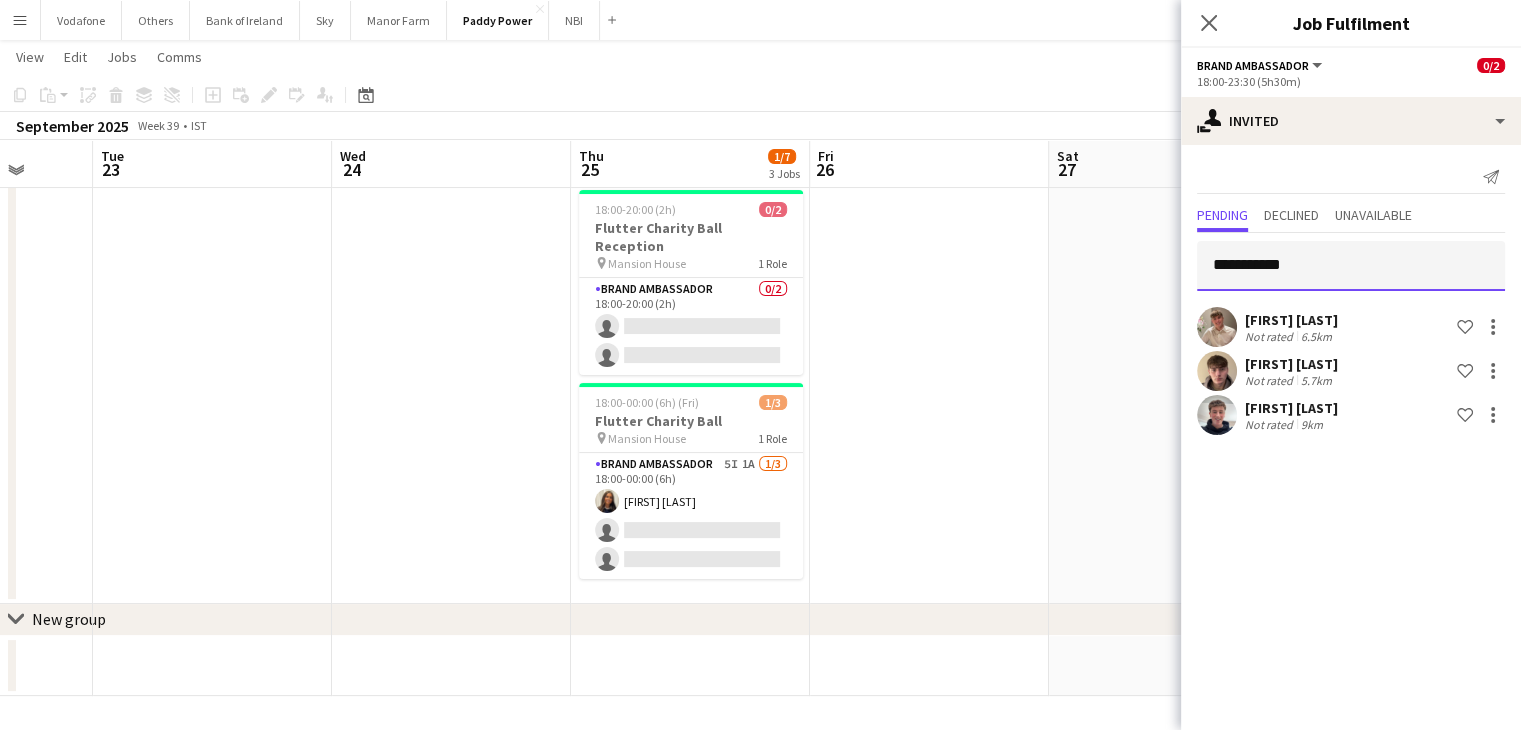 drag, startPoint x: 1292, startPoint y: 270, endPoint x: 1210, endPoint y: 271, distance: 82.006096 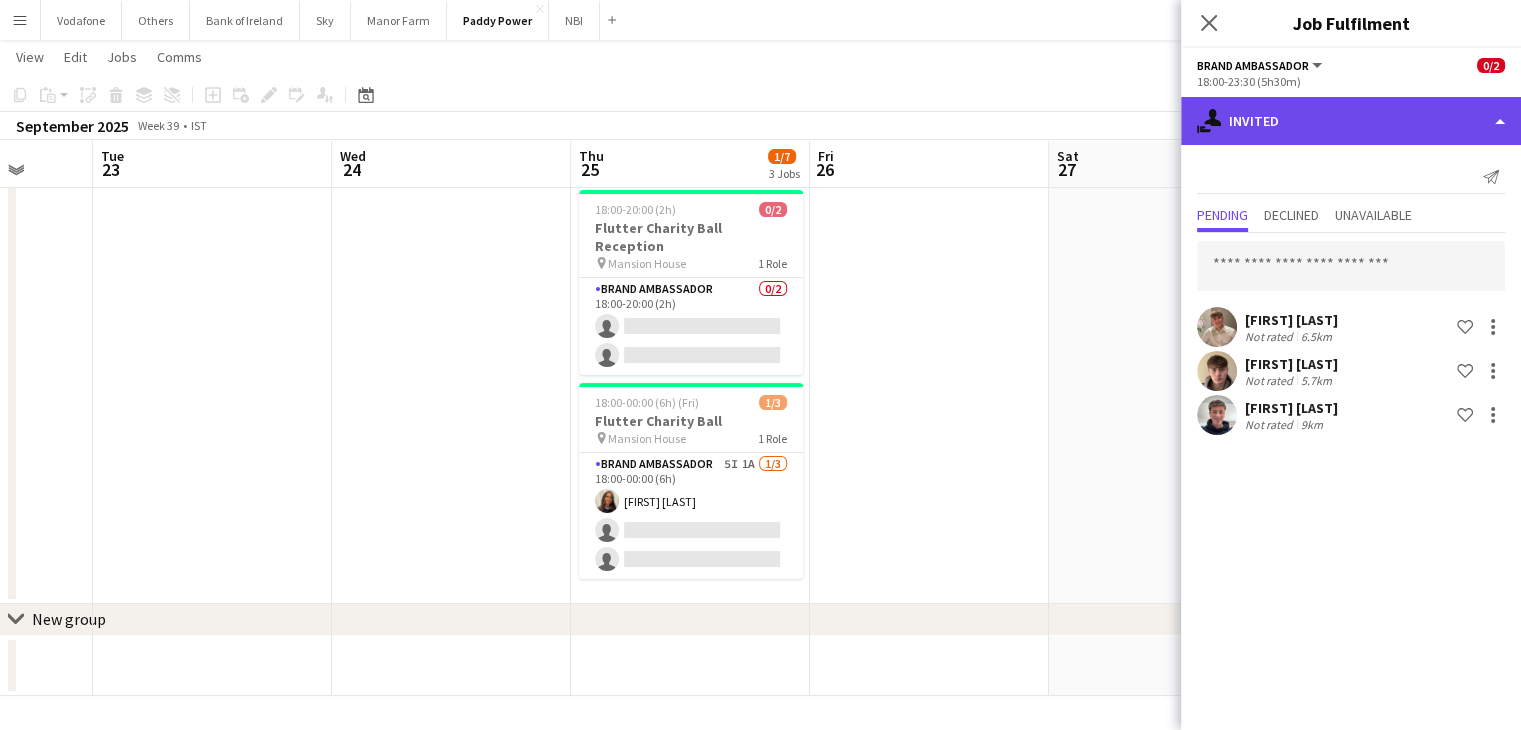 click on "single-neutral-actions-share-1
Invited" 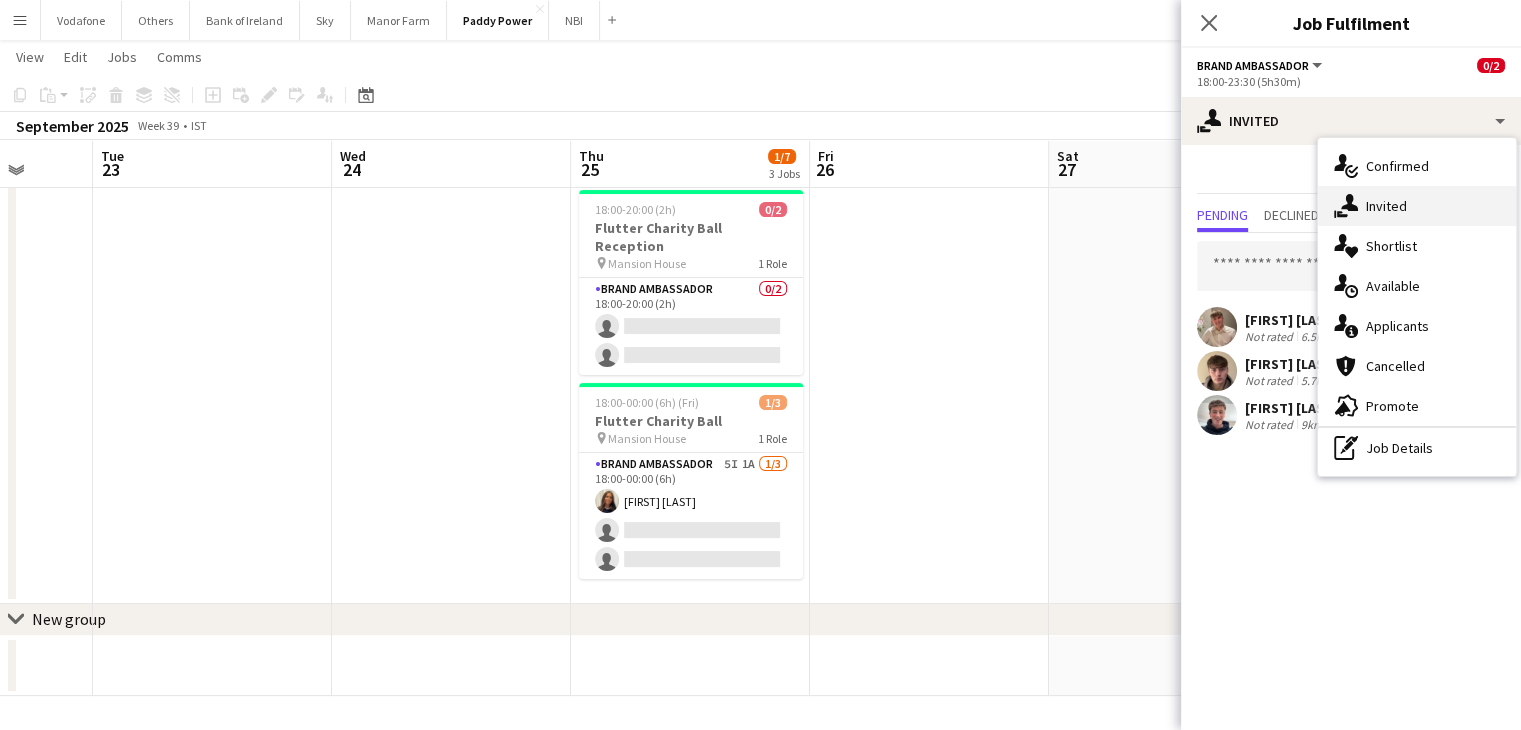 click on "single-neutral-actions-share-1
Invited" at bounding box center [1417, 206] 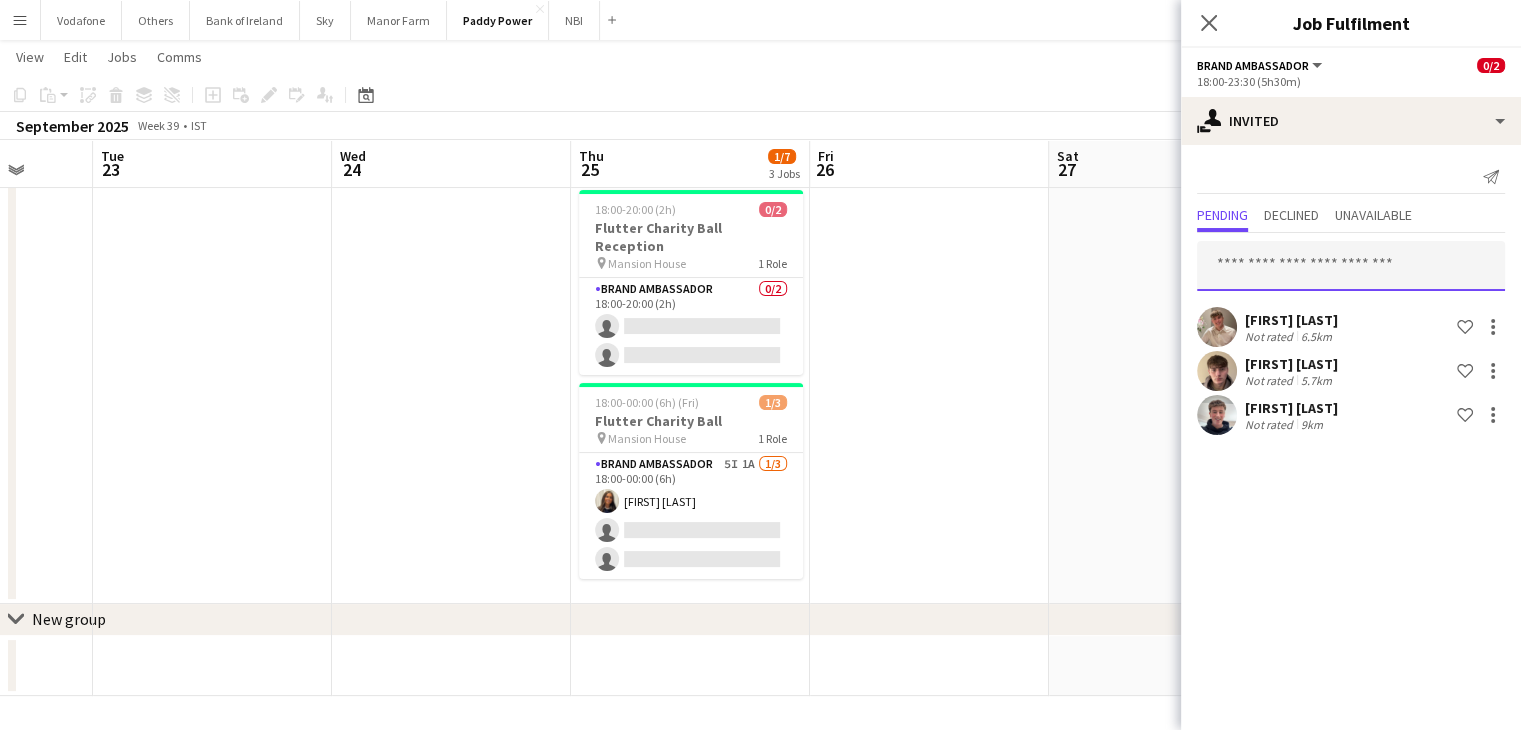 click at bounding box center [1351, 266] 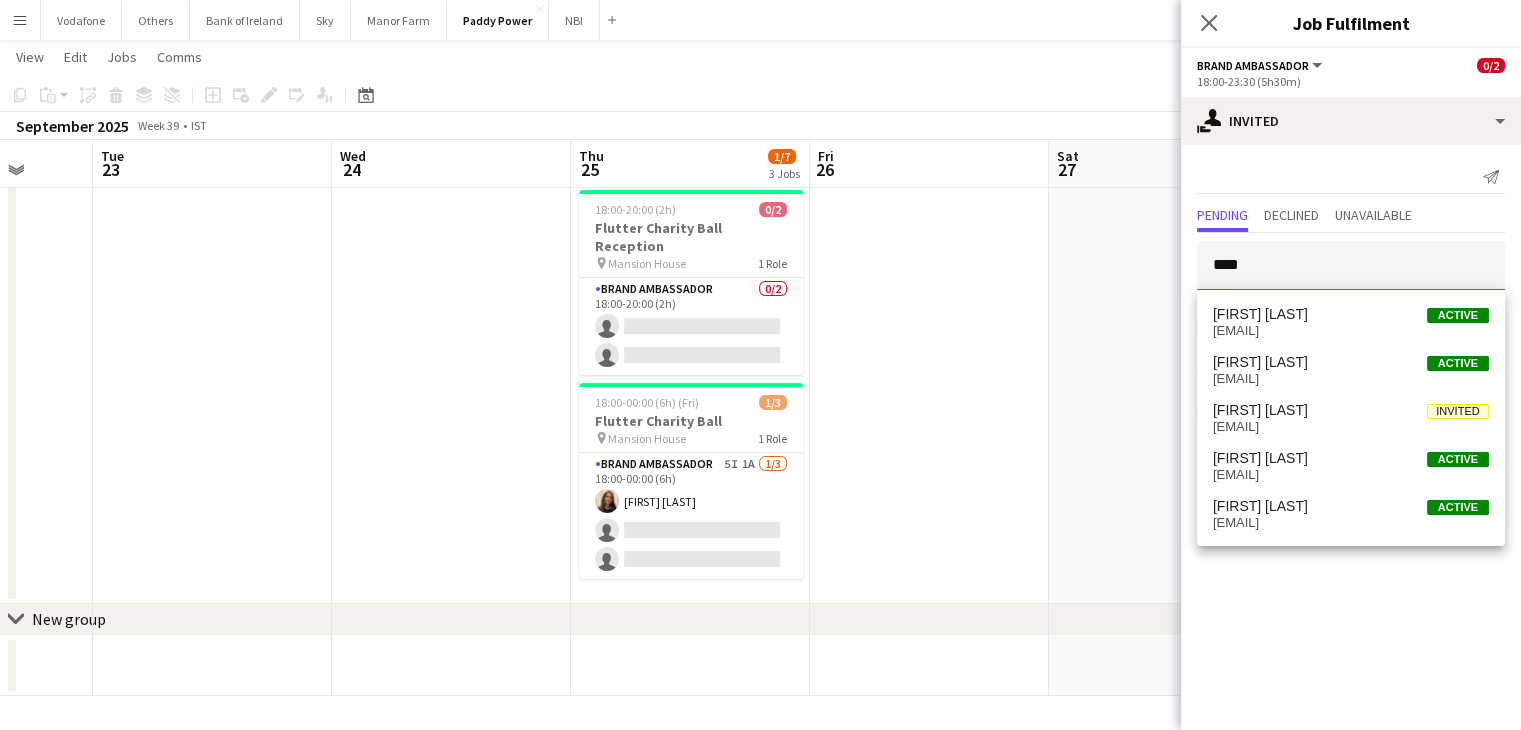 type on "****" 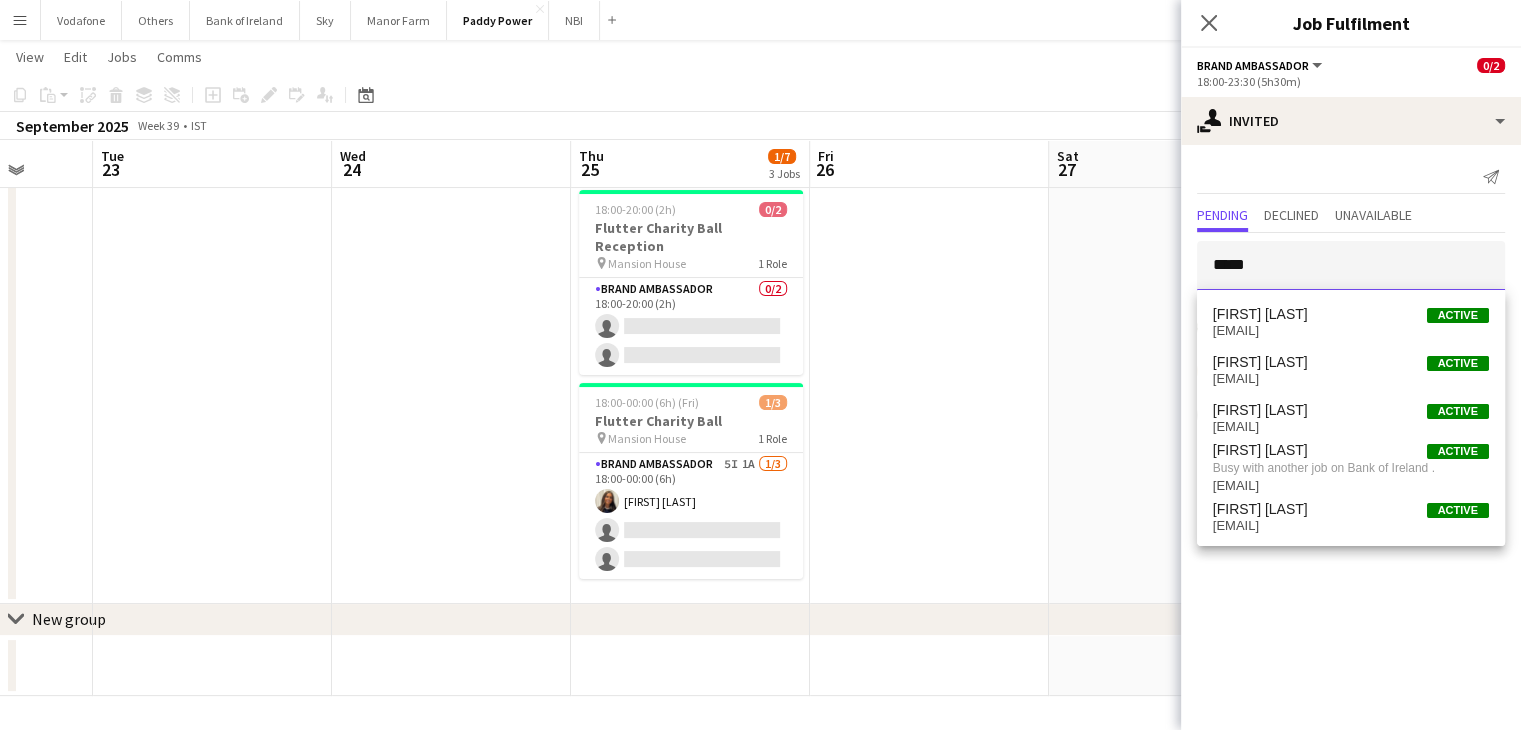 drag, startPoint x: 1330, startPoint y: 272, endPoint x: 1185, endPoint y: 274, distance: 145.0138 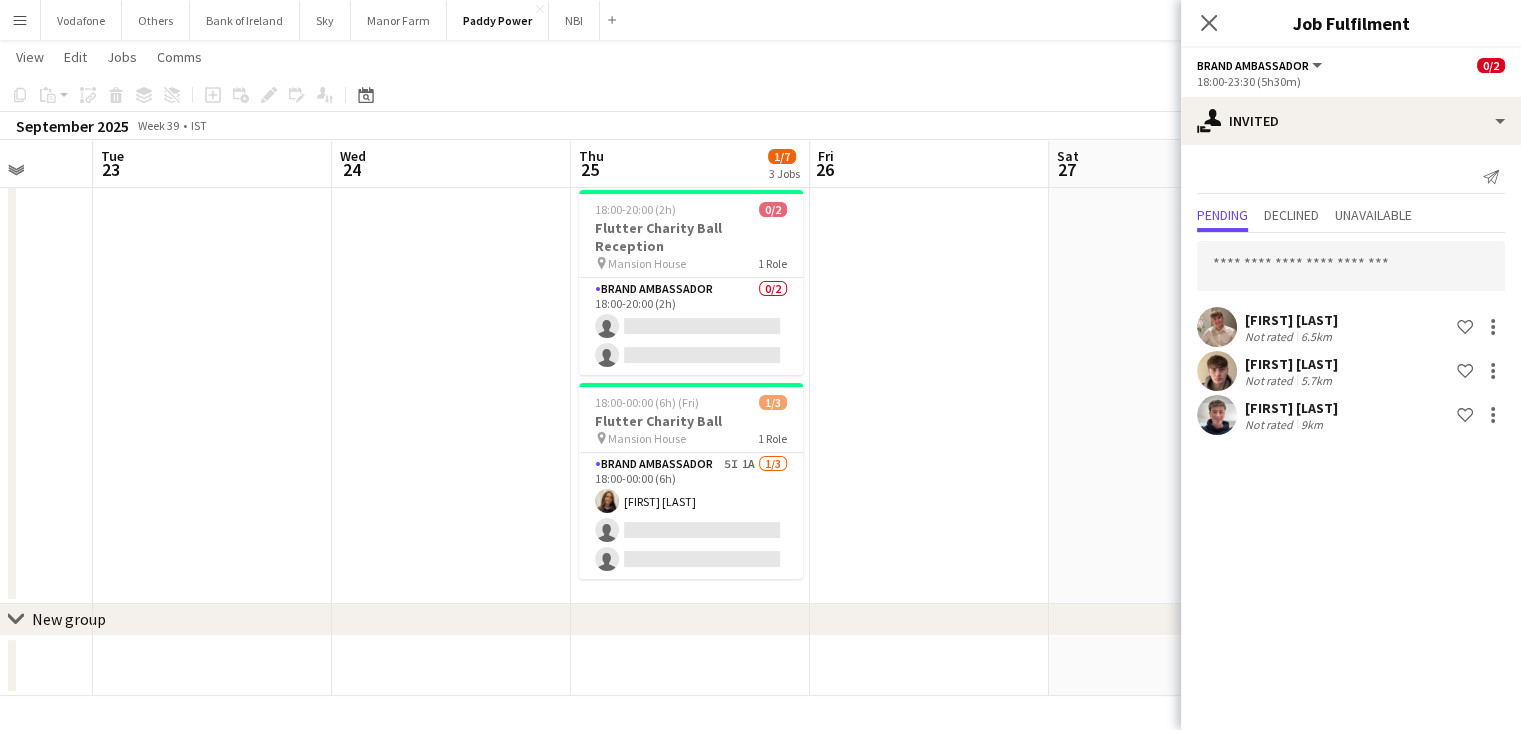 click at bounding box center (929, 286) 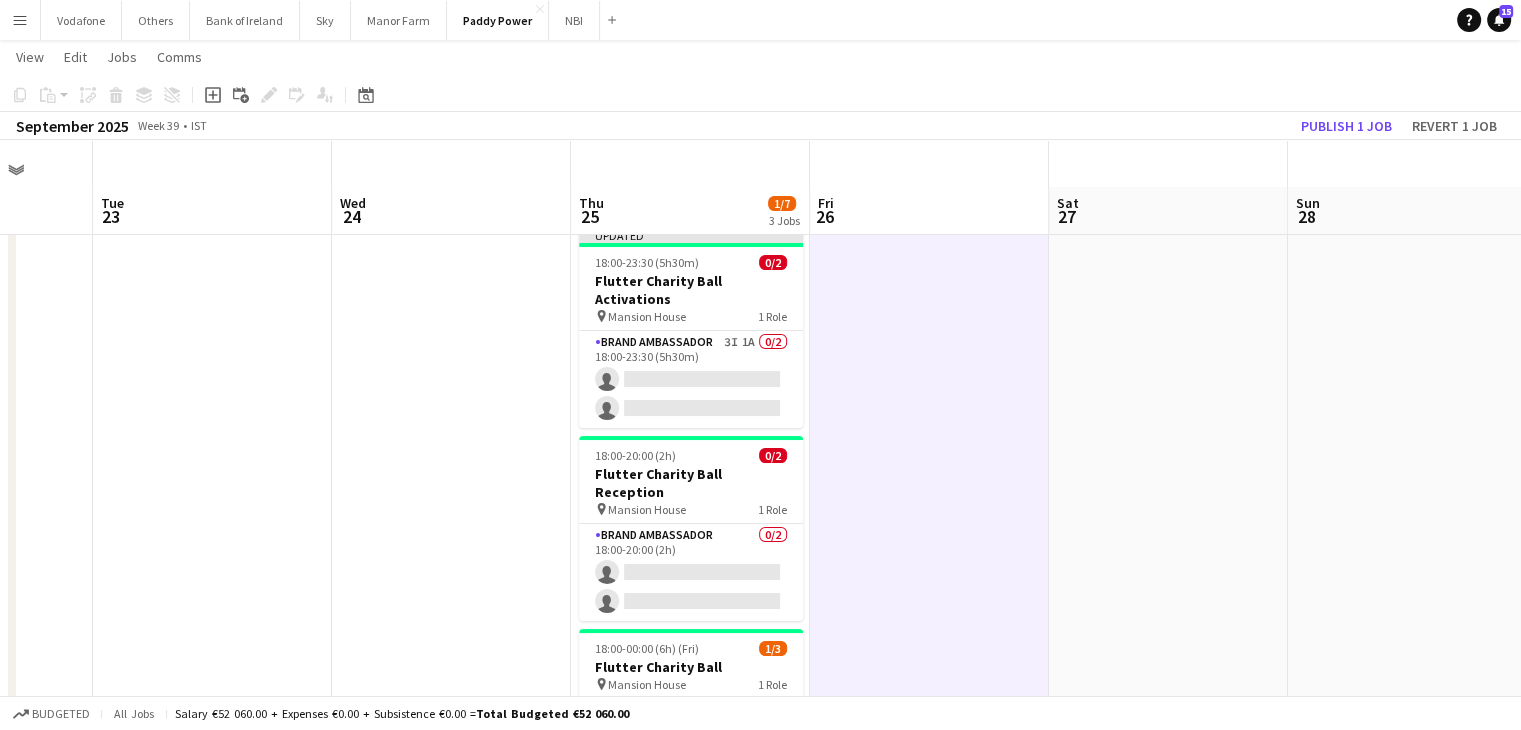scroll, scrollTop: 0, scrollLeft: 0, axis: both 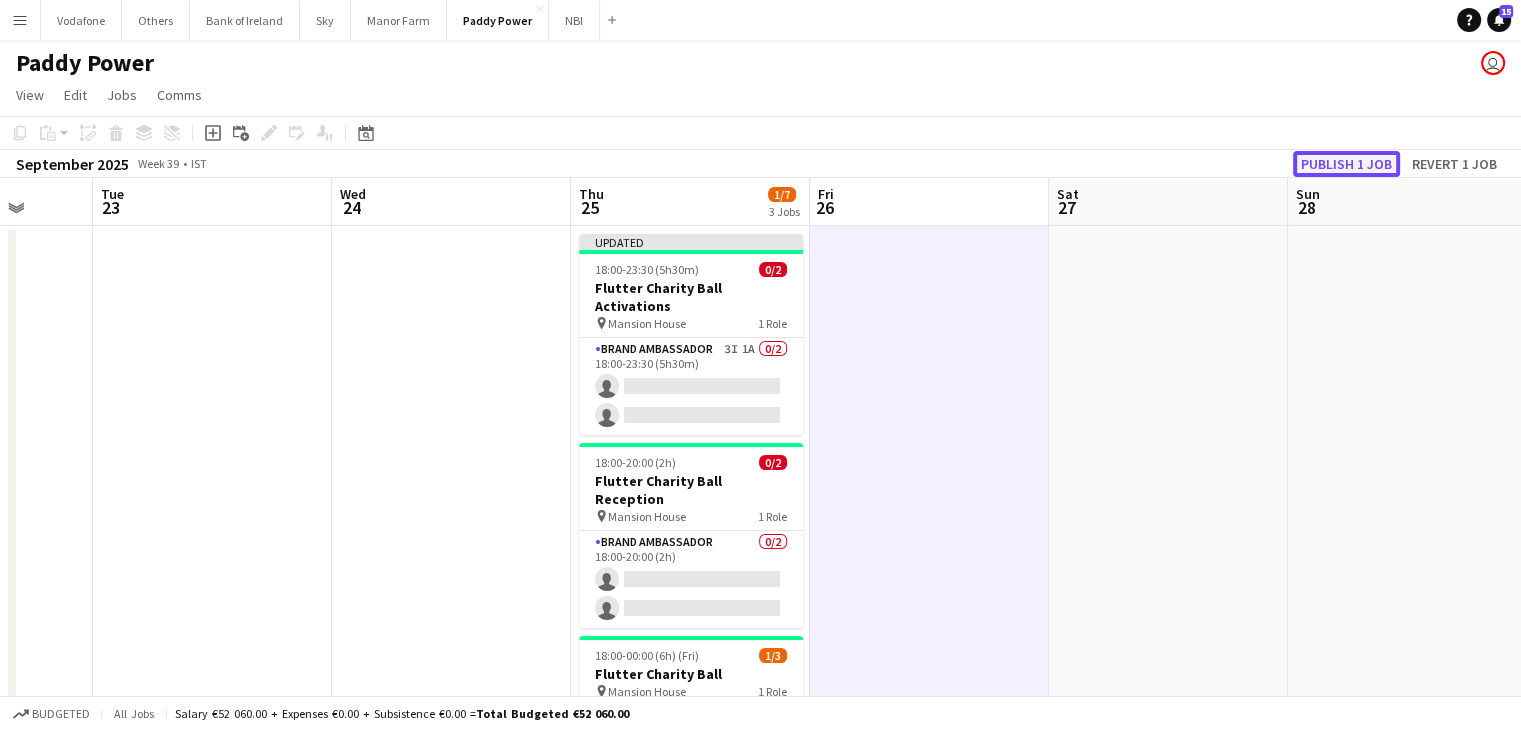click on "Publish 1 job" 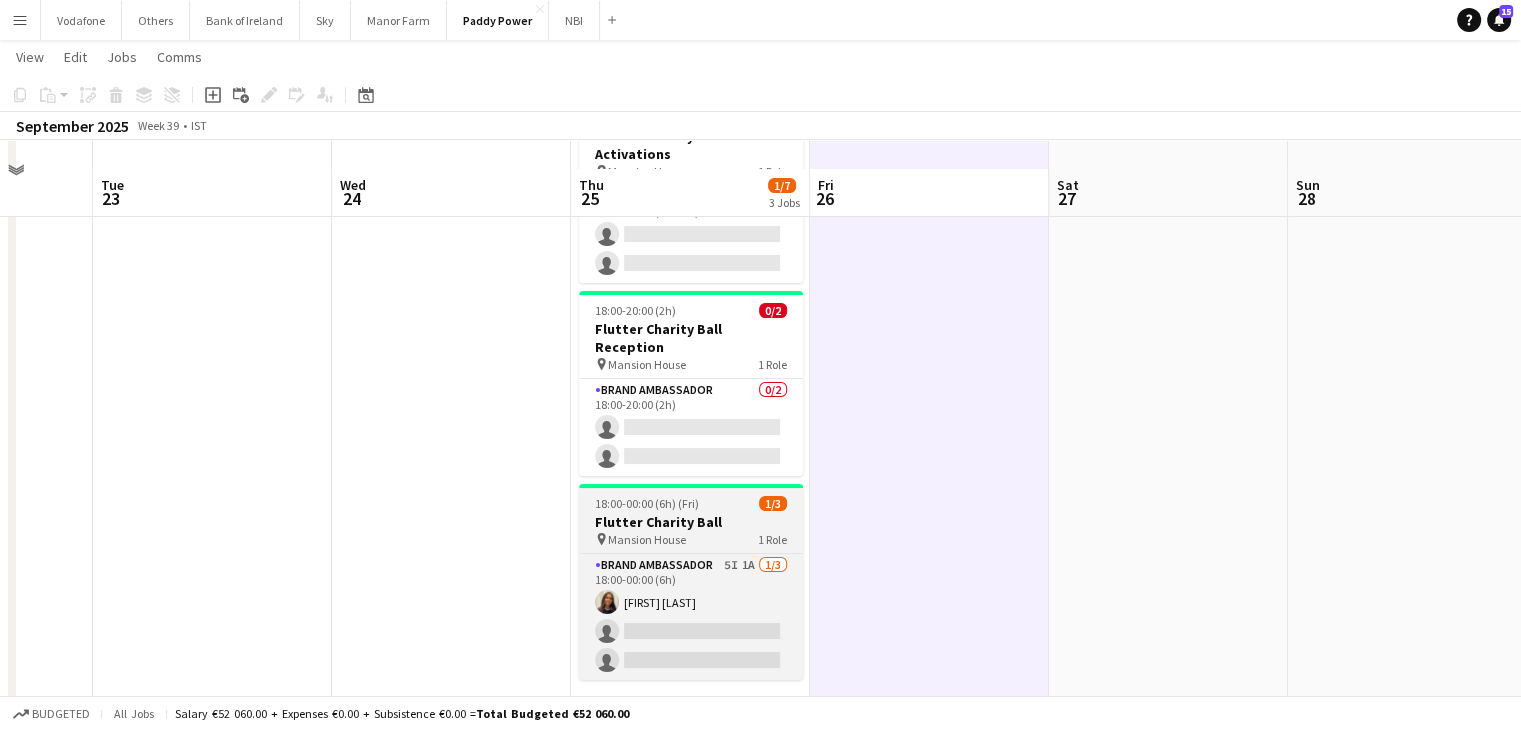 scroll, scrollTop: 100, scrollLeft: 0, axis: vertical 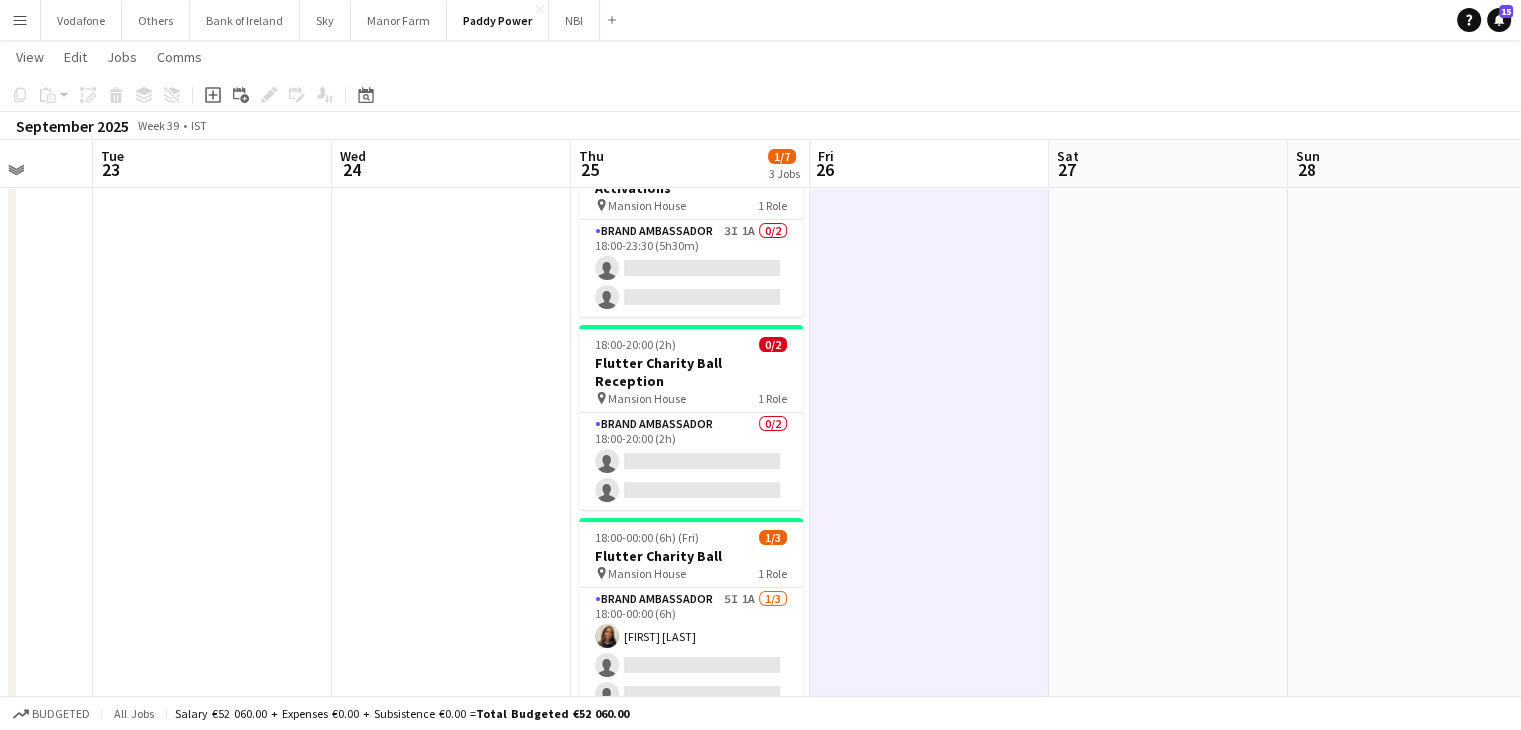 click at bounding box center [929, 441] 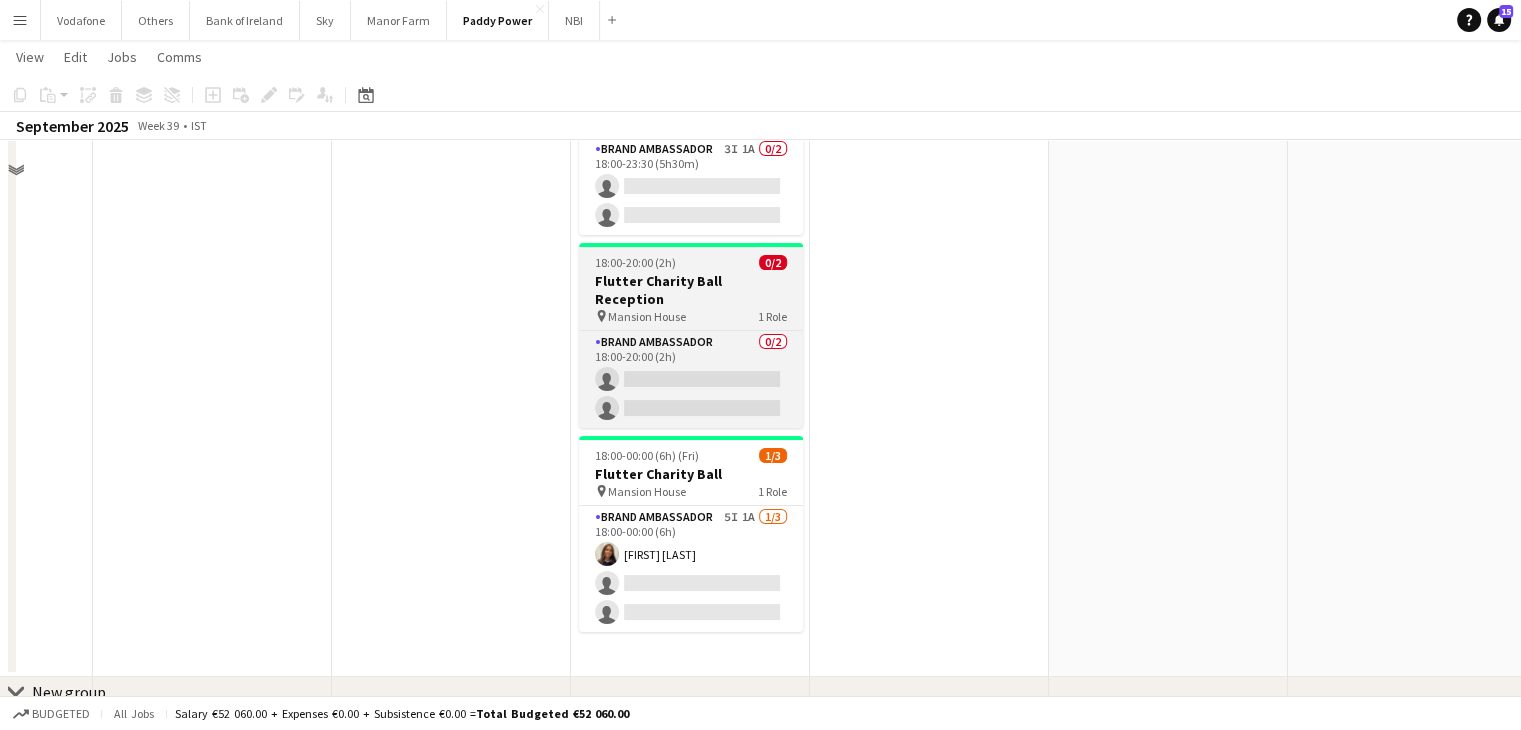 scroll, scrollTop: 200, scrollLeft: 0, axis: vertical 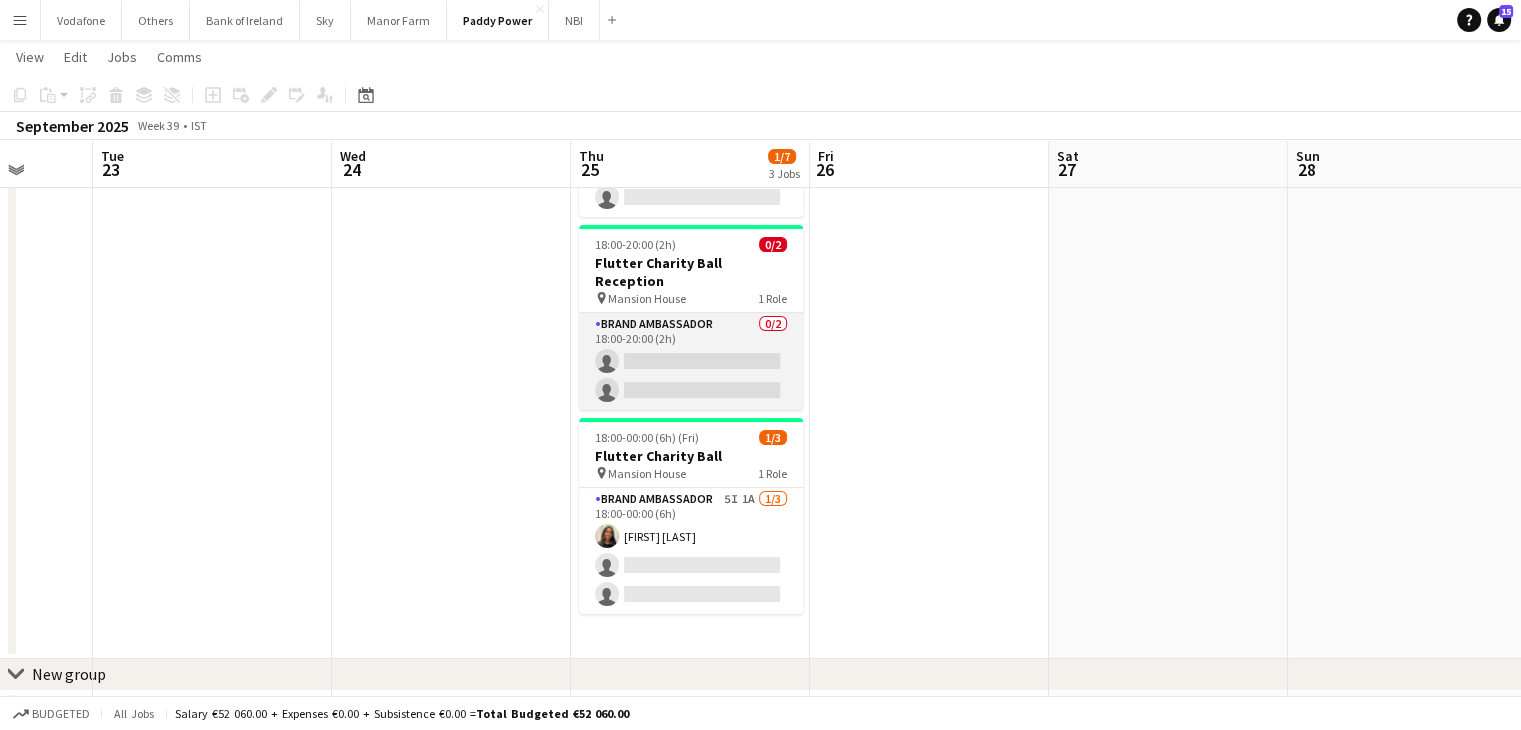 click on "Brand Ambassador   0/2   18:00-20:00 (2h)
single-neutral-actions
single-neutral-actions" at bounding box center (691, 361) 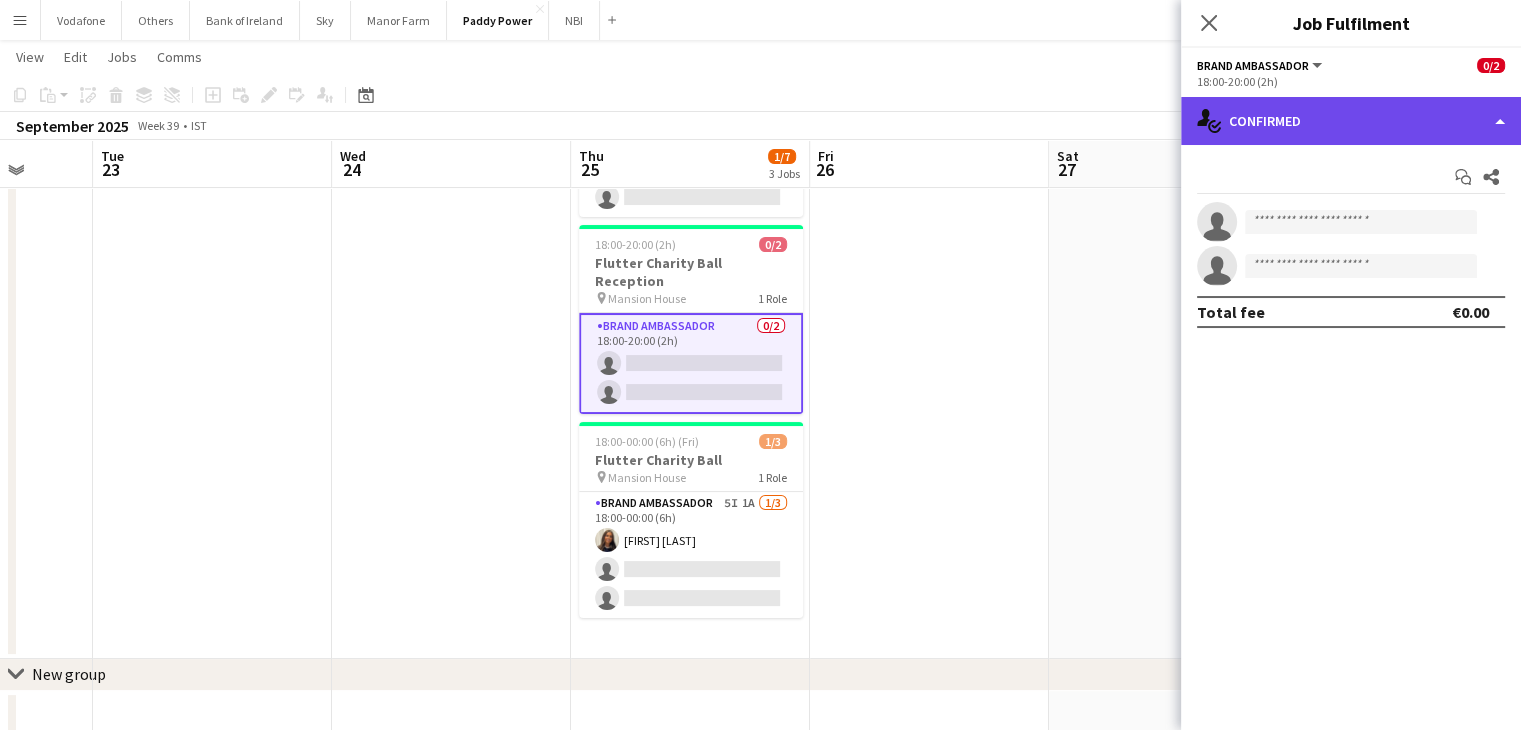 click on "single-neutral-actions-check-2
Confirmed" 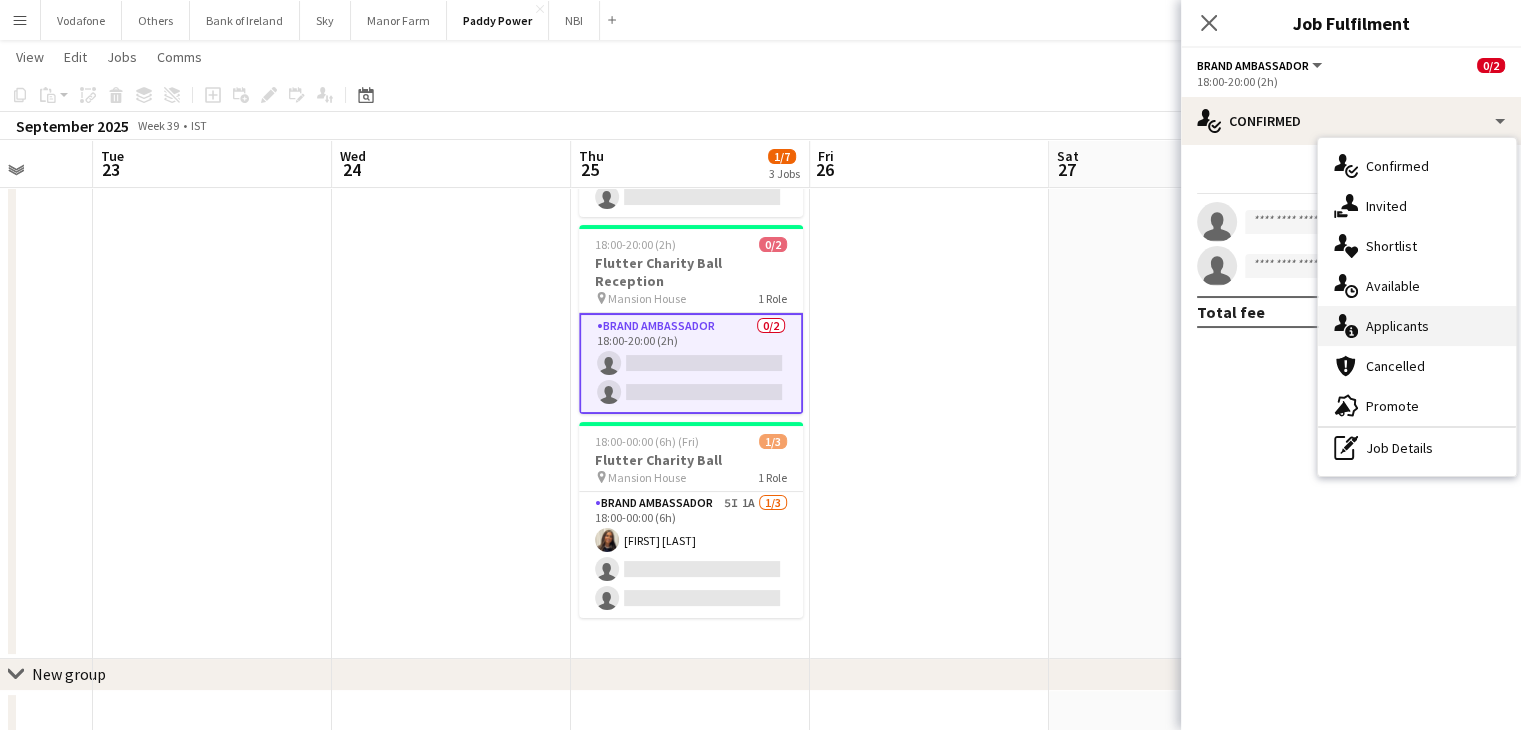 click on "single-neutral-actions-information
Applicants" at bounding box center [1417, 326] 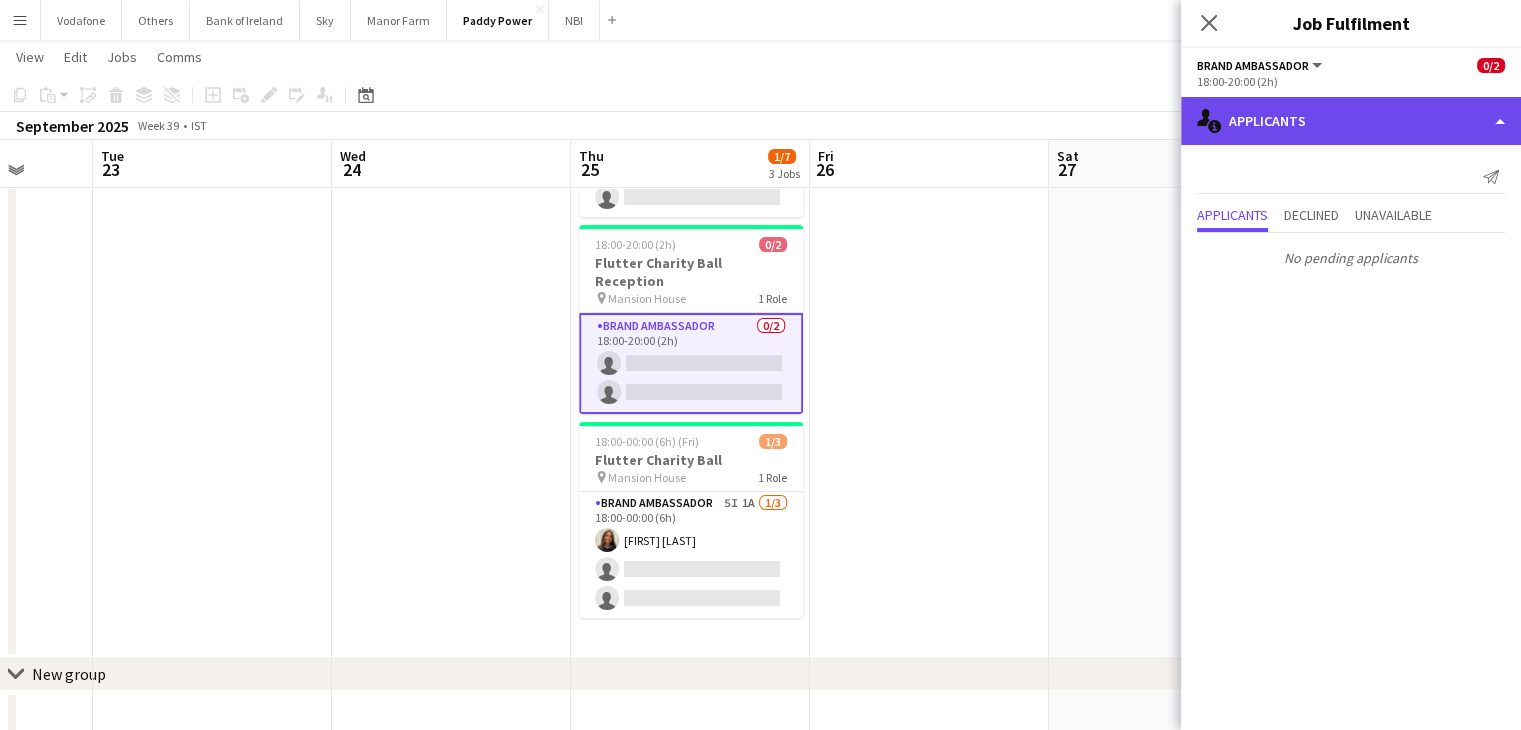 click on "single-neutral-actions-information
Applicants" 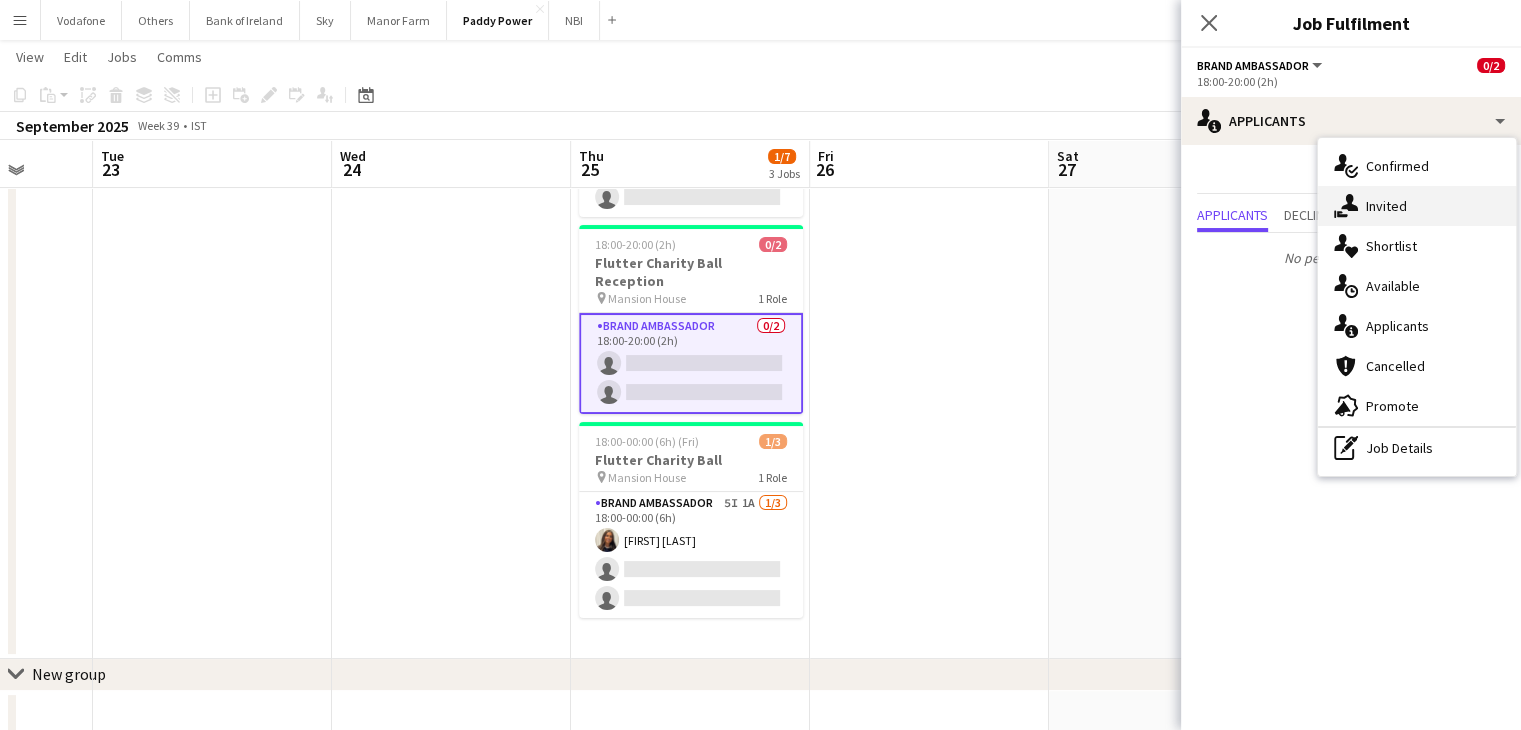 click on "single-neutral-actions-share-1
Invited" at bounding box center [1417, 206] 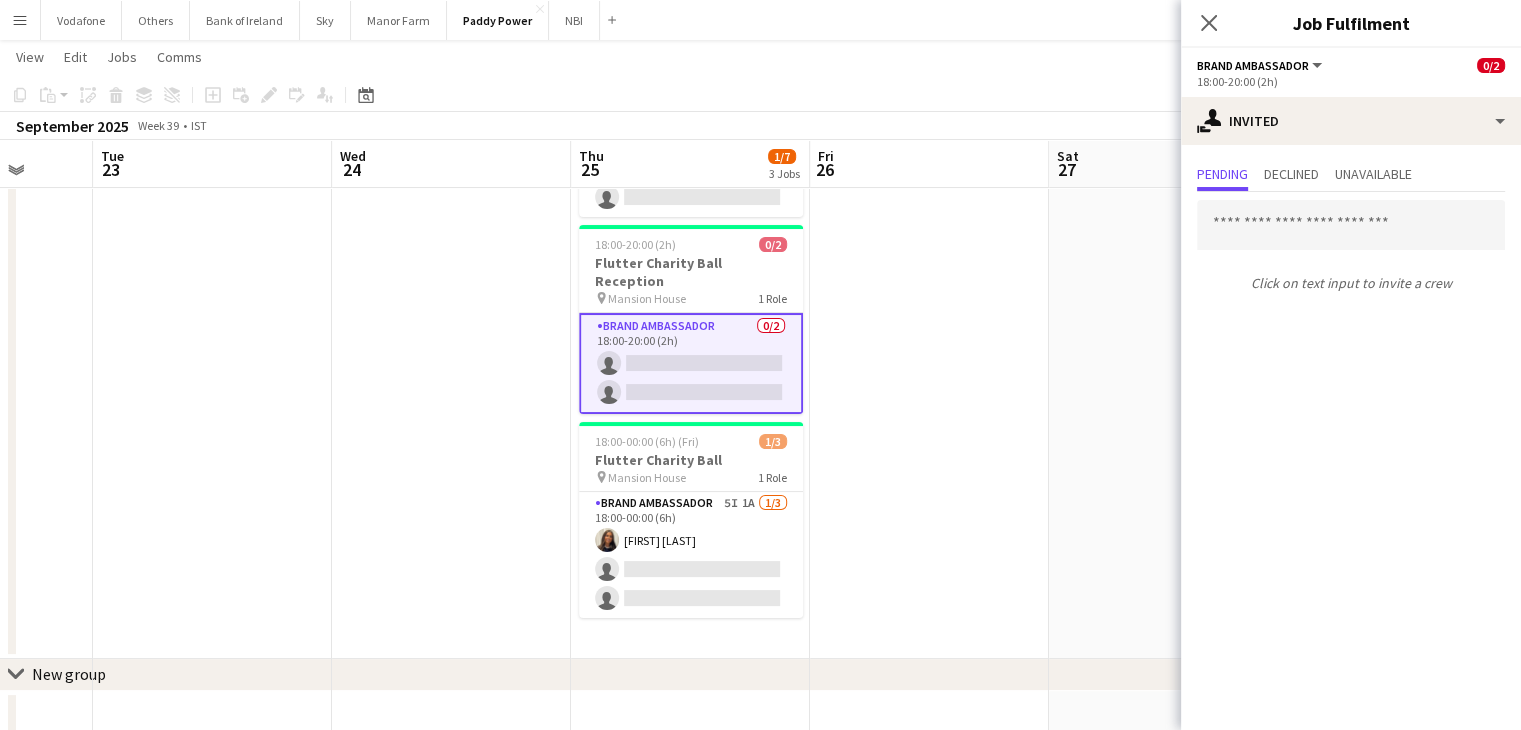 click at bounding box center [1168, 341] 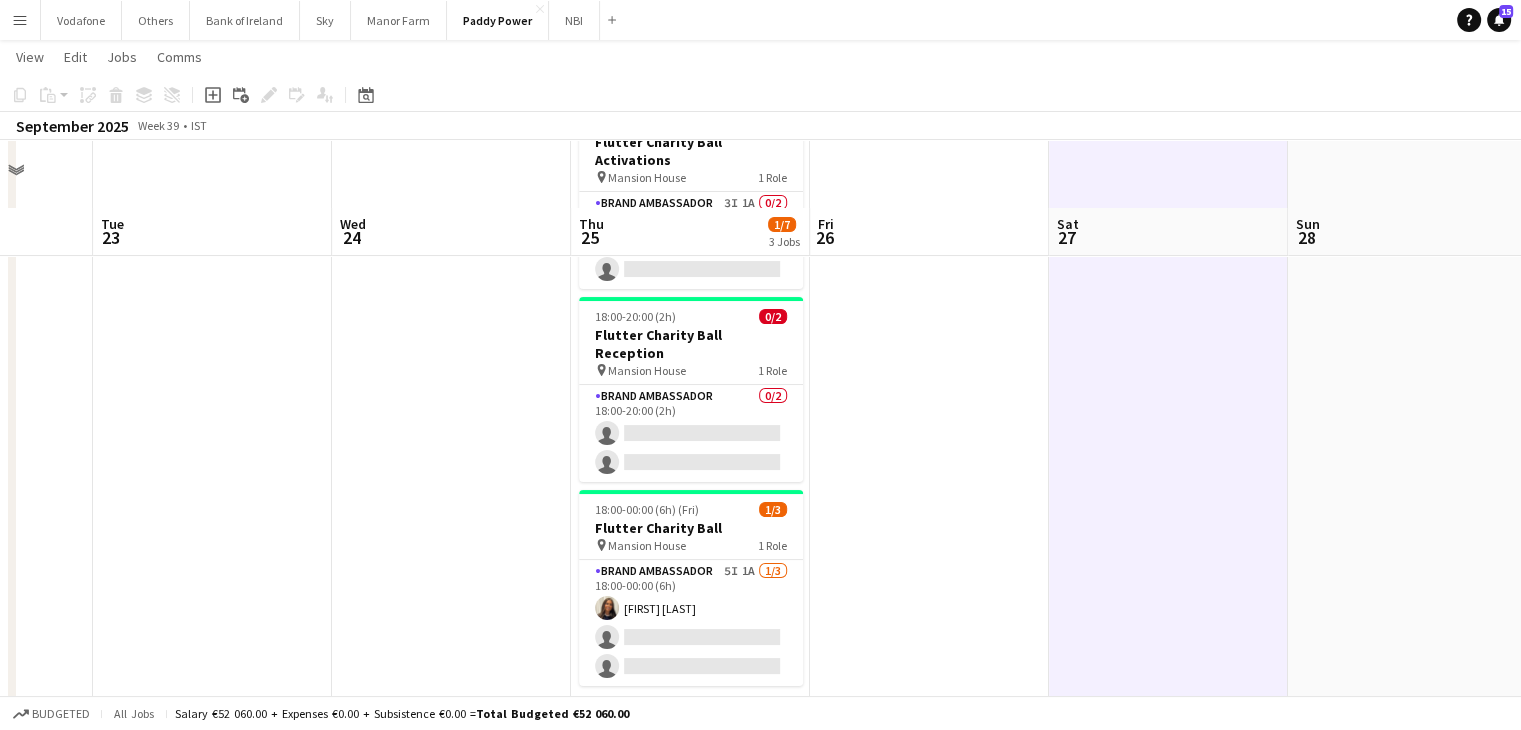 scroll, scrollTop: 0, scrollLeft: 0, axis: both 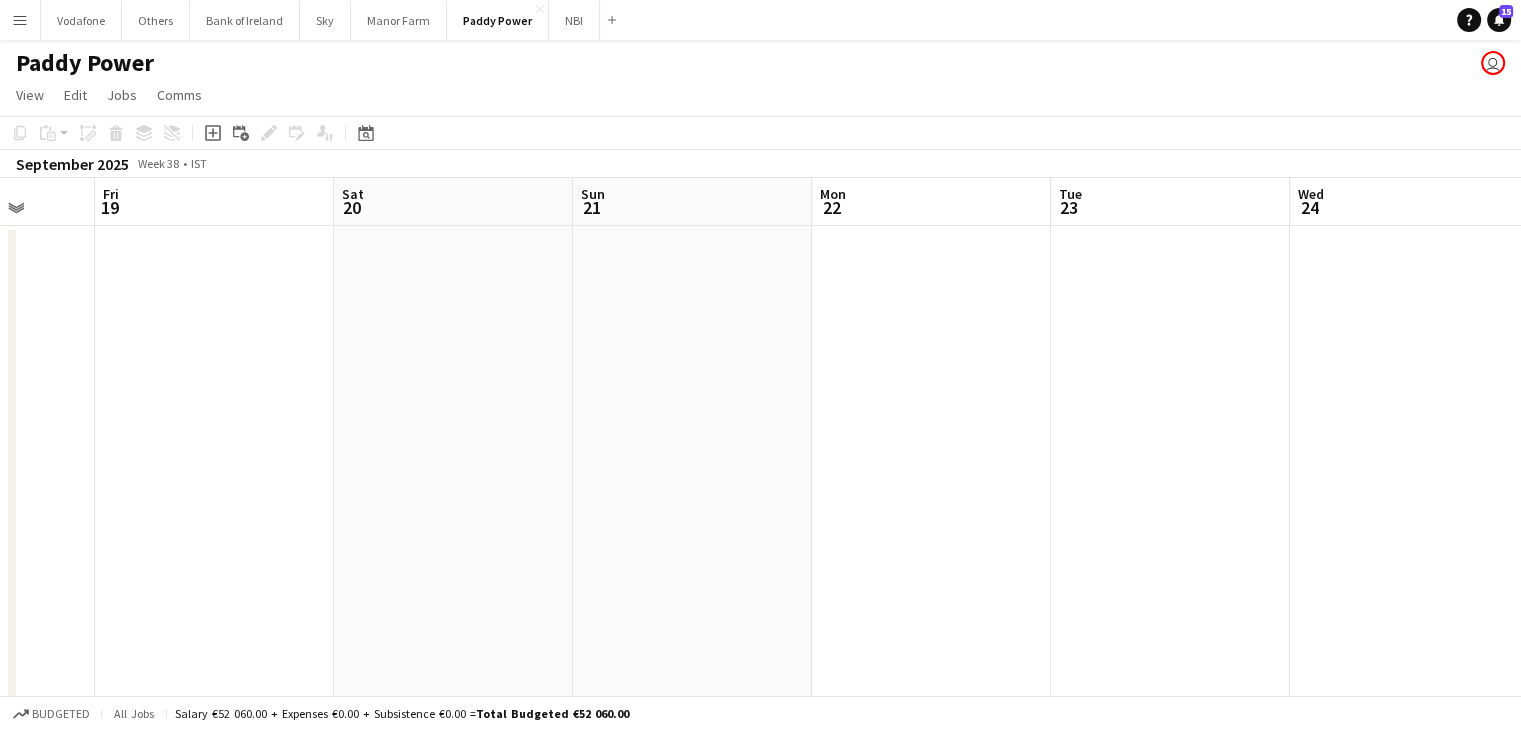drag, startPoint x: 522, startPoint y: 514, endPoint x: 1535, endPoint y: 627, distance: 1019.2831 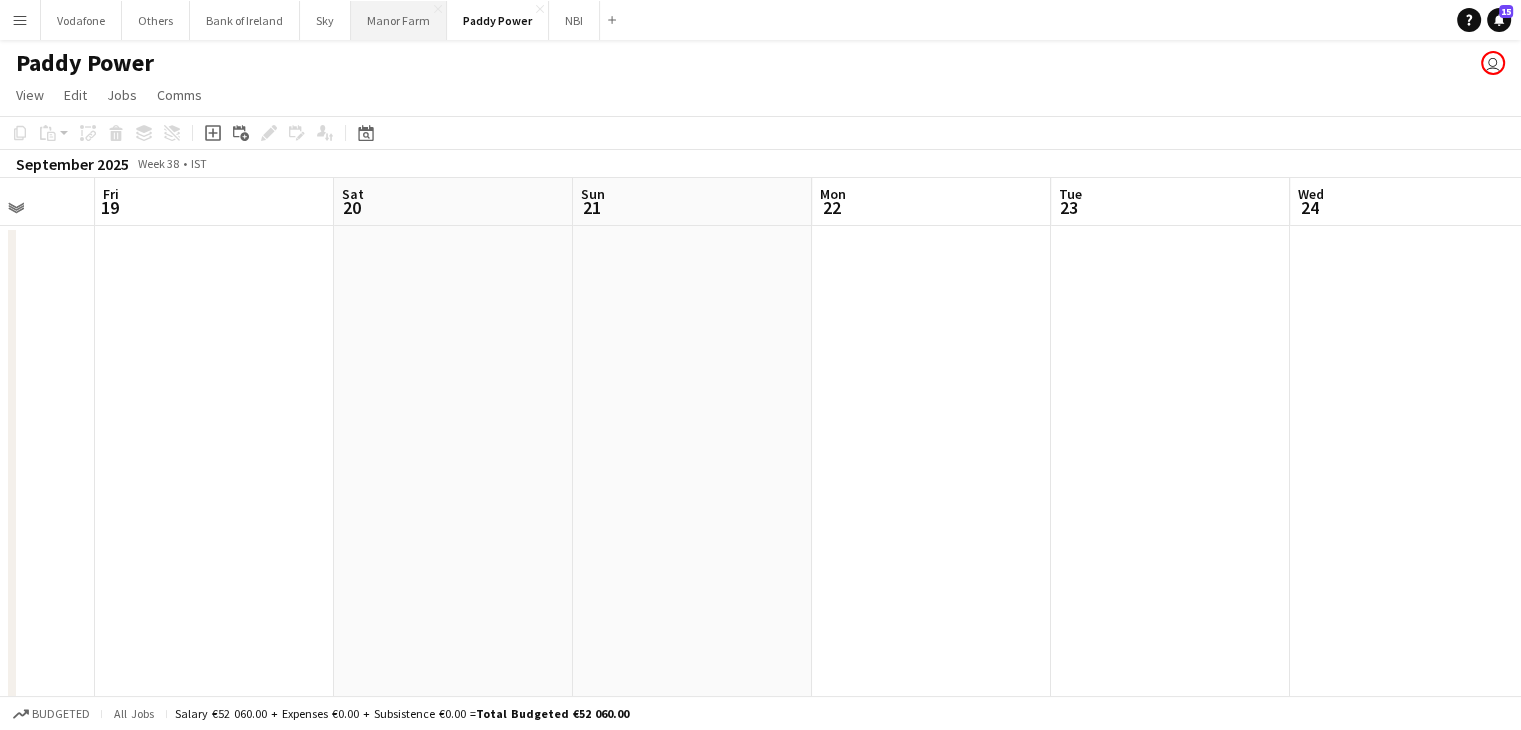 click on "Manor Farm
Close" at bounding box center (399, 20) 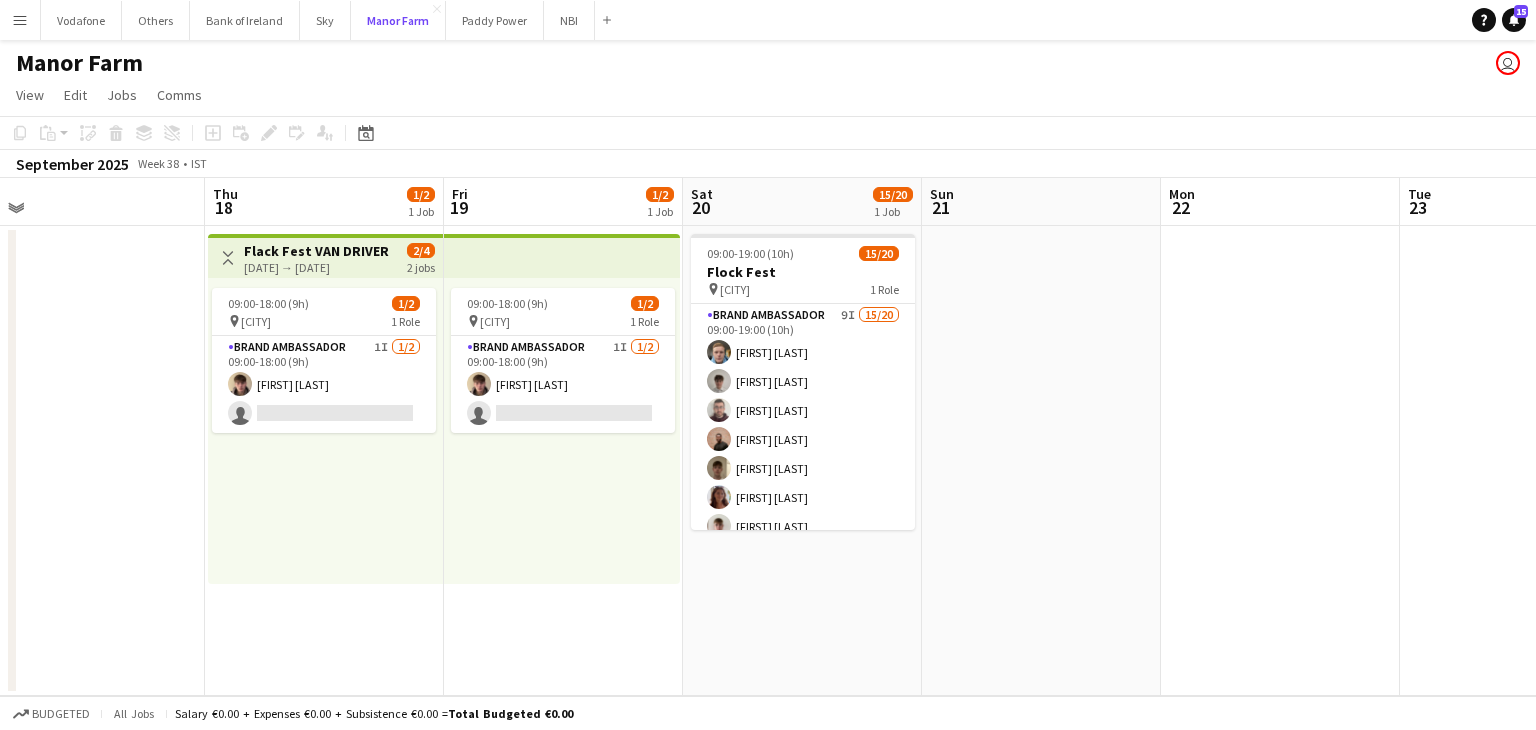 scroll, scrollTop: 0, scrollLeft: 514, axis: horizontal 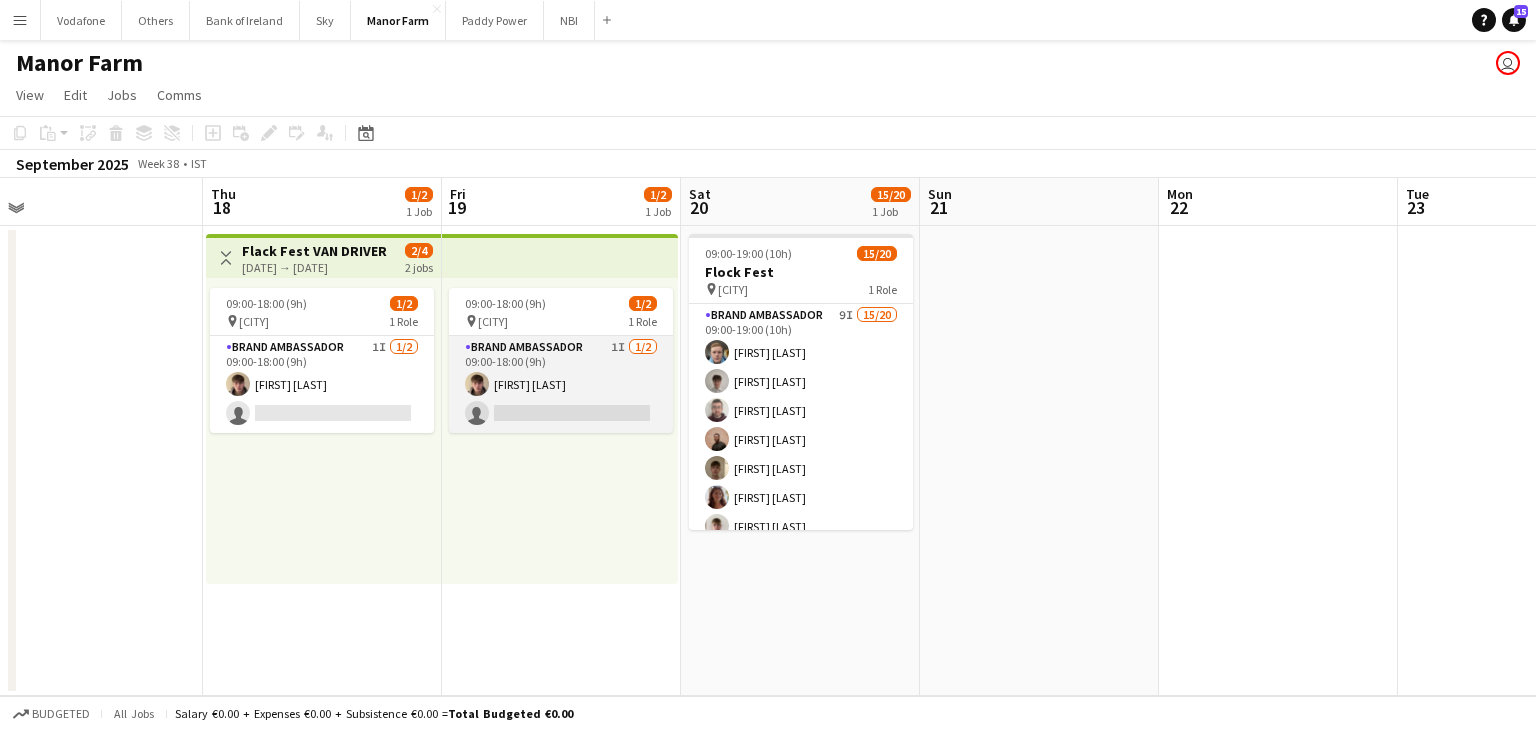 click on "Brand Ambassador   1I   2A   0/4   05:30-19:30 (14h)
[FIRST] [LAST]
single-neutral-actions" at bounding box center [561, 384] 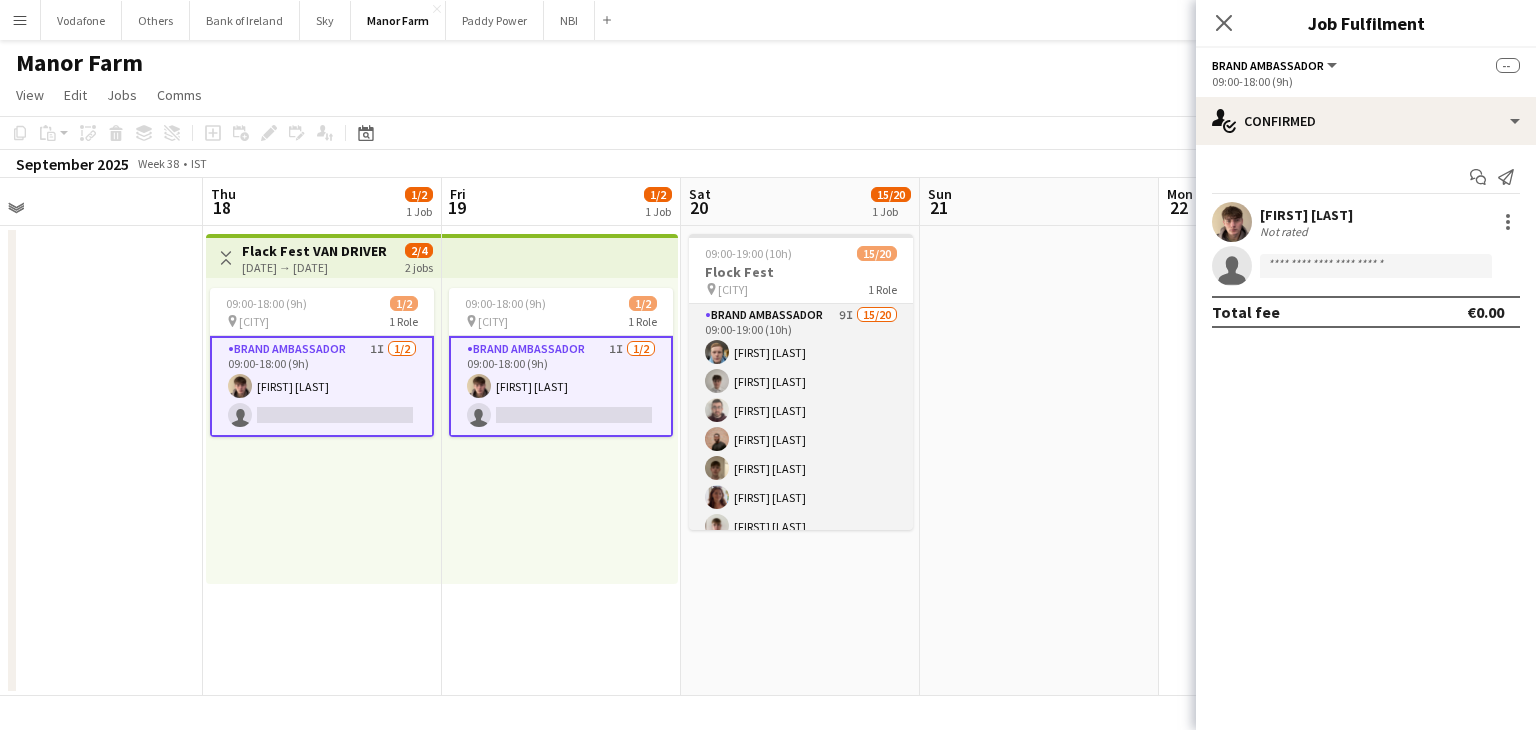 click on "Brand Ambassador   9I   15/20   09:00-19:00 (10h)
[FIRST] [LAST] [FIRST] [LAST] [FIRST] [LAST] [FIRST] [LAST] [FIRST] [LAST] [FIRST] [LAST] [FIRST] [LAST] [FIRST] [LAST] [FIRST] [LAST] [FIRST] [LAST] [FIRST] [LAST] [FIRST] [LAST] [FIRST] [LAST] [FIRST] [LAST]
single-neutral-actions
single-neutral-actions
single-neutral-actions
single-neutral-actions
single-neutral-actions" at bounding box center (801, 613) 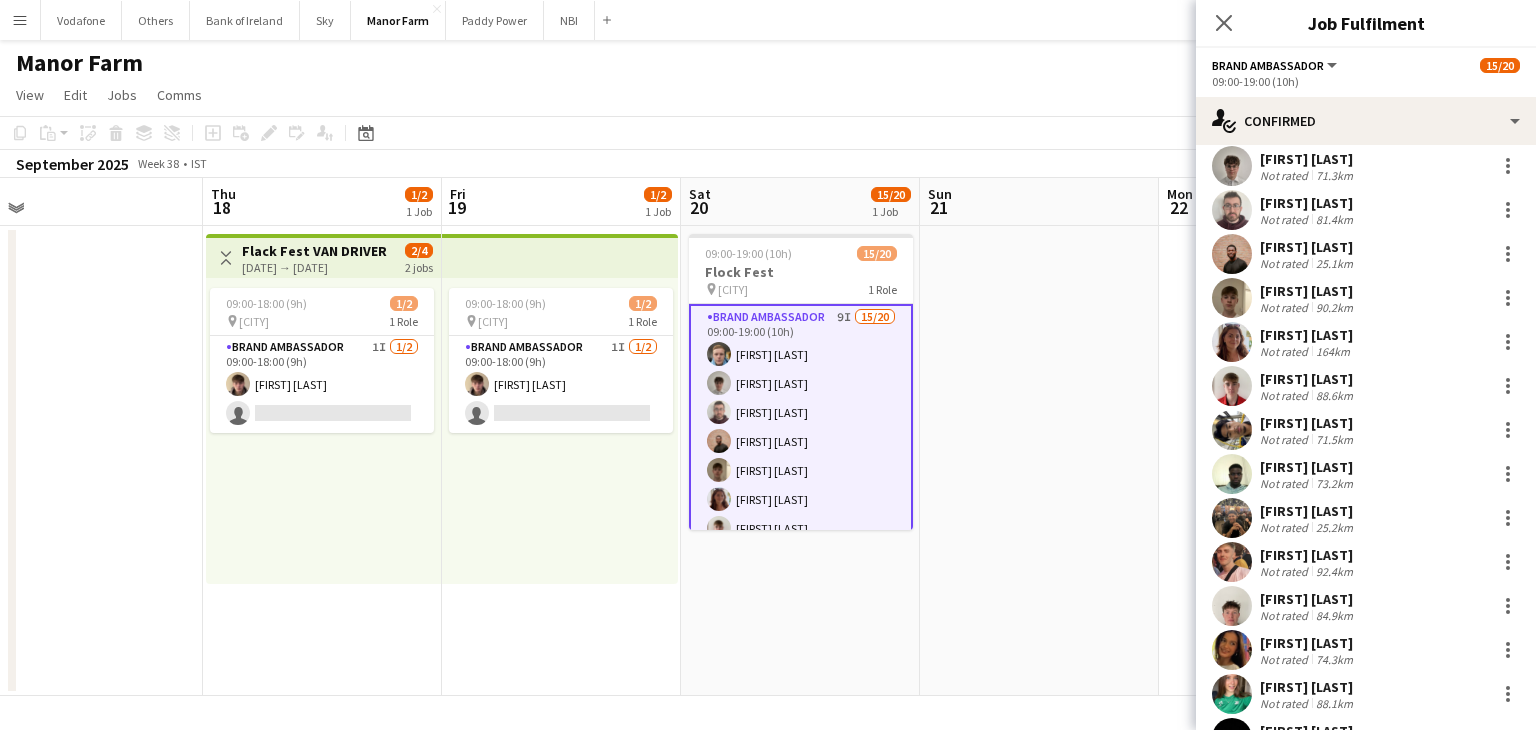 scroll, scrollTop: 0, scrollLeft: 0, axis: both 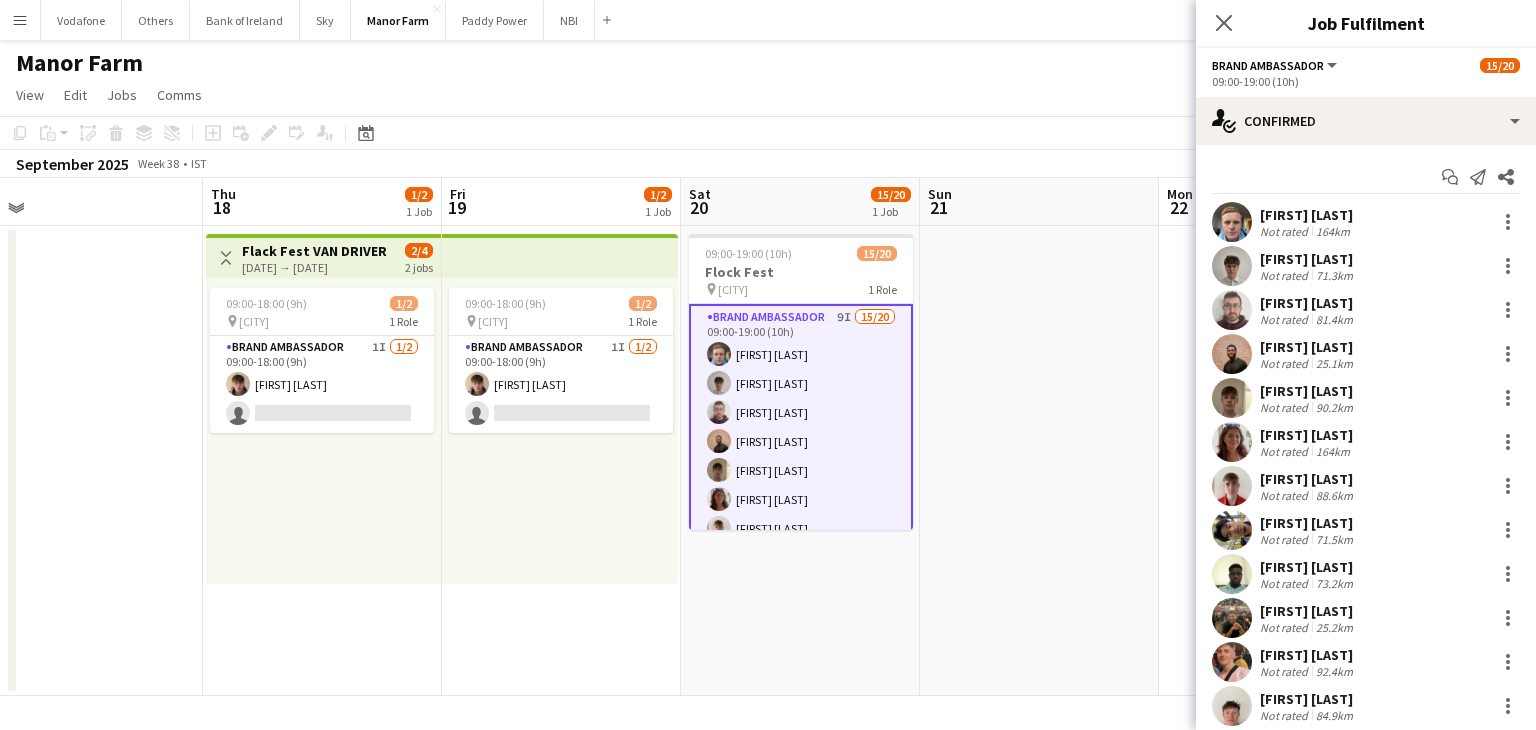 click at bounding box center [1039, 461] 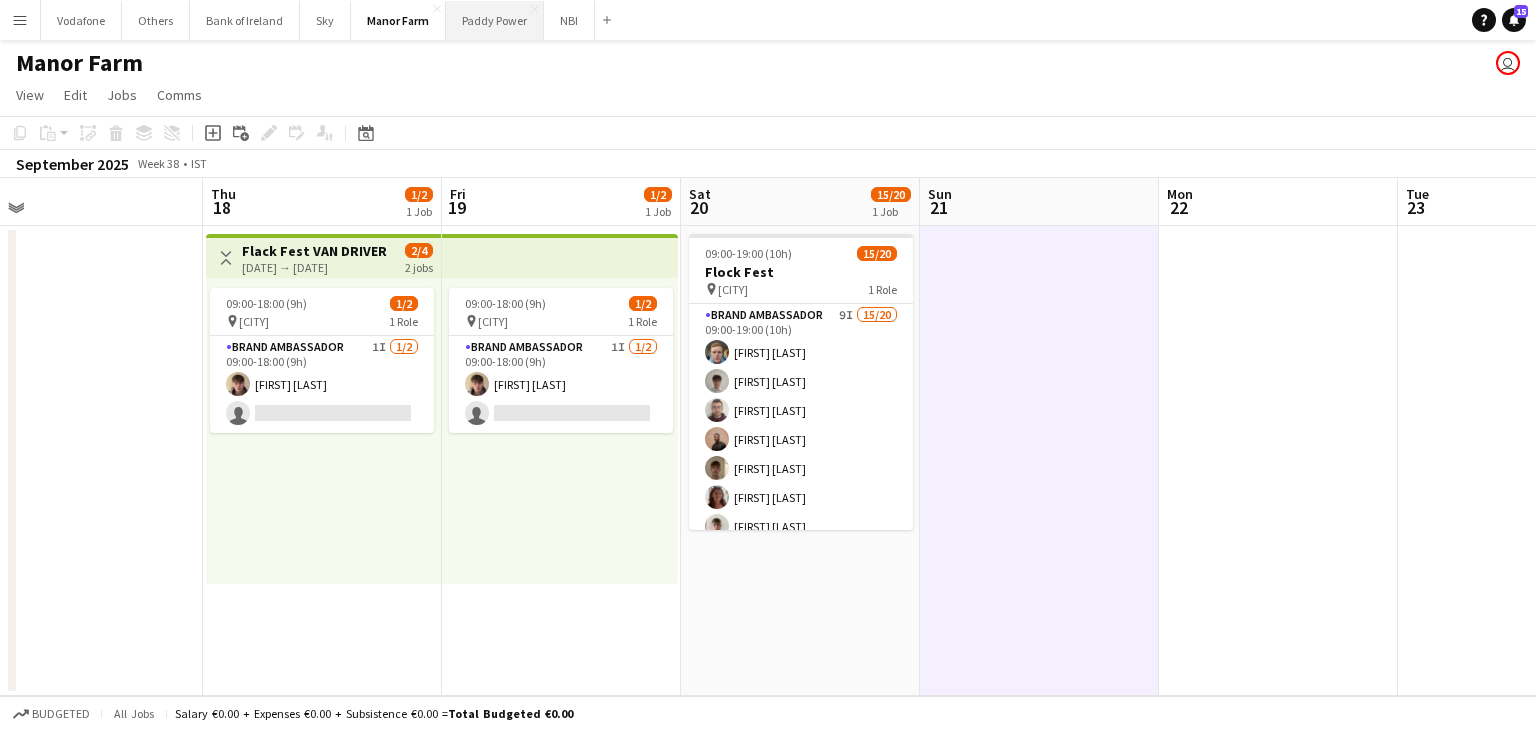 click on "Paddy Power
Close" at bounding box center [495, 20] 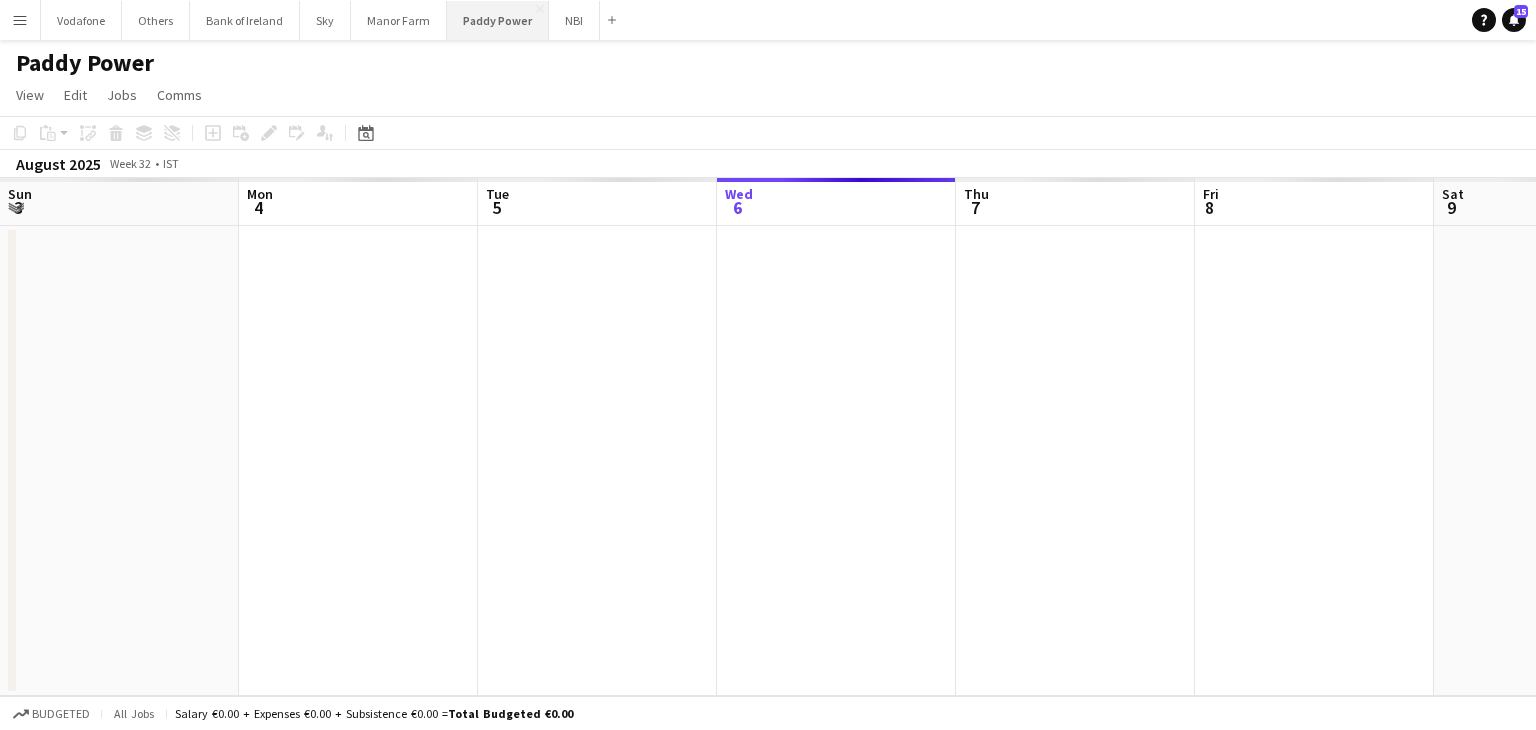 scroll, scrollTop: 0, scrollLeft: 478, axis: horizontal 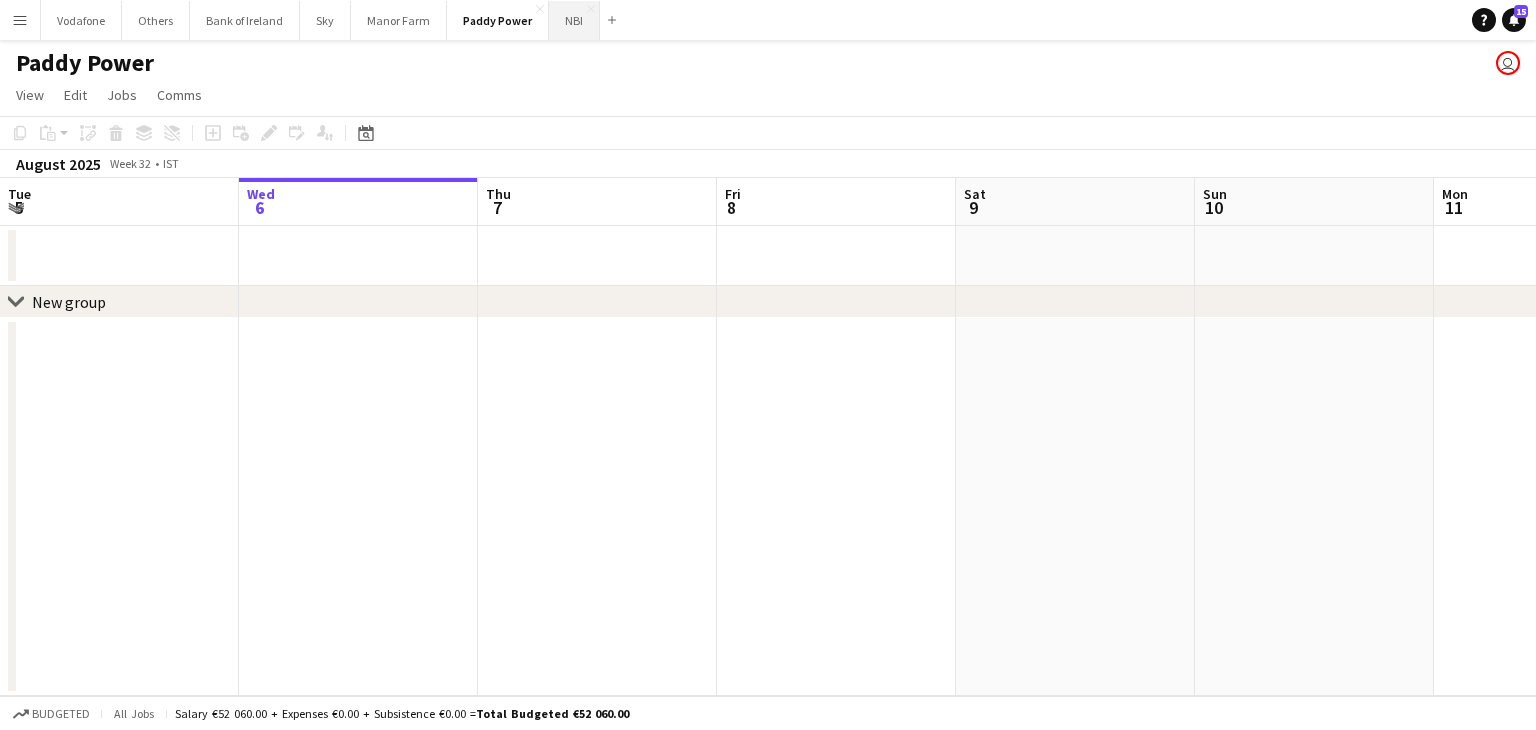 click on "NBI
Close" at bounding box center [574, 20] 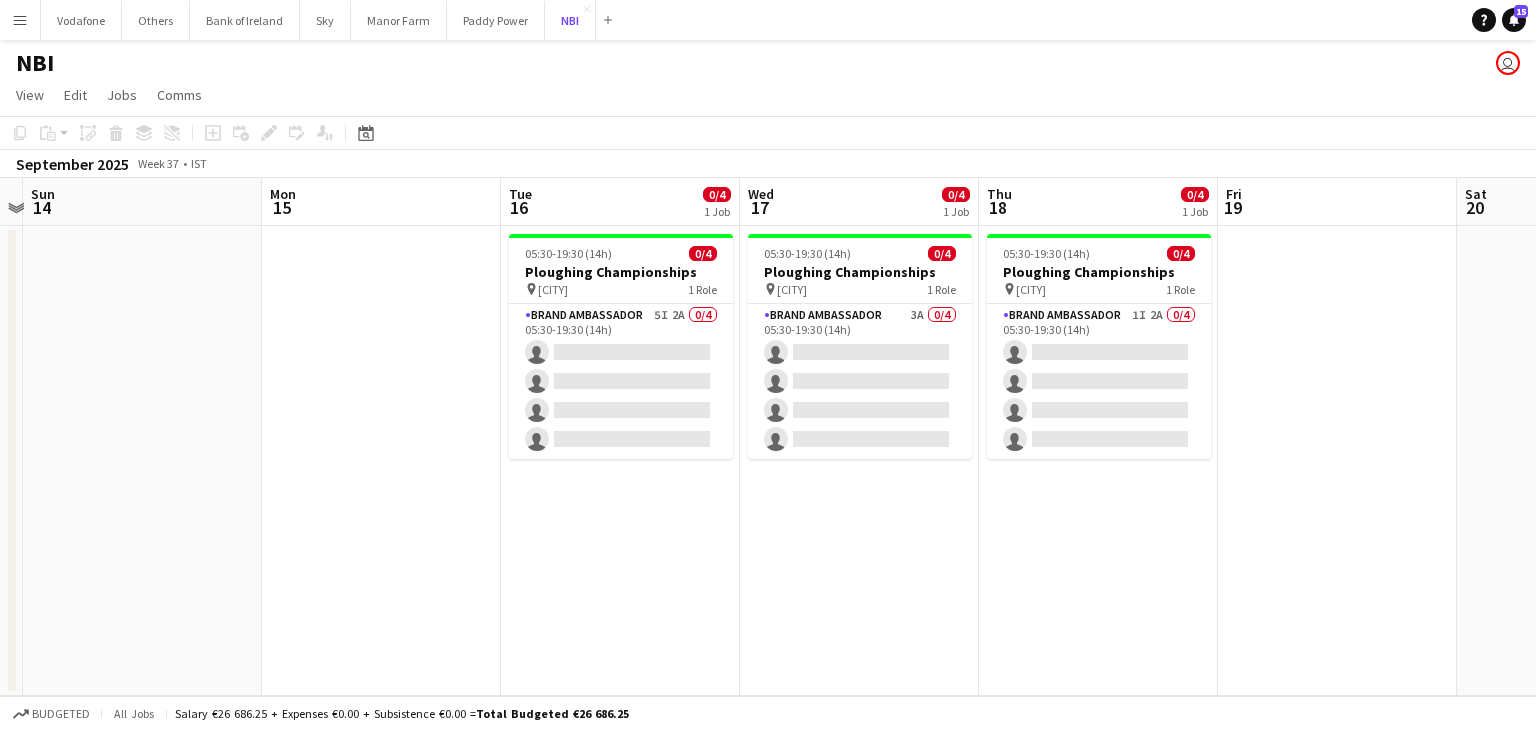 scroll, scrollTop: 0, scrollLeft: 933, axis: horizontal 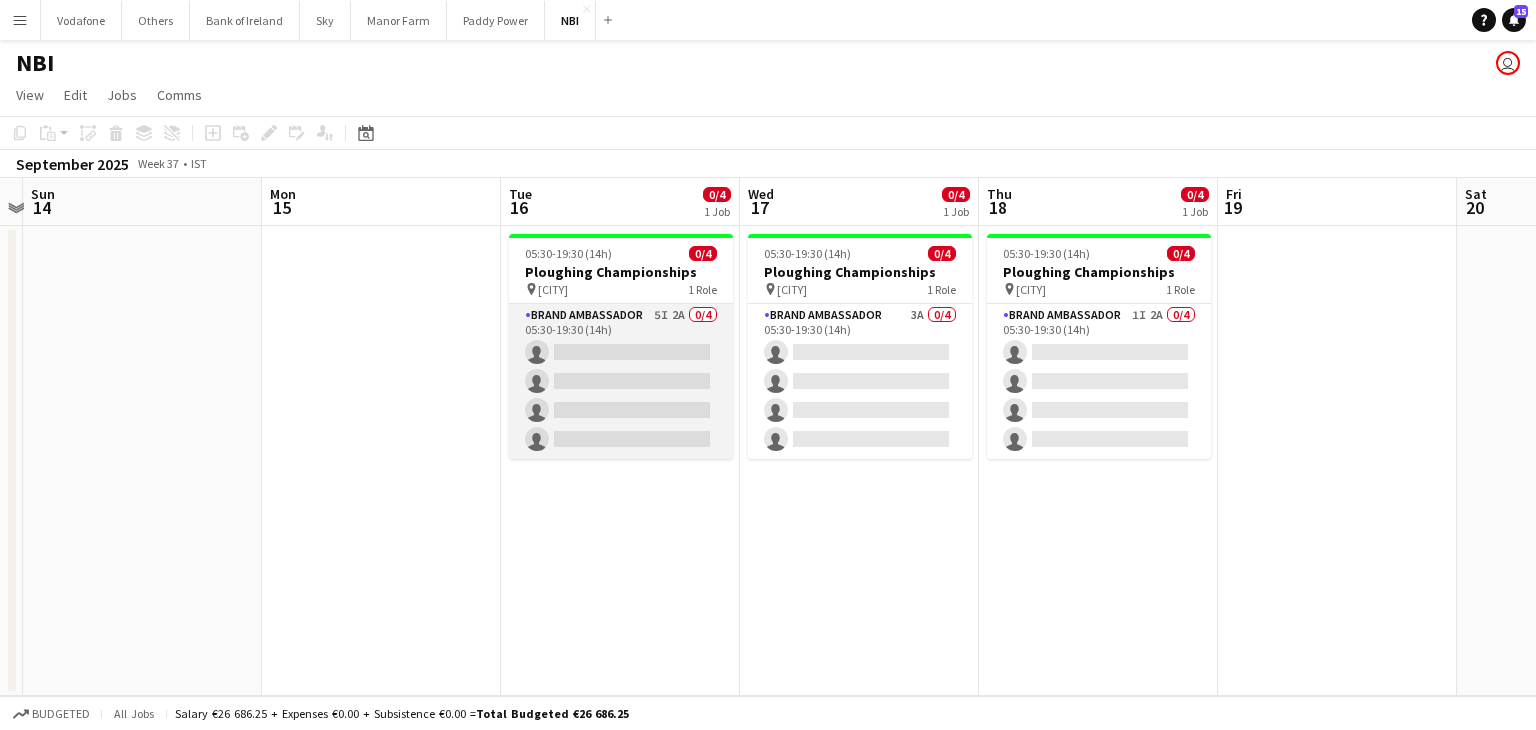 click on "Brand Ambassador   5I   2A   0/4   05:30-19:30 (14h)
single-neutral-actions
single-neutral-actions
single-neutral-actions
single-neutral-actions" at bounding box center [621, 381] 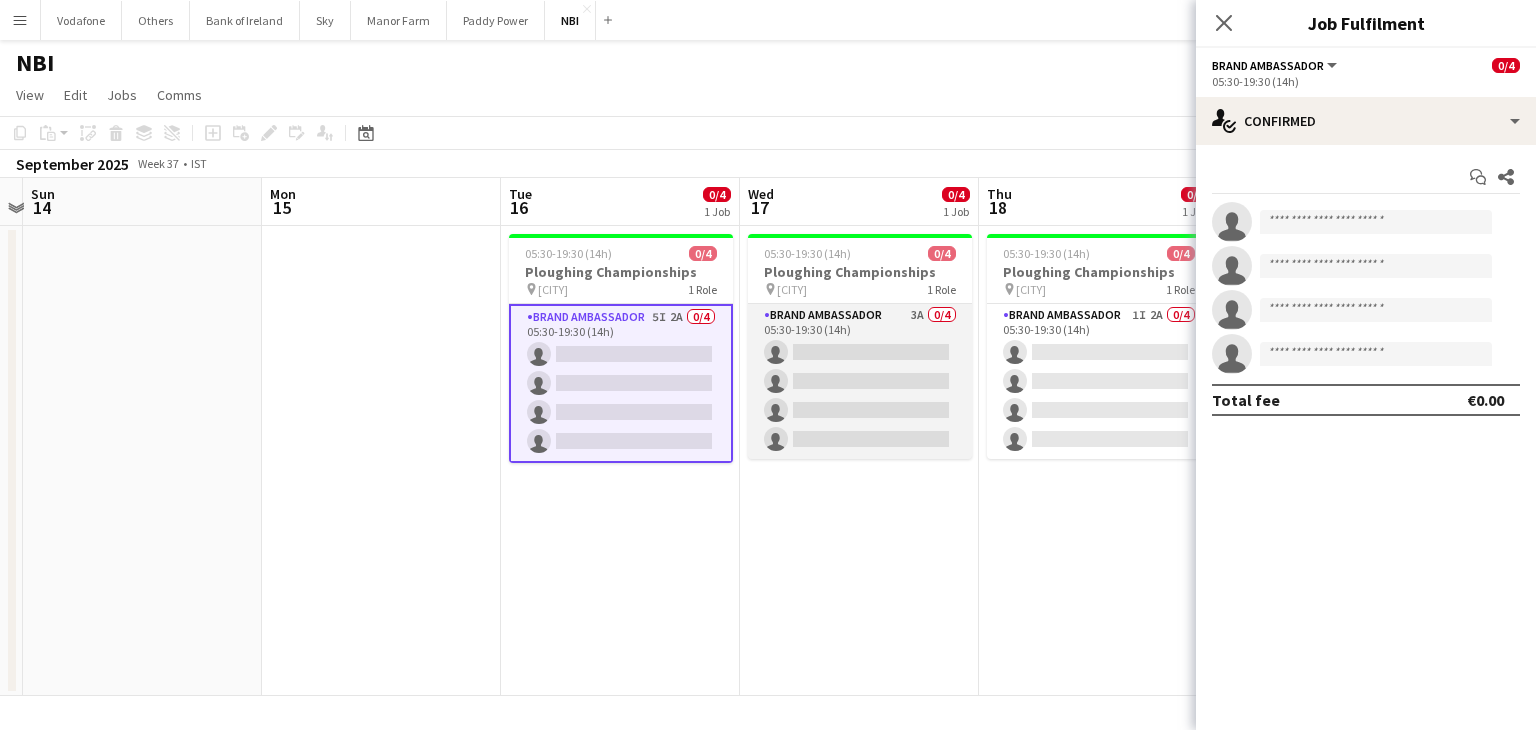 click on "Brand Ambassador   3A   0/4   05:30-19:30 (14h)
single-neutral-actions
single-neutral-actions
single-neutral-actions
single-neutral-actions" at bounding box center (860, 381) 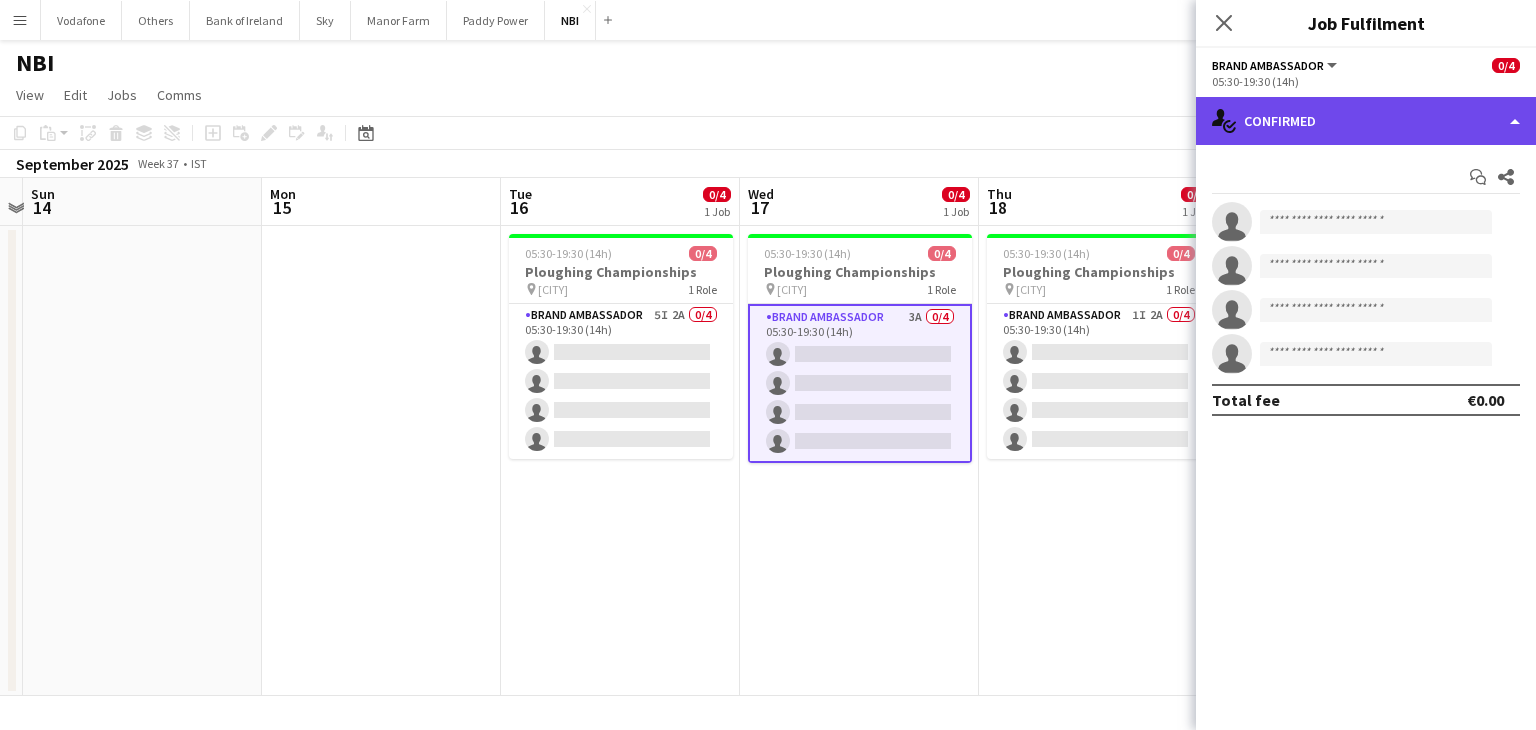 click on "single-neutral-actions-check-2
Confirmed" 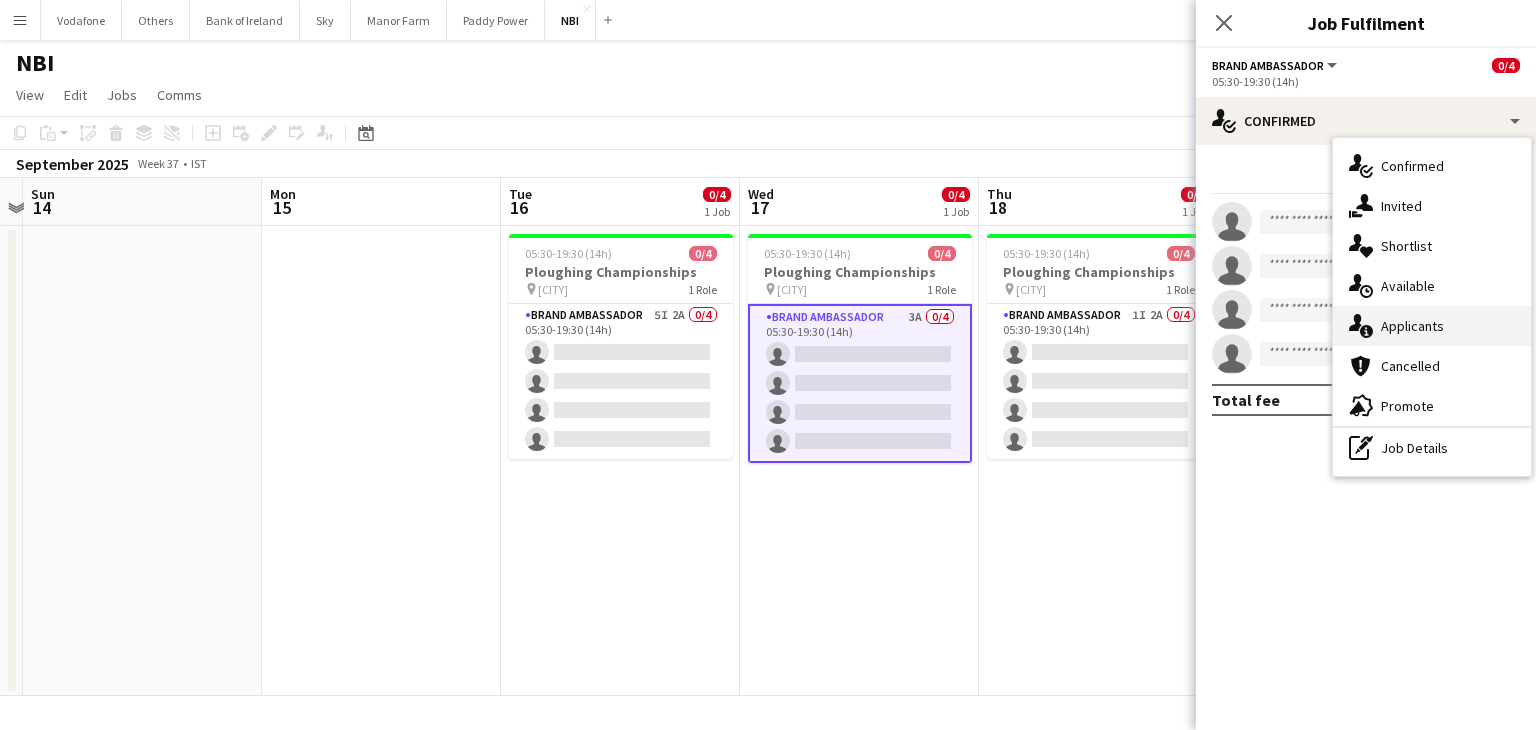 click on "single-neutral-actions-information
Applicants" at bounding box center (1432, 326) 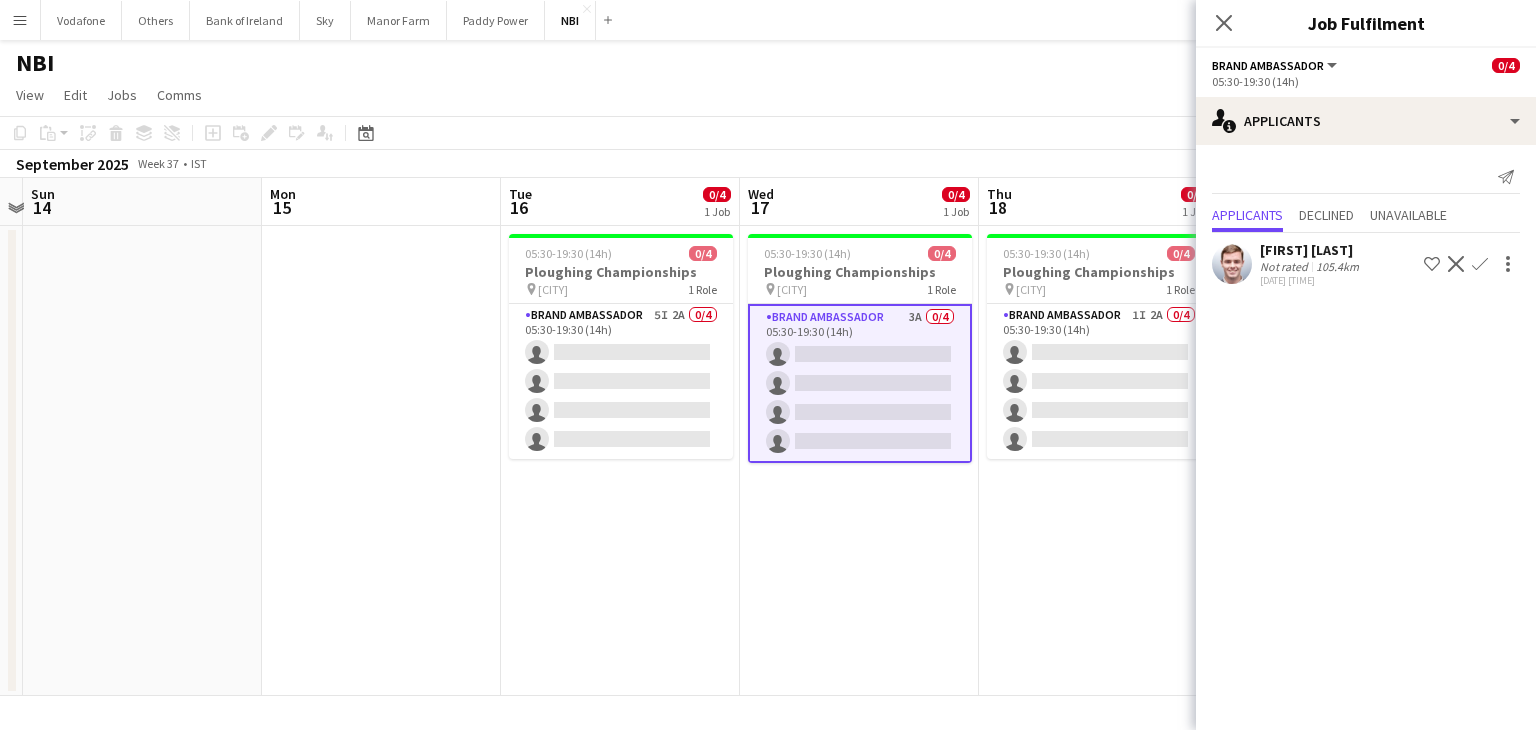 click 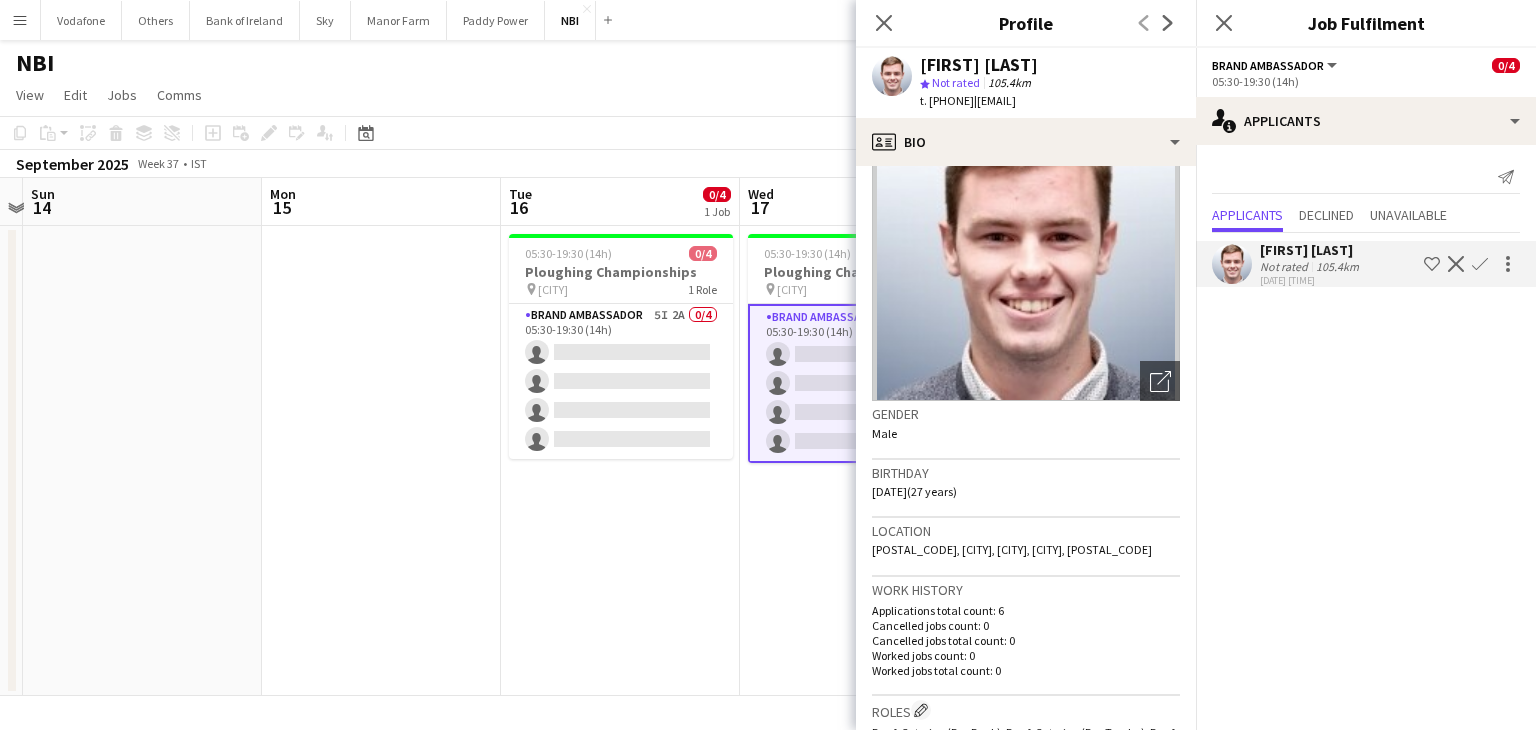 scroll, scrollTop: 0, scrollLeft: 0, axis: both 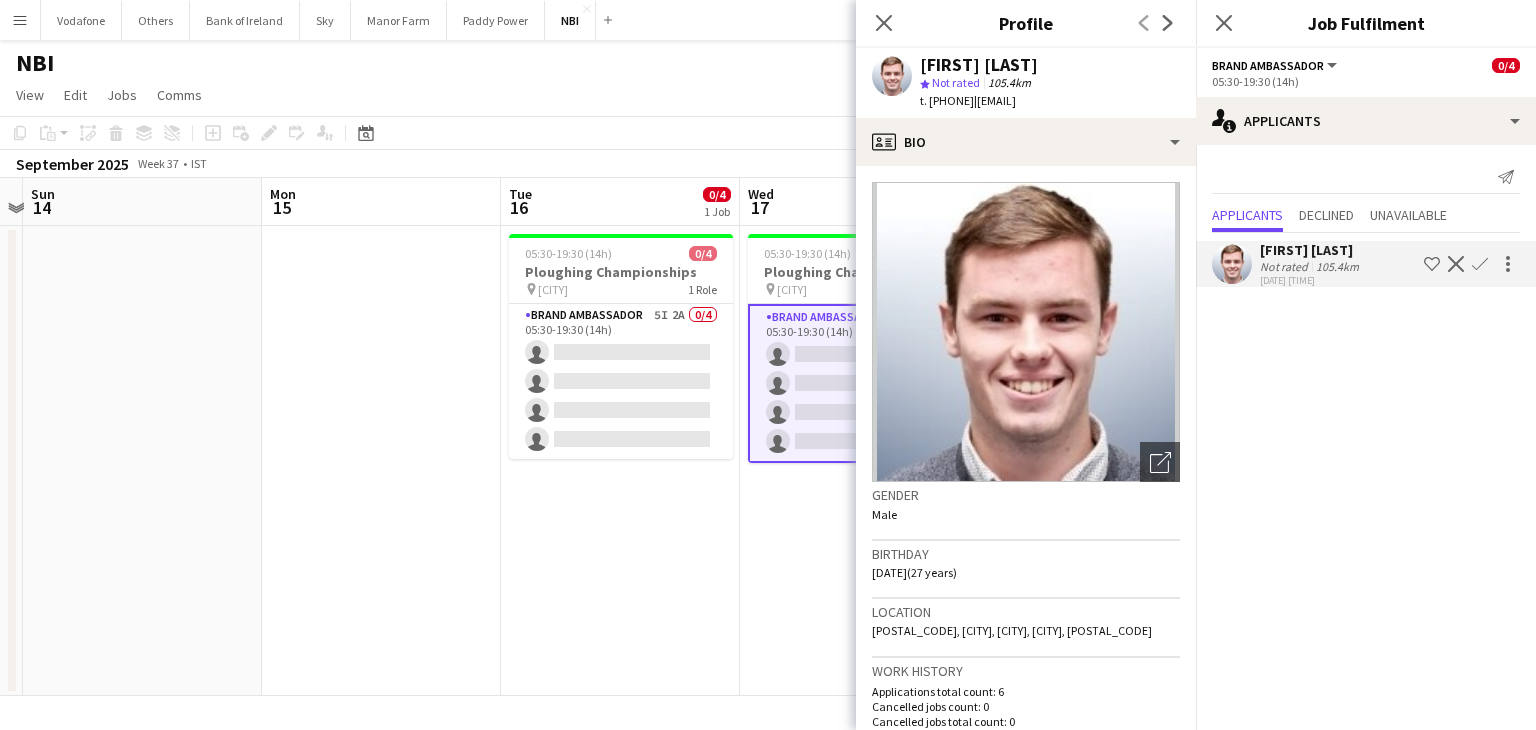 drag, startPoint x: 1011, startPoint y: 100, endPoint x: 934, endPoint y: 105, distance: 77.16217 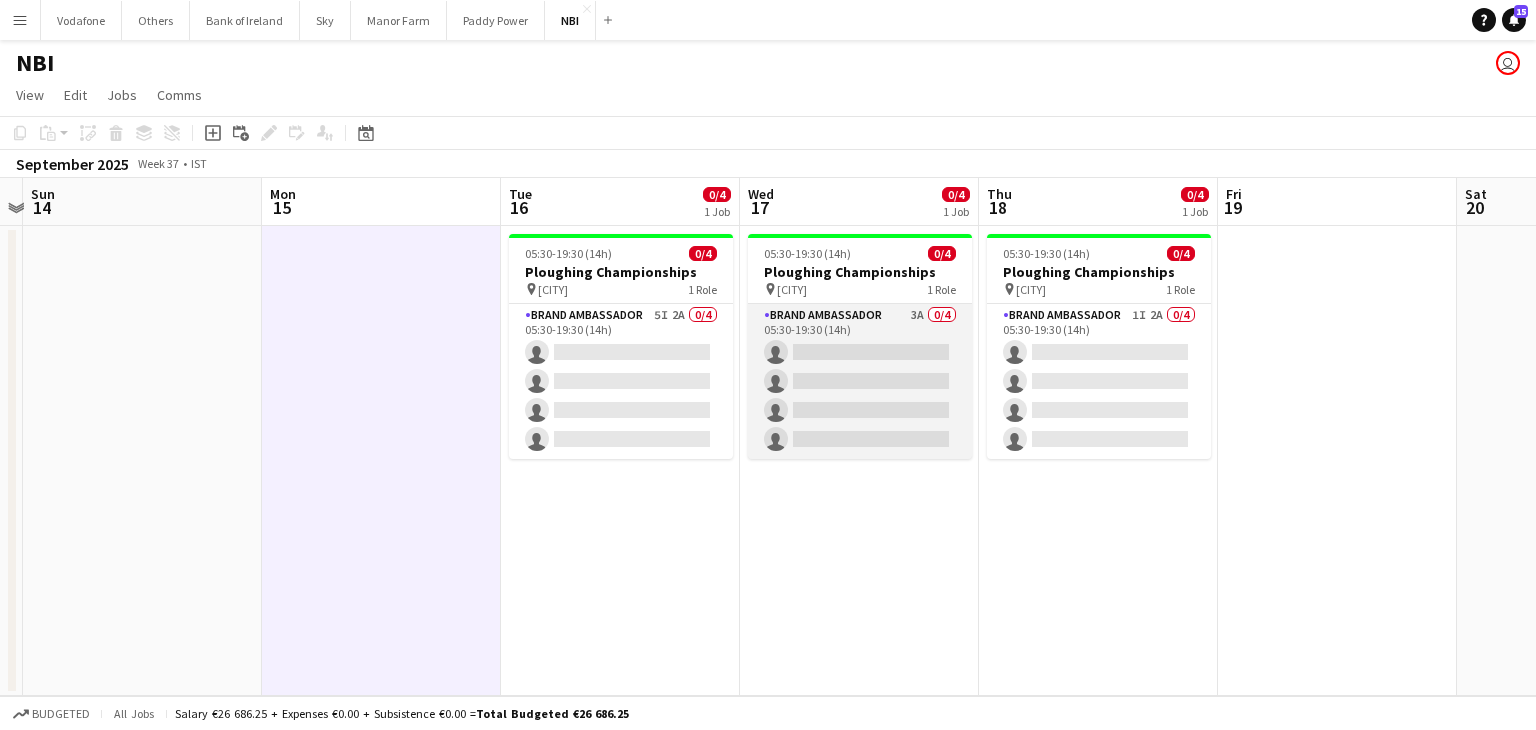 click on "Brand Ambassador   3A   0/4   05:30-19:30 (14h)
single-neutral-actions
single-neutral-actions
single-neutral-actions
single-neutral-actions" at bounding box center [860, 381] 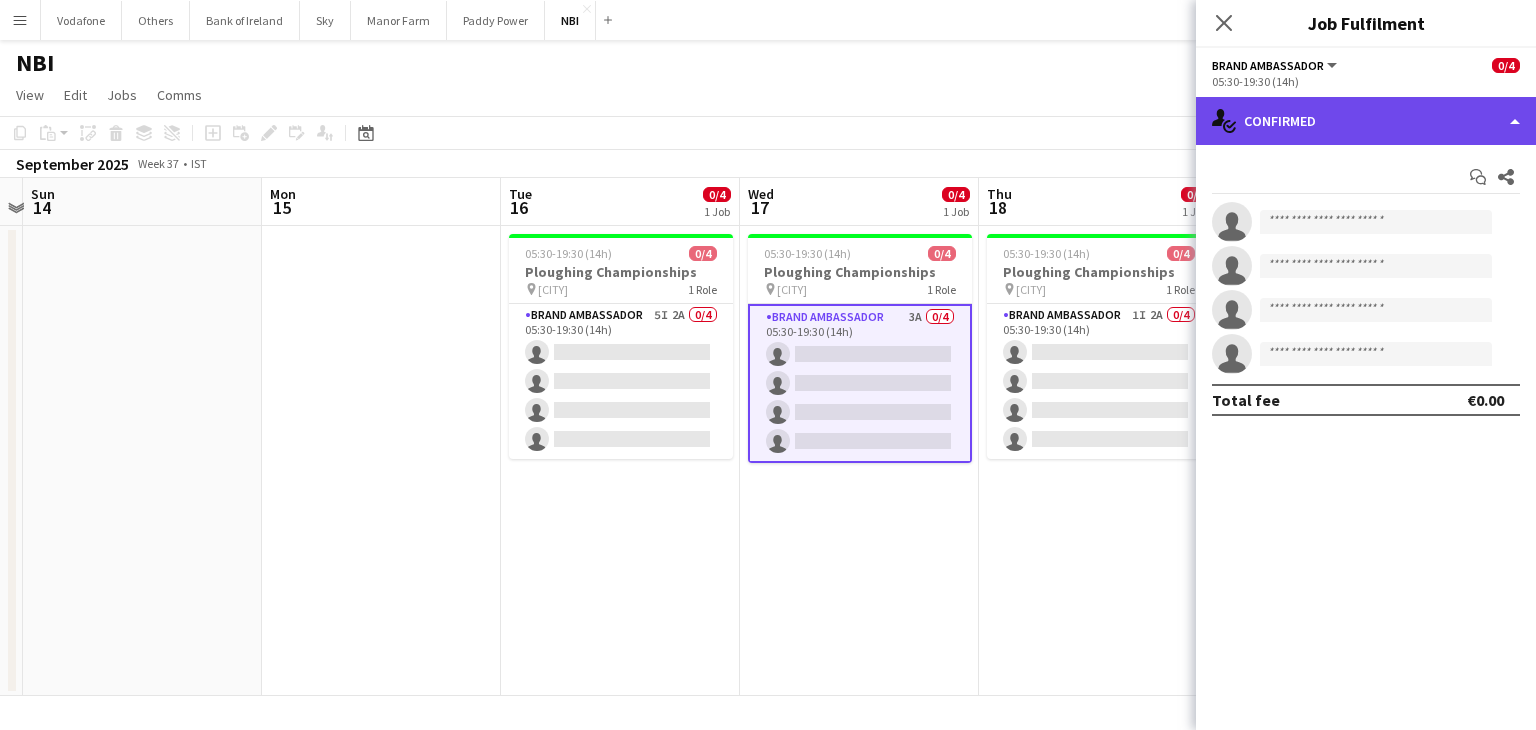 click on "single-neutral-actions-check-2
Confirmed" 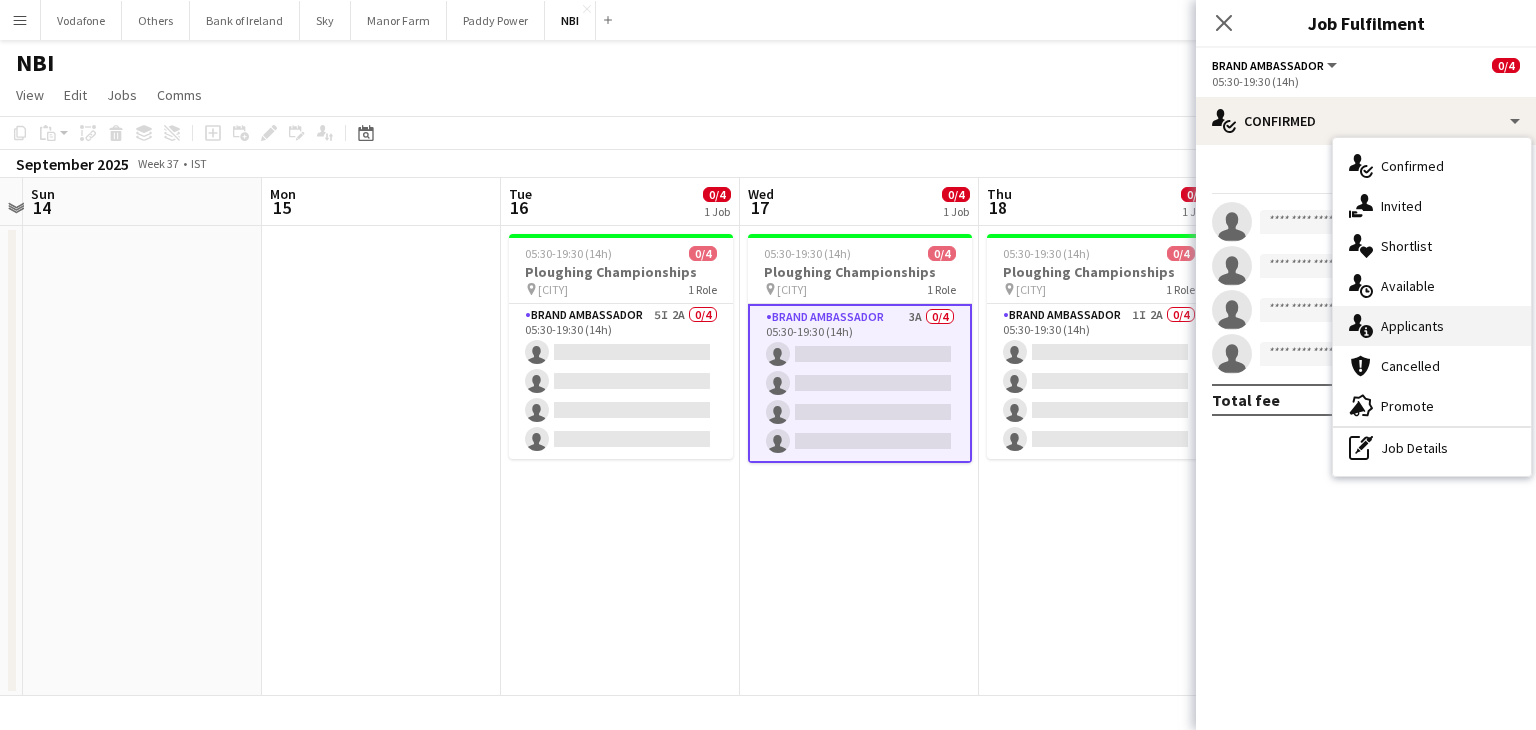 click on "single-neutral-actions-information
Applicants" at bounding box center [1432, 326] 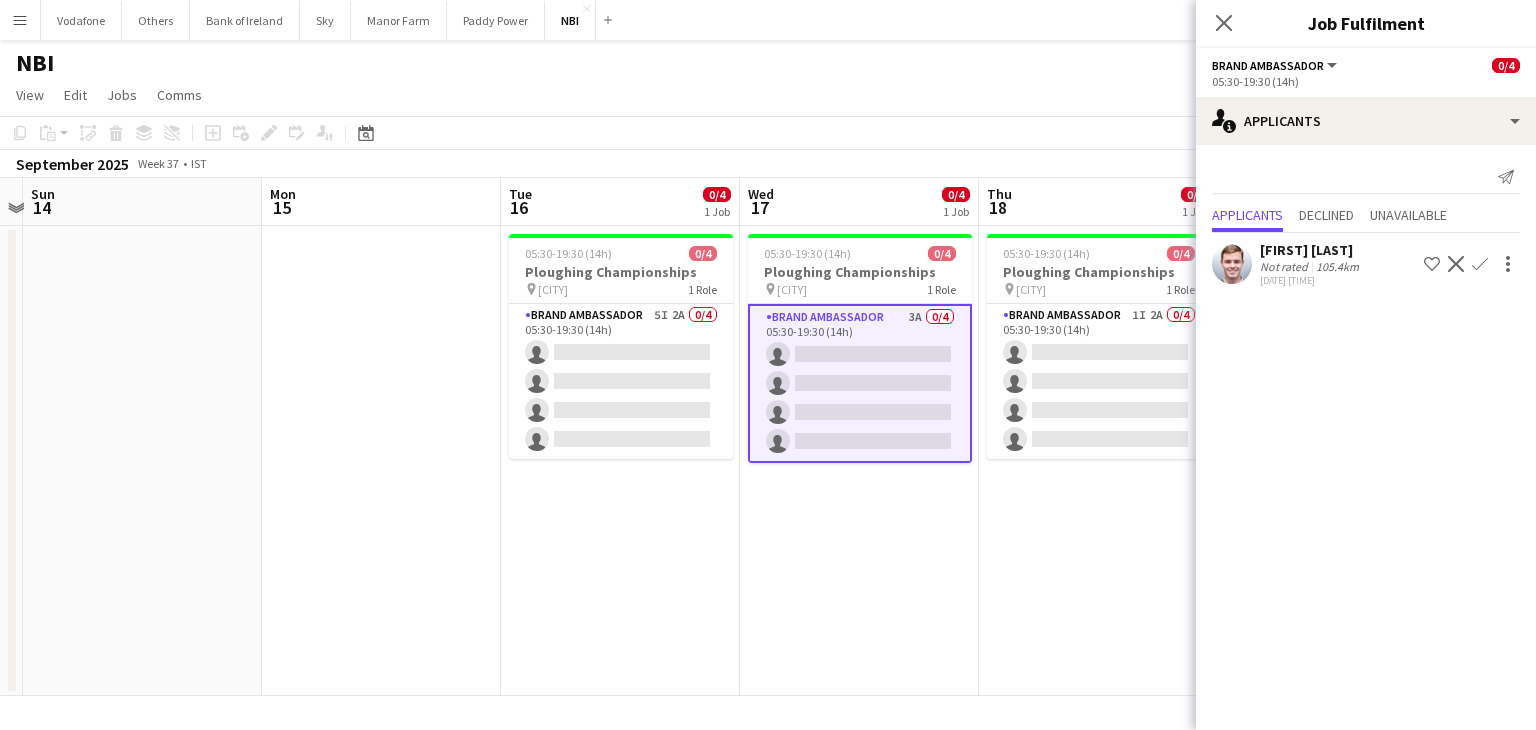 click on "Confirm" 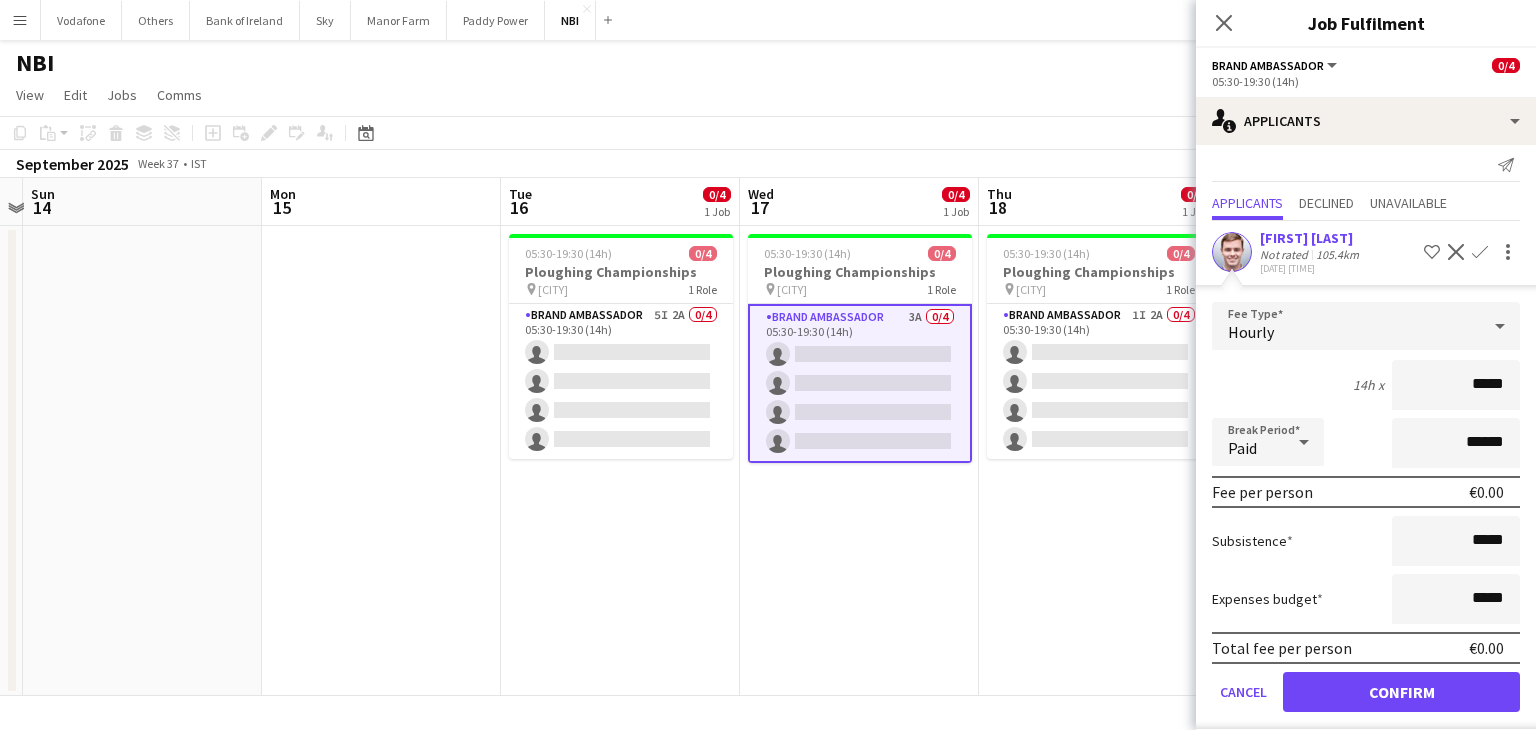 scroll, scrollTop: 28, scrollLeft: 0, axis: vertical 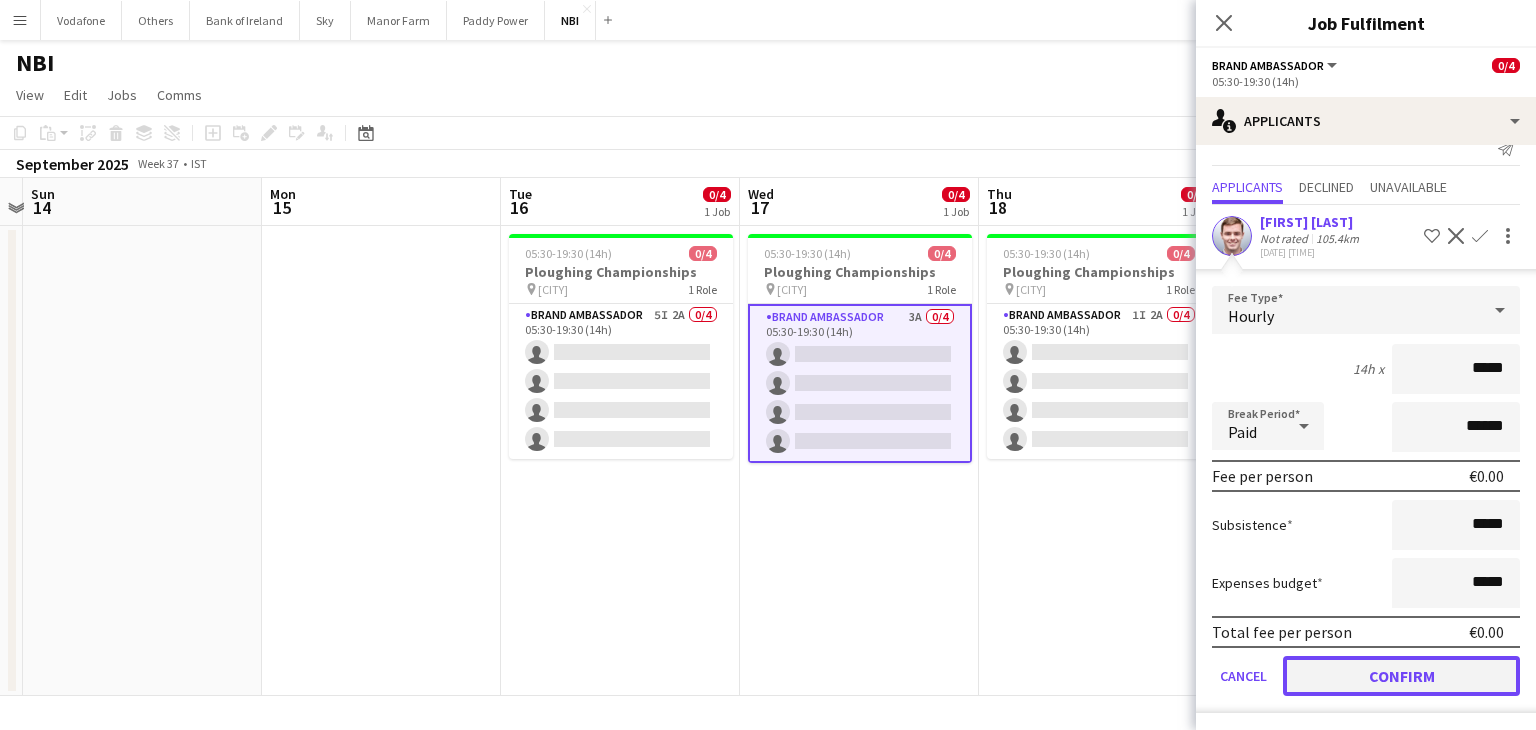 click on "Confirm" 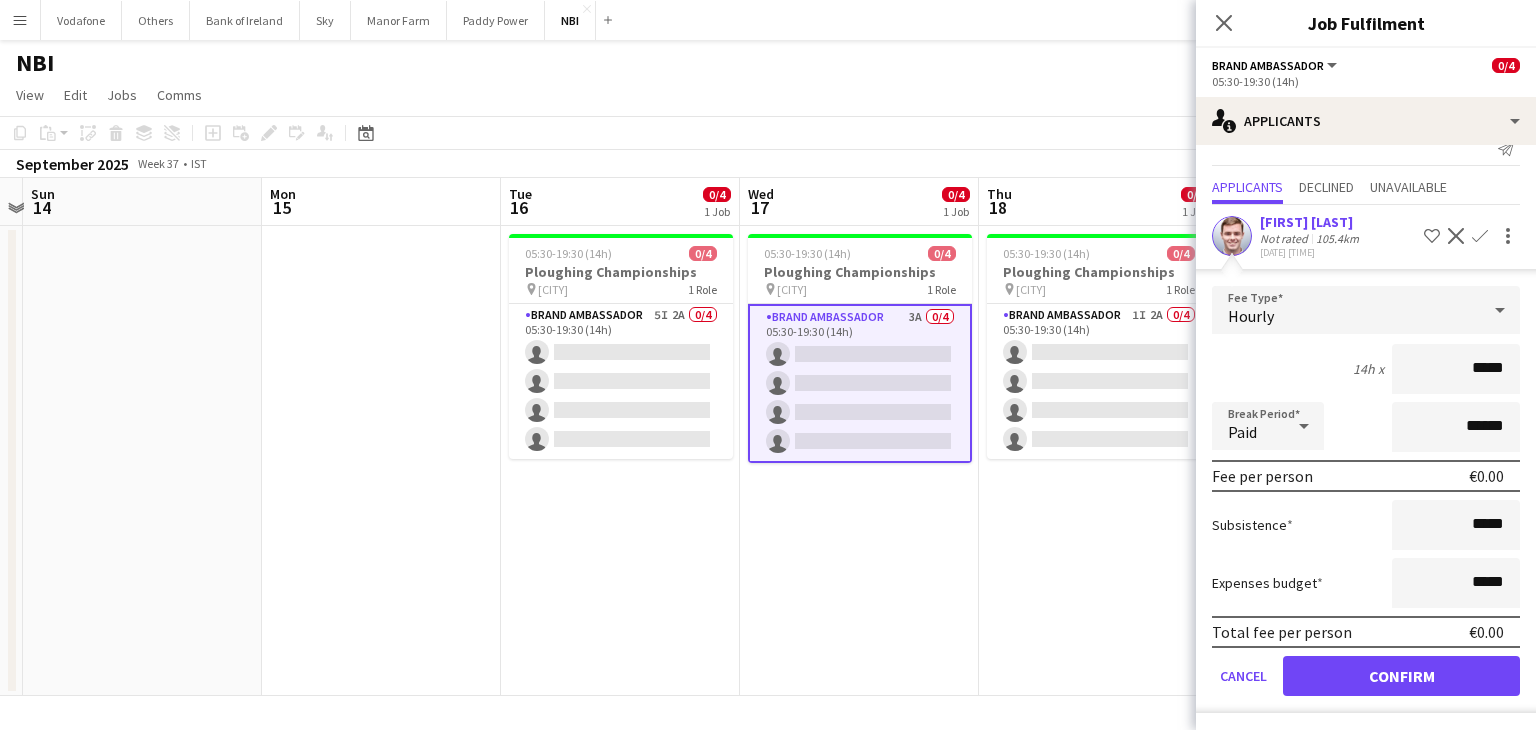 scroll, scrollTop: 0, scrollLeft: 0, axis: both 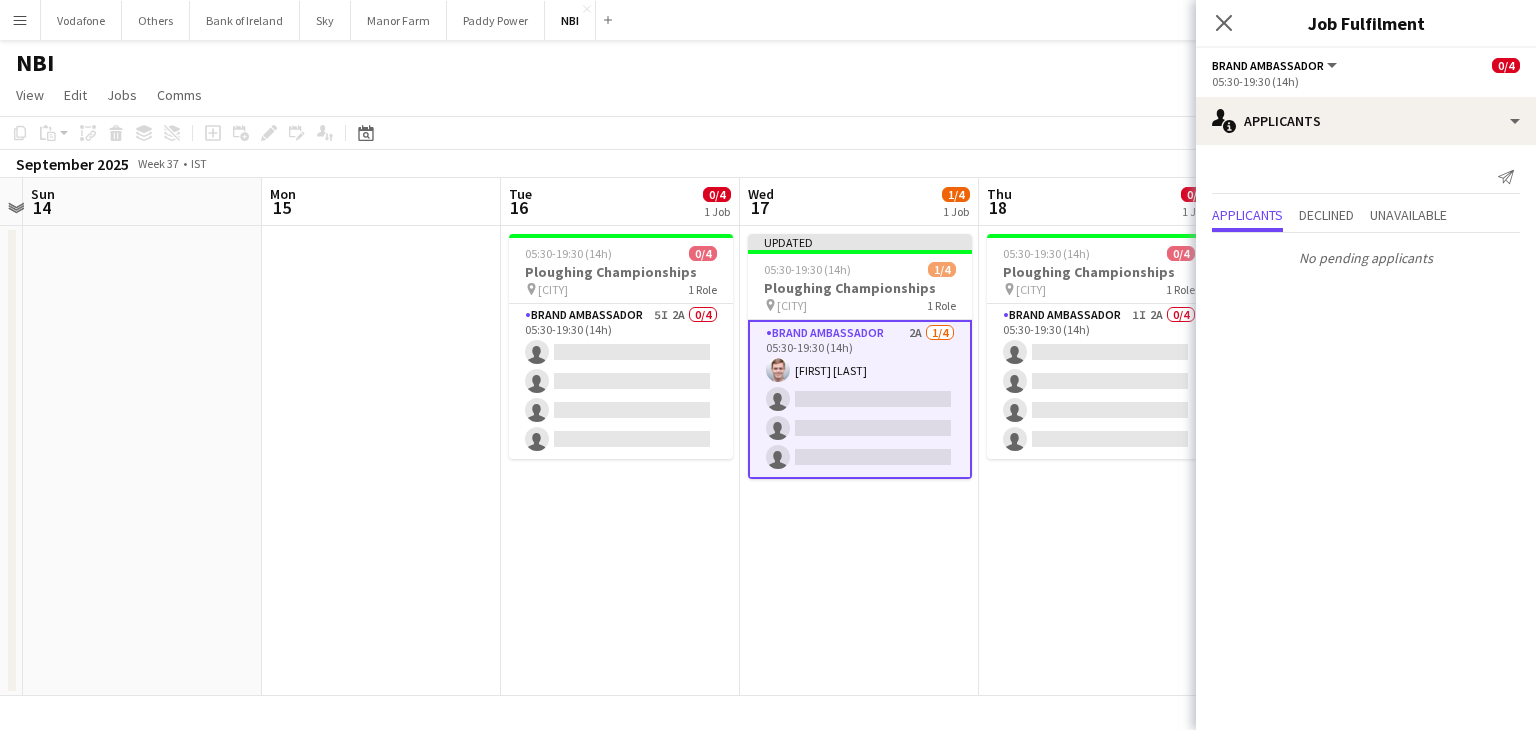 click on "05:30-19:30 (14h)    0/4   Ploughing Championships
pin
Tullamore   1 Role   Brand Ambassador   1I   2A   0/4   05:30-19:30 (14h)
single-neutral-actions
single-neutral-actions
single-neutral-actions
single-neutral-actions" at bounding box center [1098, 461] 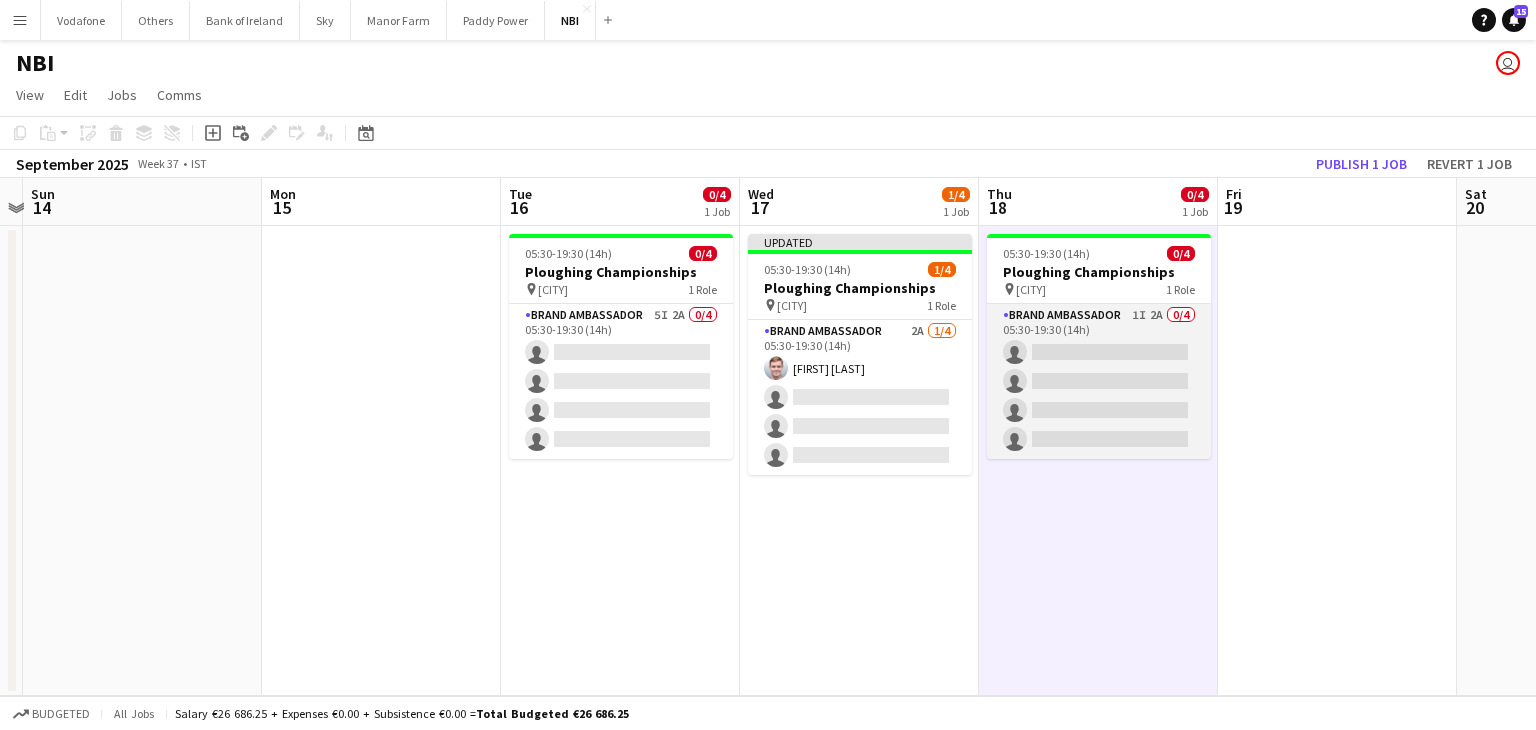 click on "Brand Ambassador   1I   2A   0/4   05:30-19:30 (14h)
single-neutral-actions
single-neutral-actions
single-neutral-actions
single-neutral-actions" at bounding box center [1099, 381] 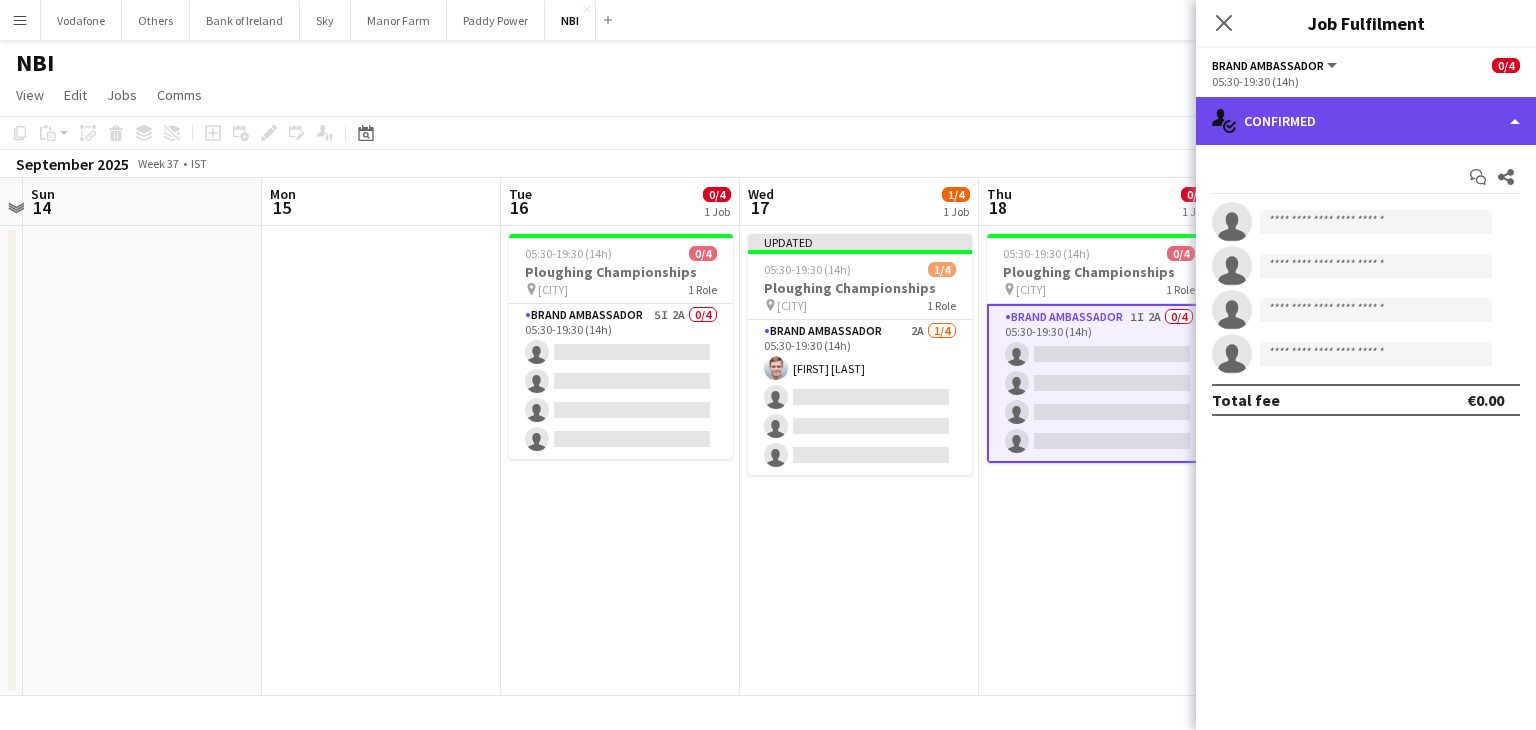 click on "single-neutral-actions-check-2
Confirmed" 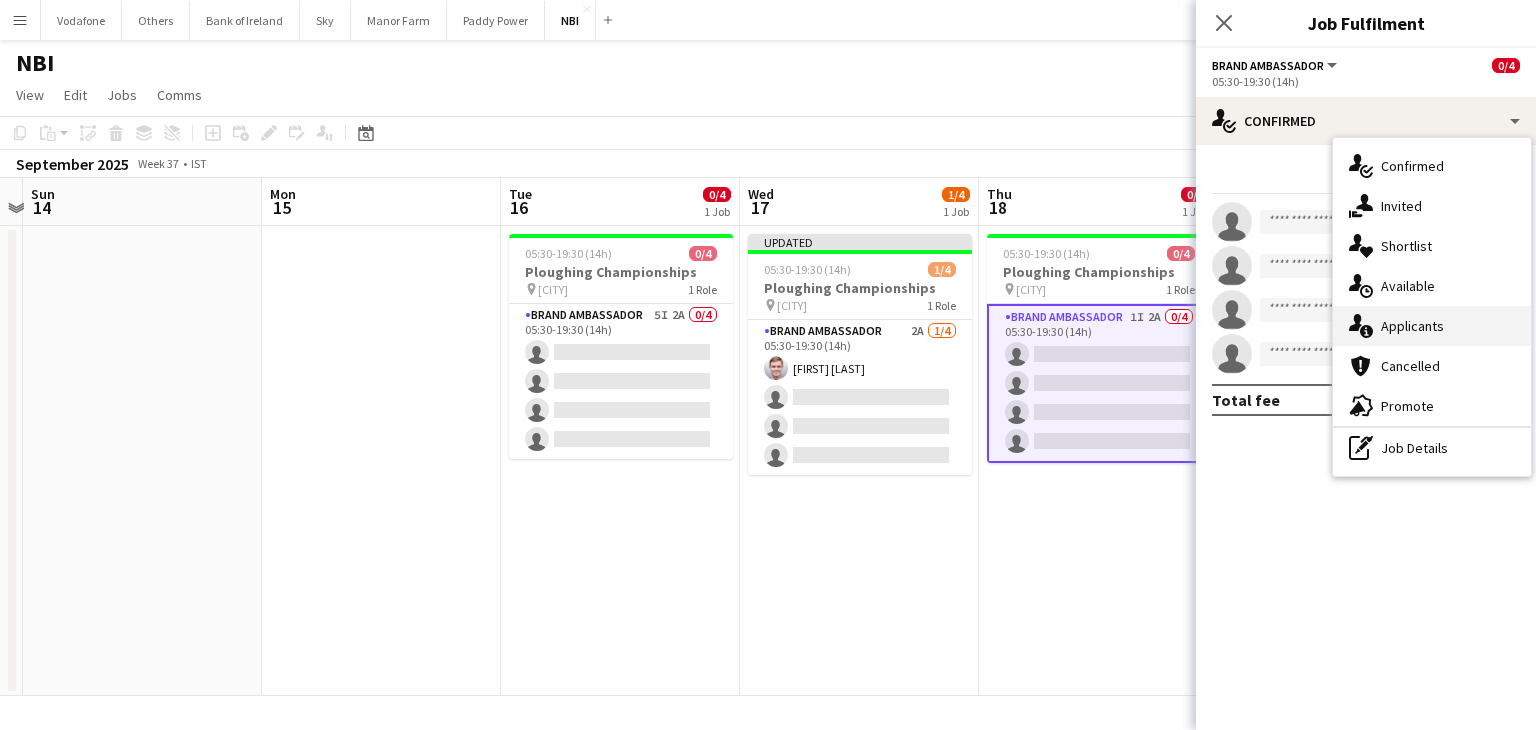 click on "single-neutral-actions-information
Applicants" at bounding box center [1432, 326] 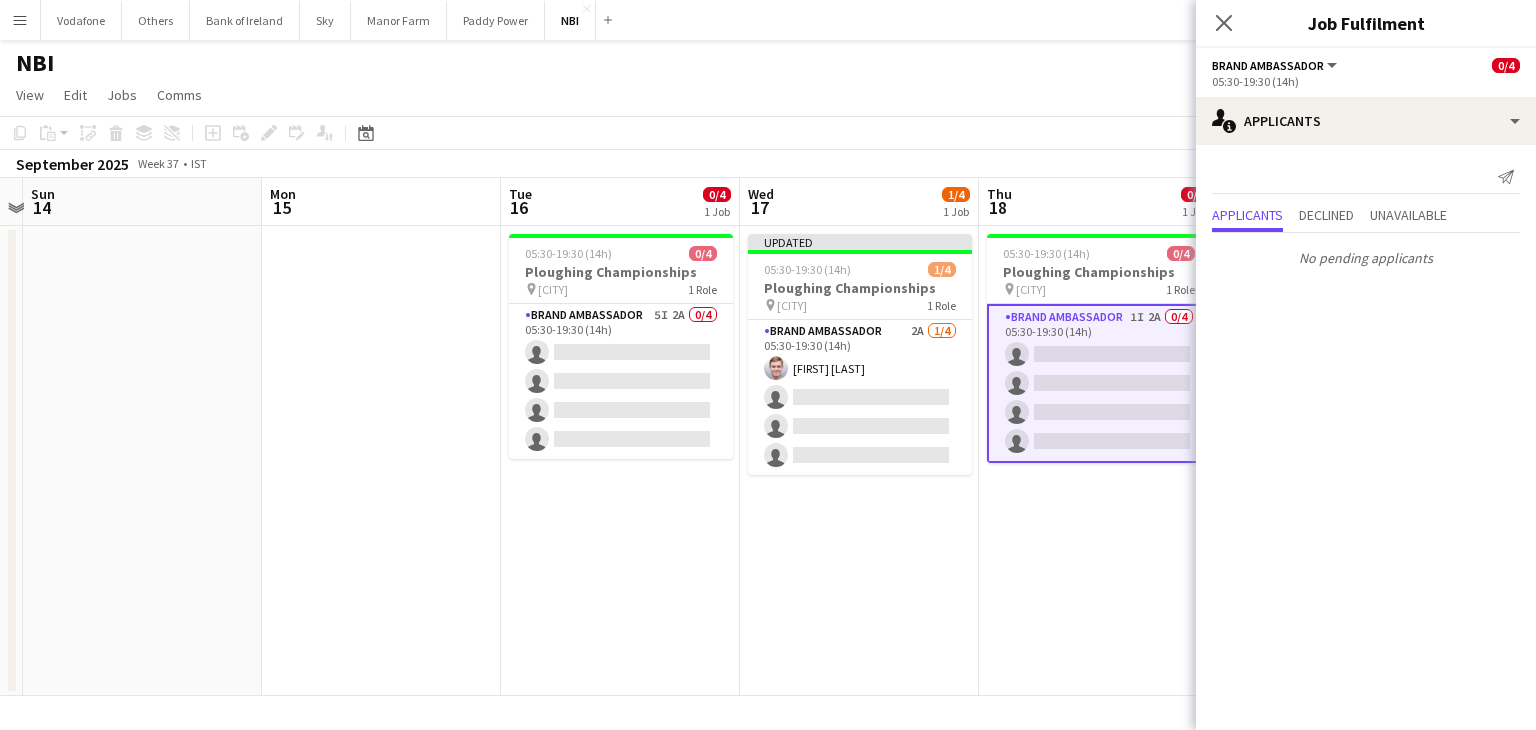click on "05:30-19:30 (14h)    0/4   Ploughing Championships
pin
Tullamore   1 Role   Brand Ambassador   1I   2A   0/4   05:30-19:30 (14h)
single-neutral-actions
single-neutral-actions
single-neutral-actions
single-neutral-actions" at bounding box center [1098, 461] 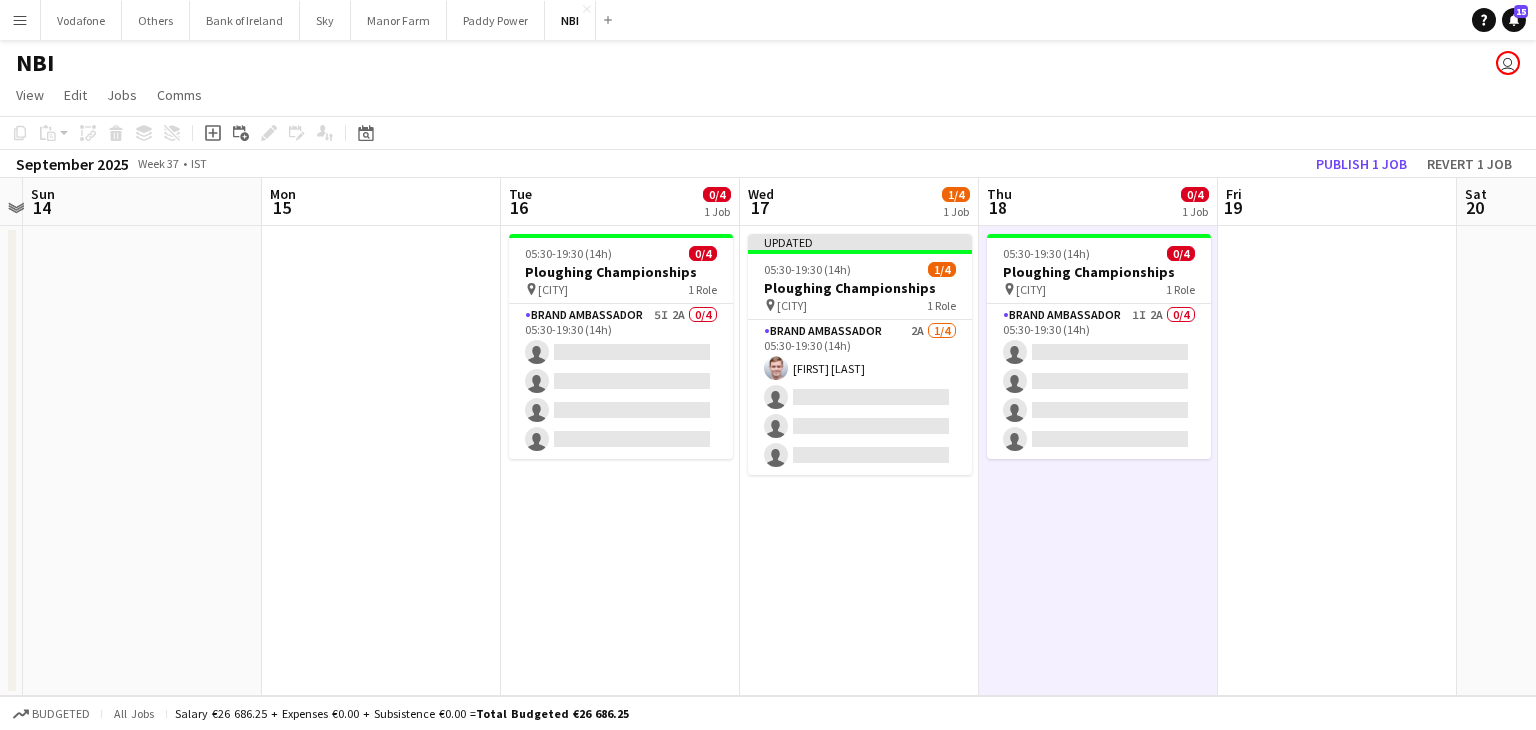 click on "Updated   05:30-19:30 (14h)    1/4   Ploughing Championships
pin
Tullamore   1 Role   Brand Ambassador   2A   1/4   05:30-19:30 (14h)
[FIRST] [LAST]
single-neutral-actions
single-neutral-actions
single-neutral-actions" at bounding box center (859, 461) 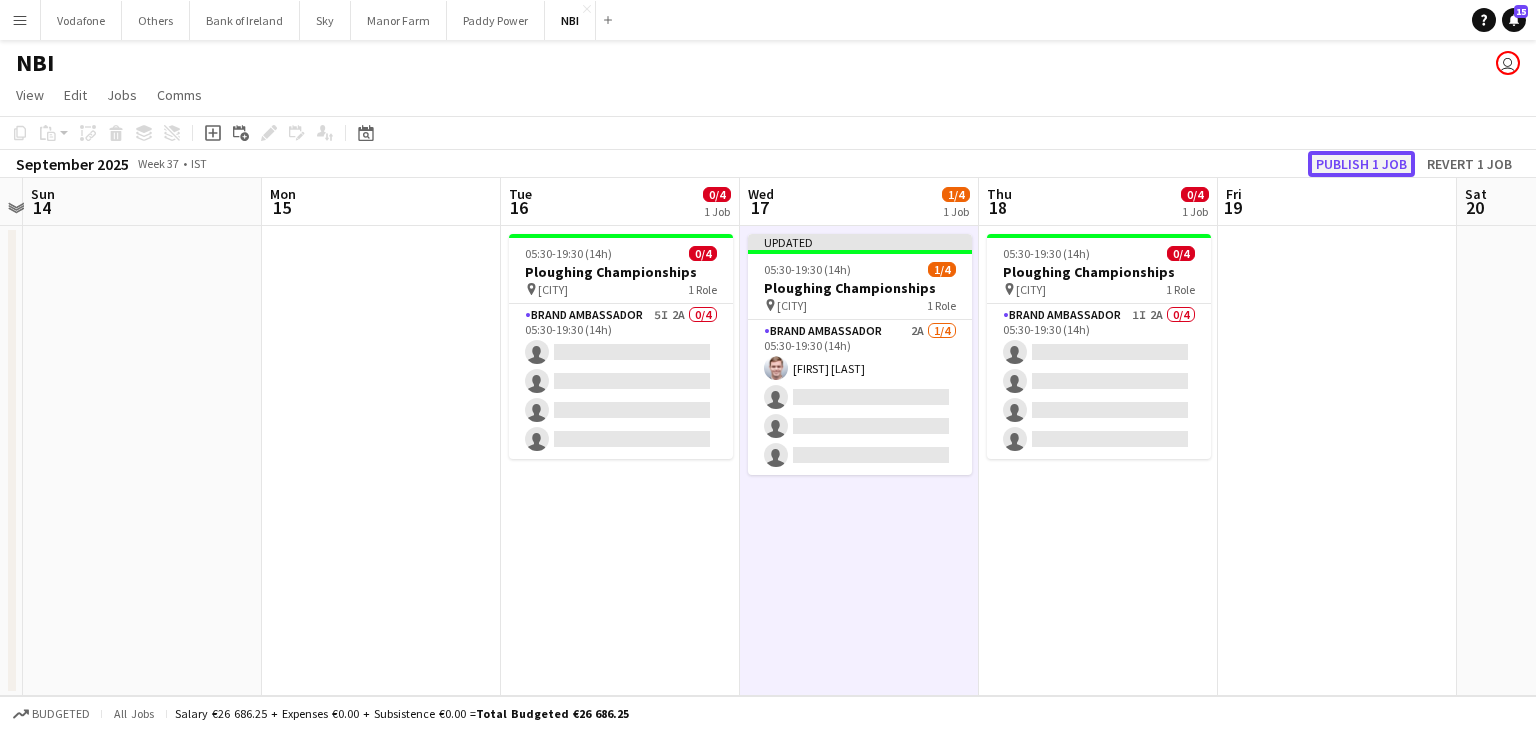 click on "Publish 1 job" 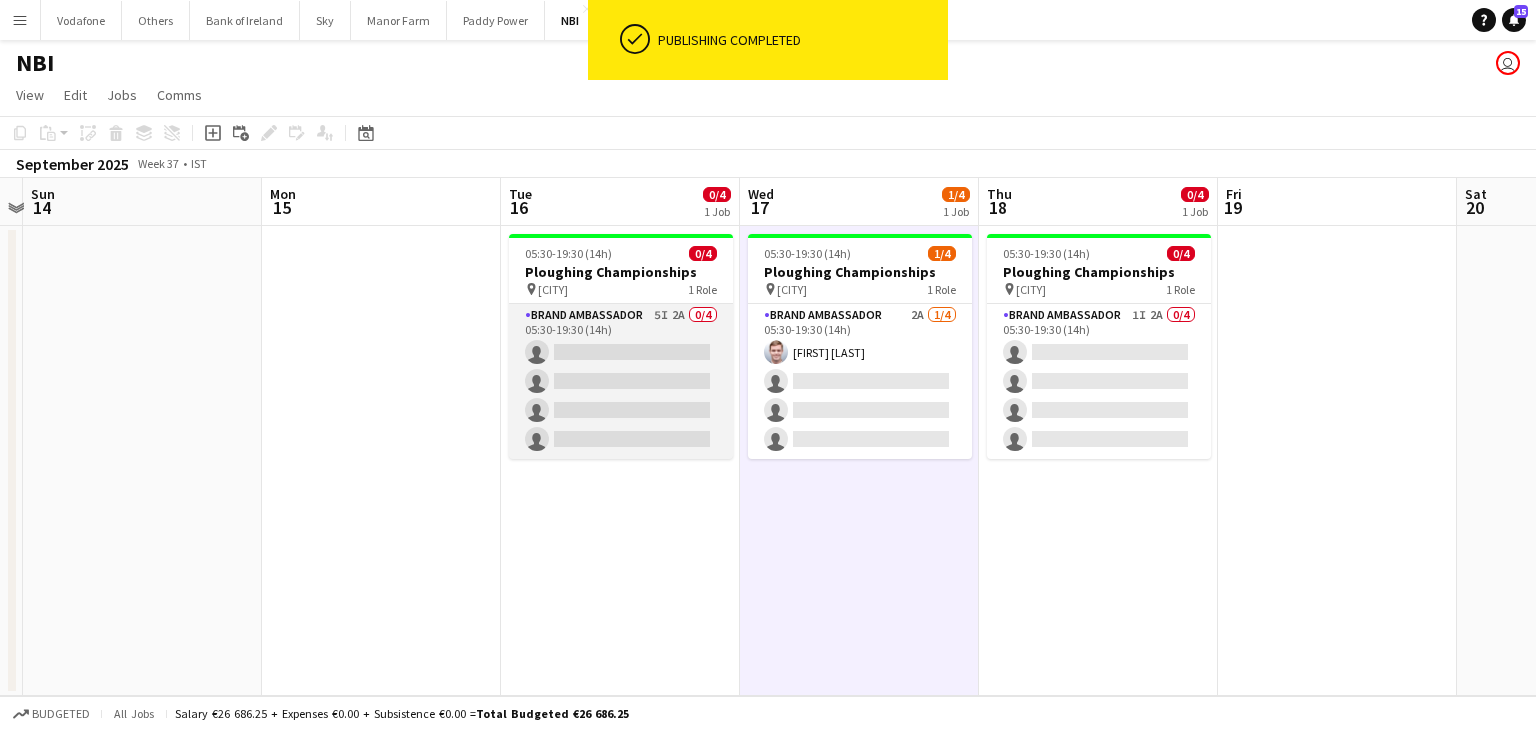 click on "Brand Ambassador   5I   2A   0/4   05:30-19:30 (14h)
single-neutral-actions
single-neutral-actions
single-neutral-actions
single-neutral-actions" at bounding box center [621, 381] 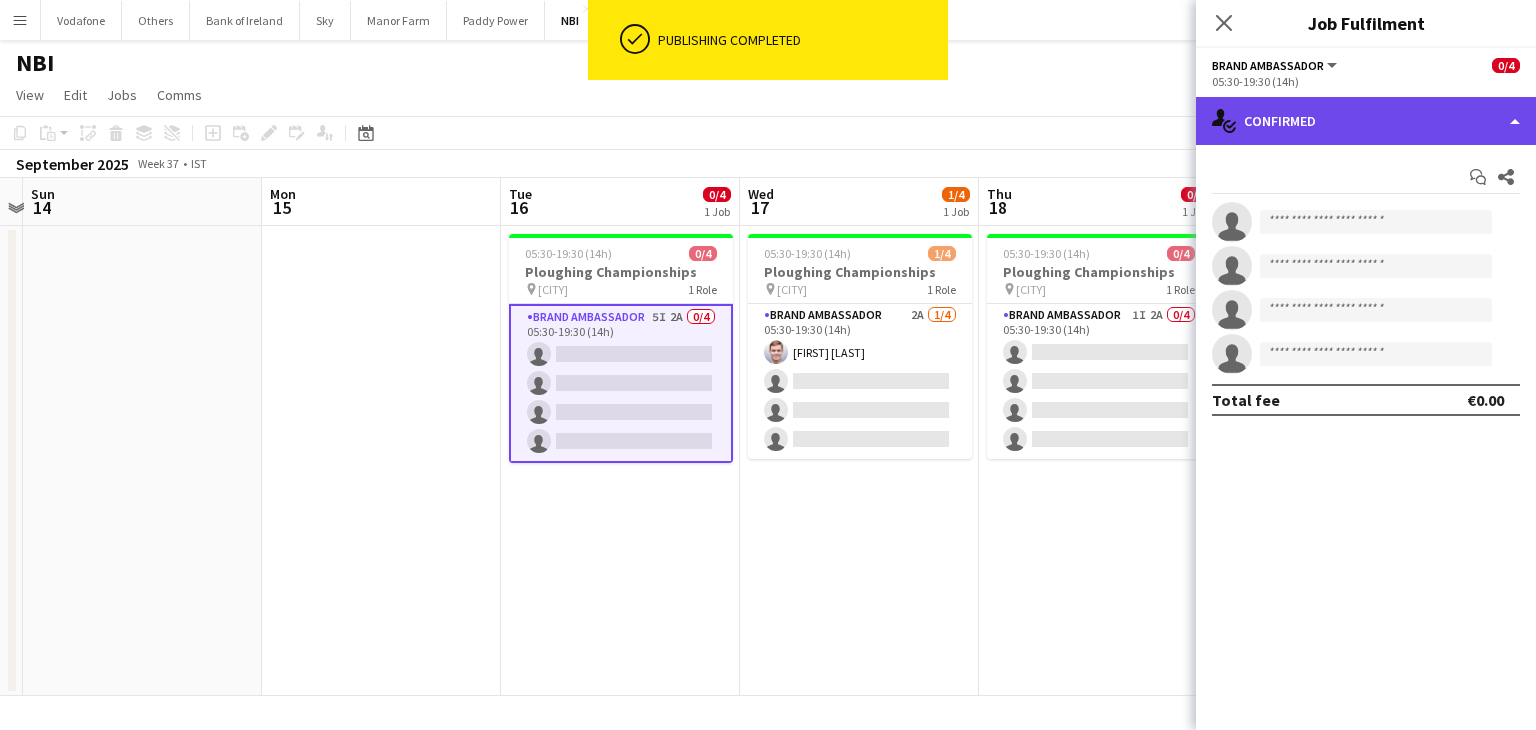 click on "single-neutral-actions-check-2
Confirmed" 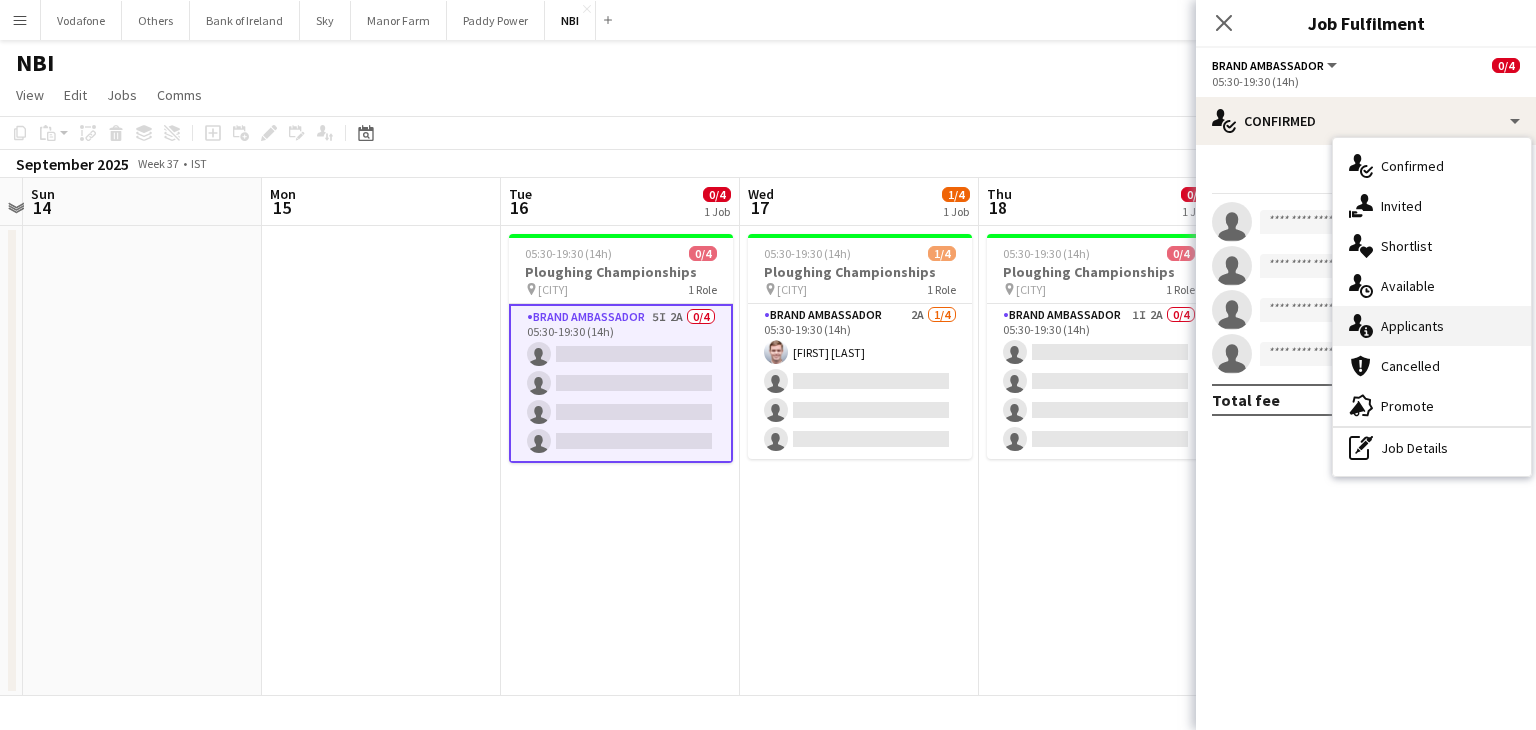 click on "single-neutral-actions-information
Applicants" at bounding box center (1432, 326) 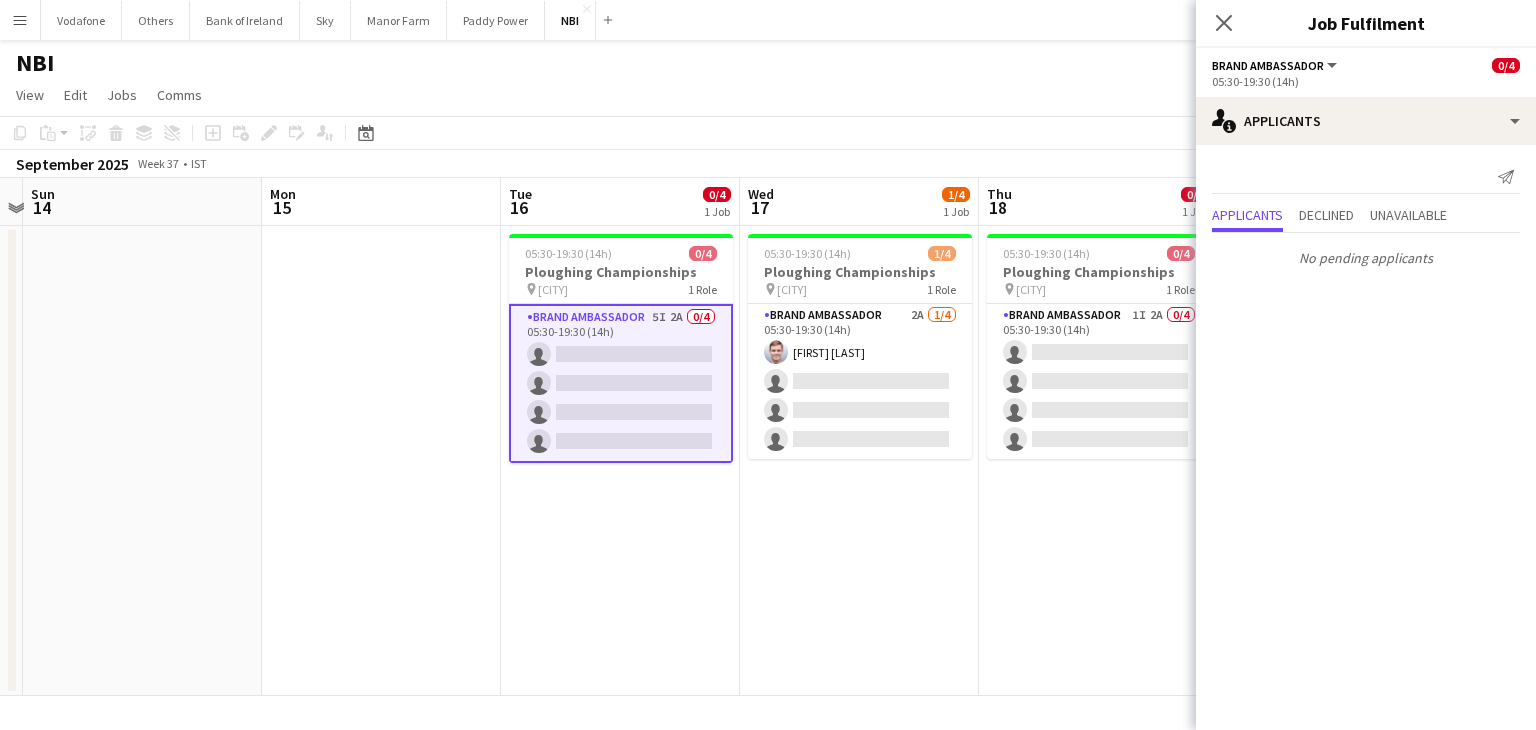 click on "Close pop-in" 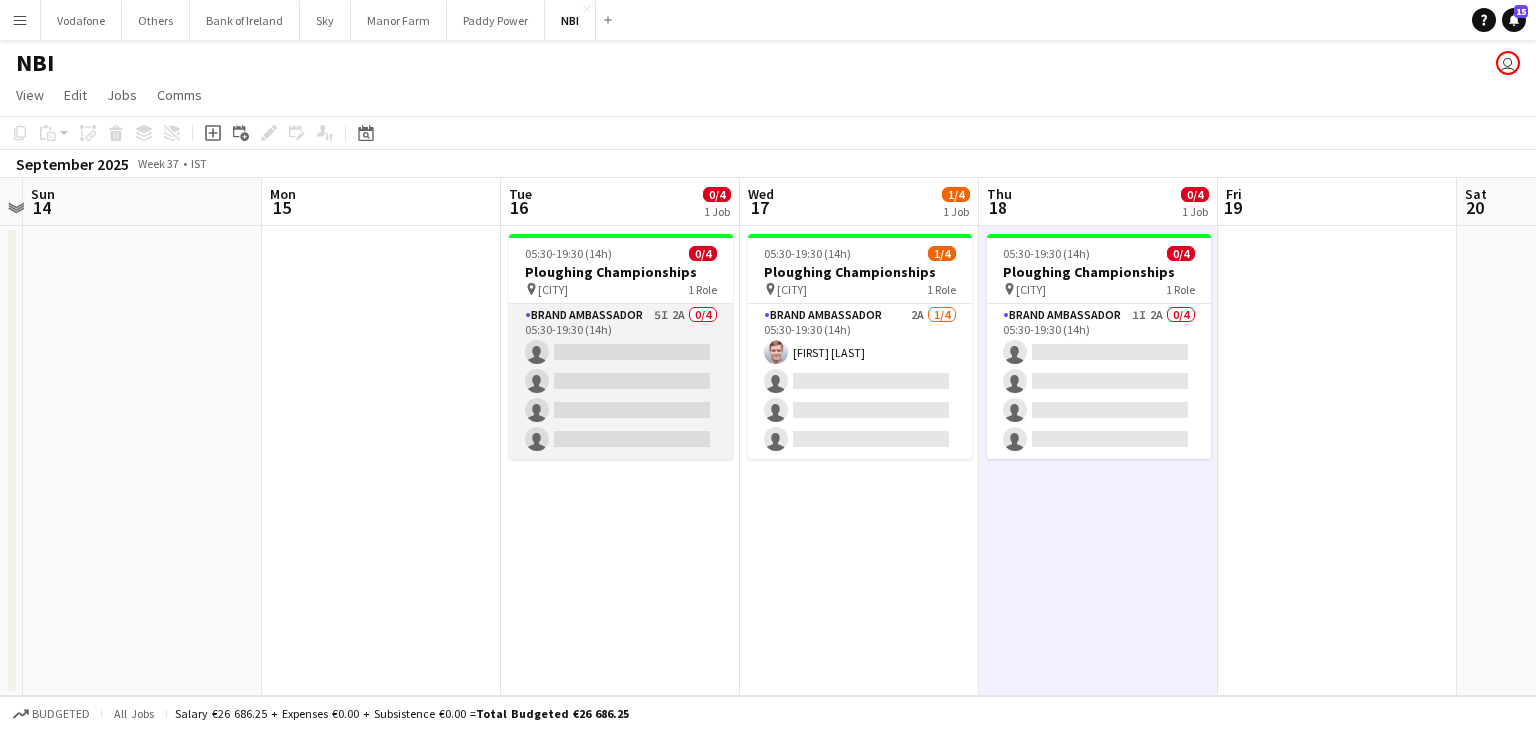 click on "Brand Ambassador   5I   2A   0/4   05:30-19:30 (14h)
single-neutral-actions
single-neutral-actions
single-neutral-actions
single-neutral-actions" at bounding box center [621, 381] 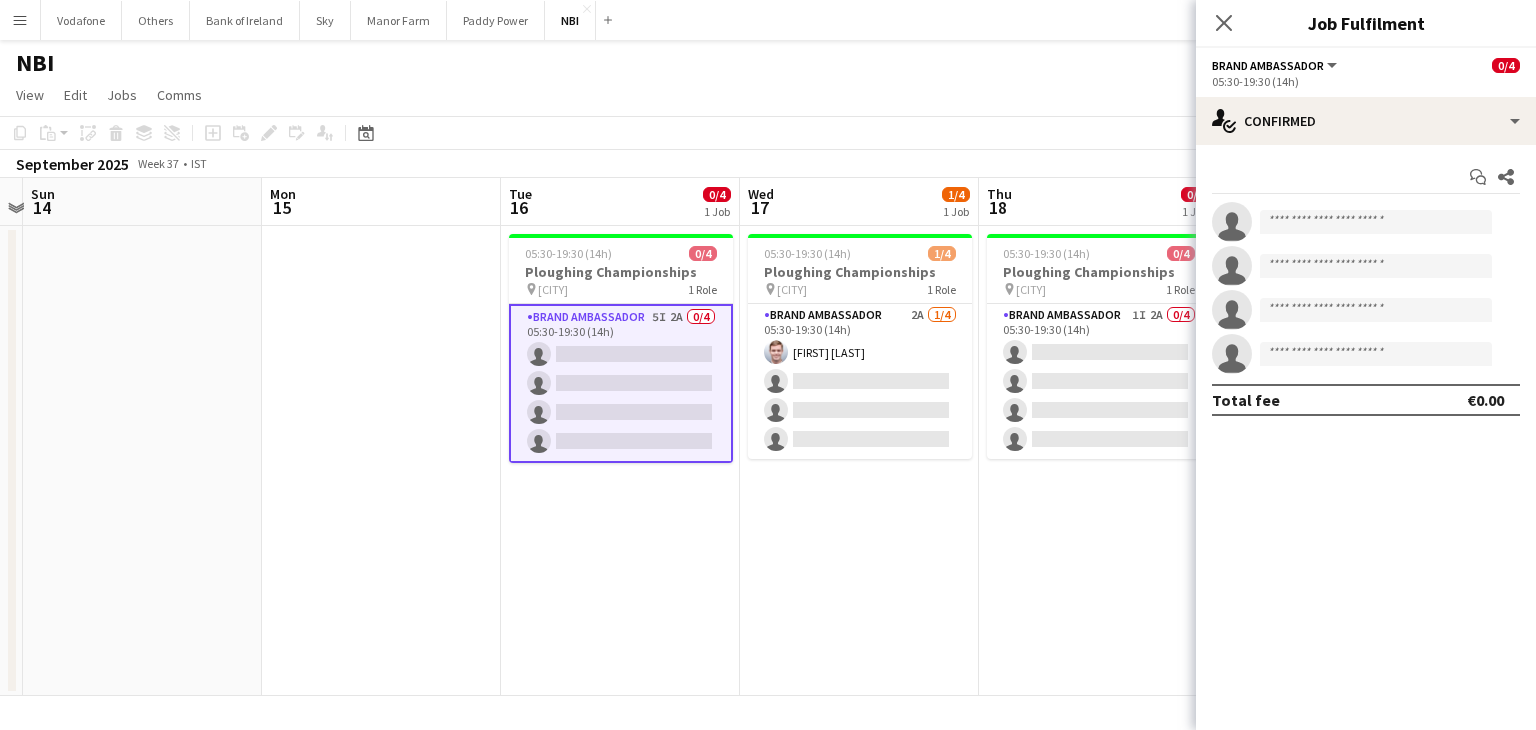 drag, startPoint x: 1216, startPoint y: 149, endPoint x: 1249, endPoint y: 126, distance: 40.22437 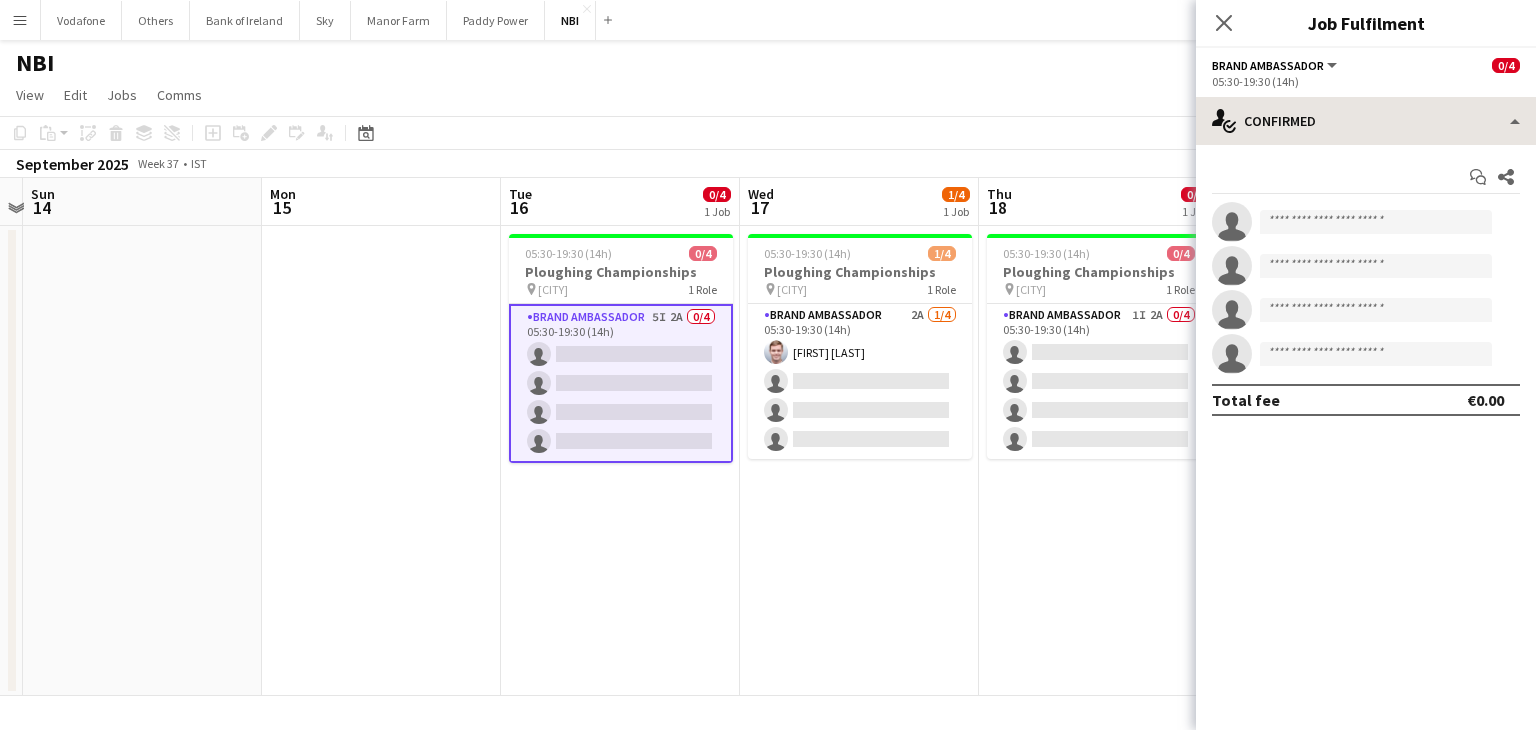 click on "Start chat
Share
single-neutral-actions
single-neutral-actions
single-neutral-actions
single-neutral-actions
Total fee   €0.00" at bounding box center (1366, 288) 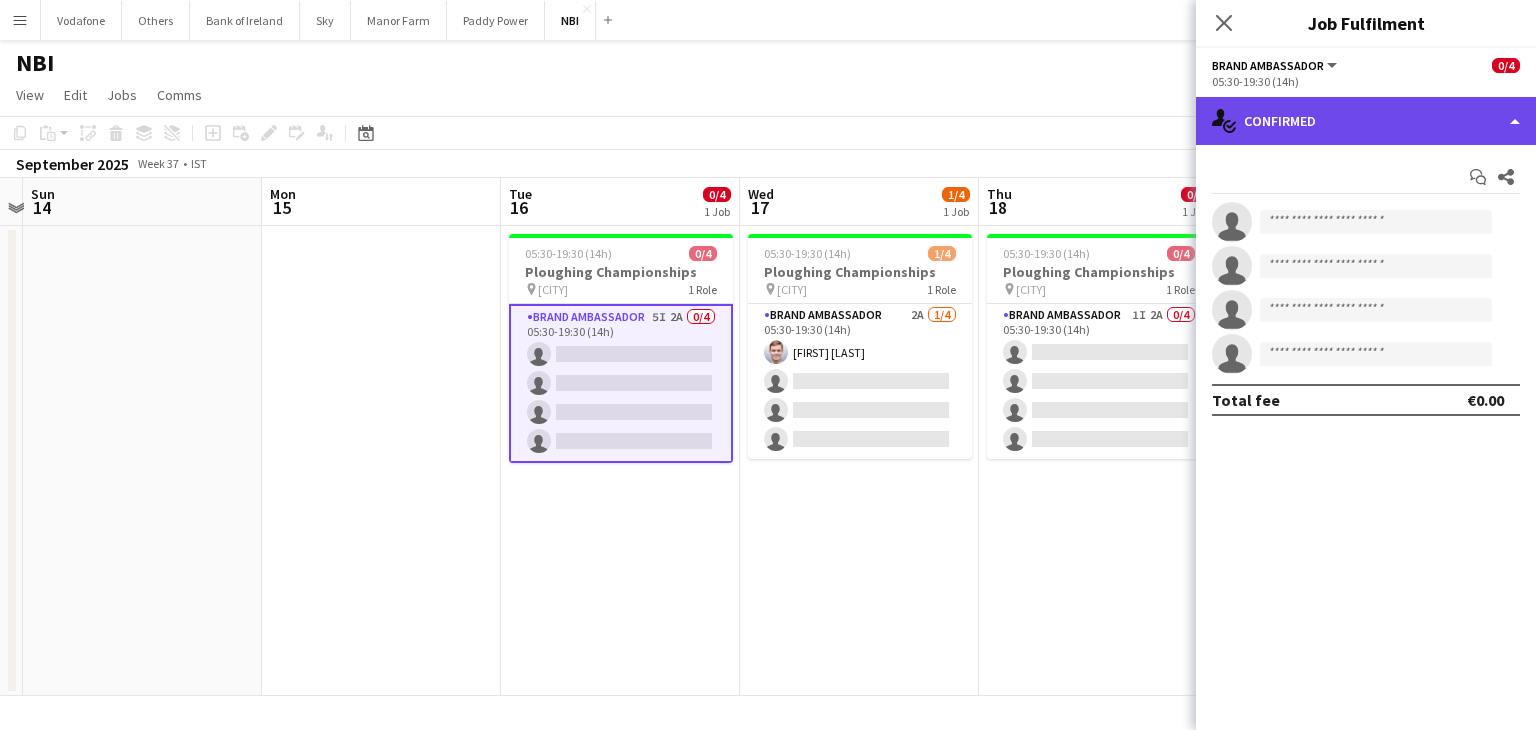click on "single-neutral-actions-check-2
Confirmed" 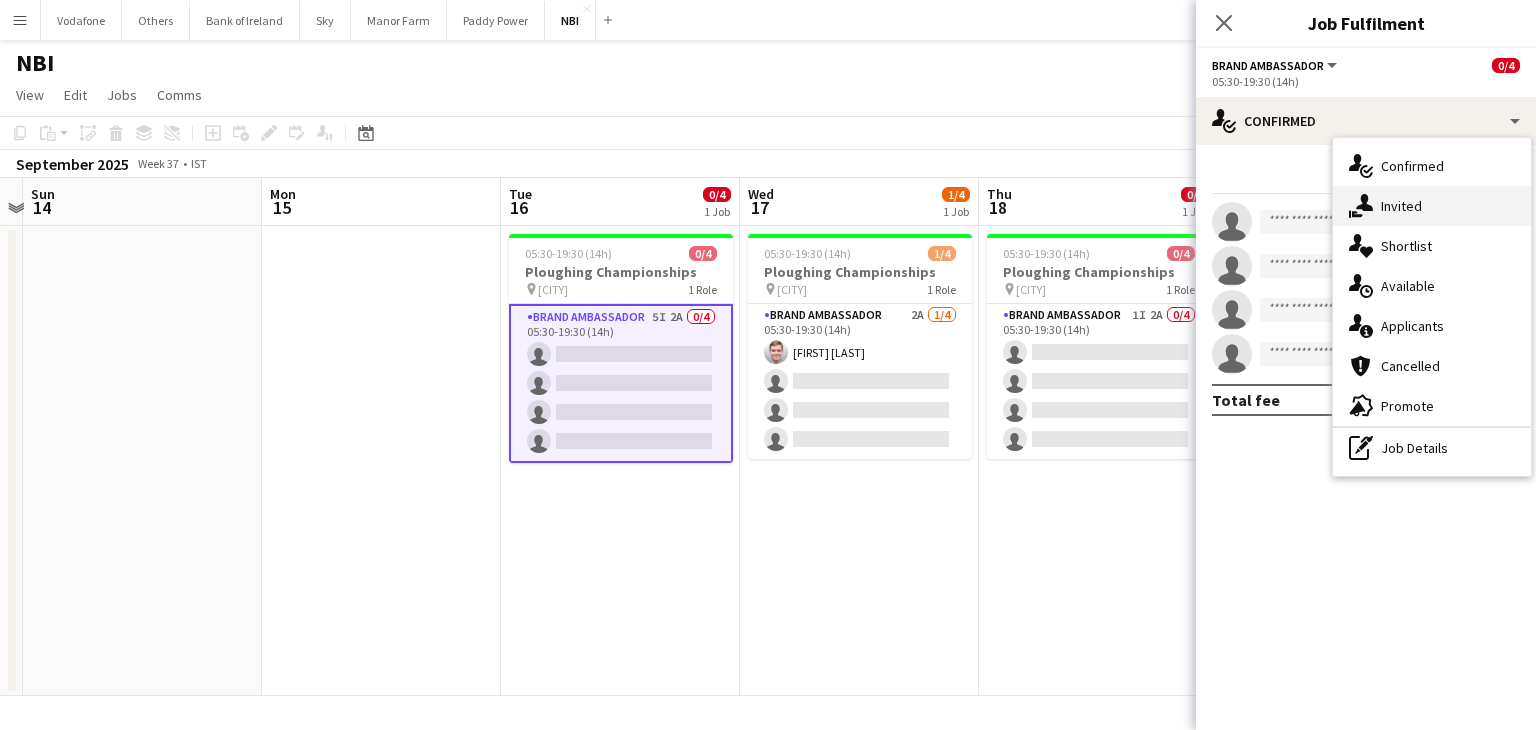 click on "single-neutral-actions-share-1
Invited" at bounding box center [1432, 206] 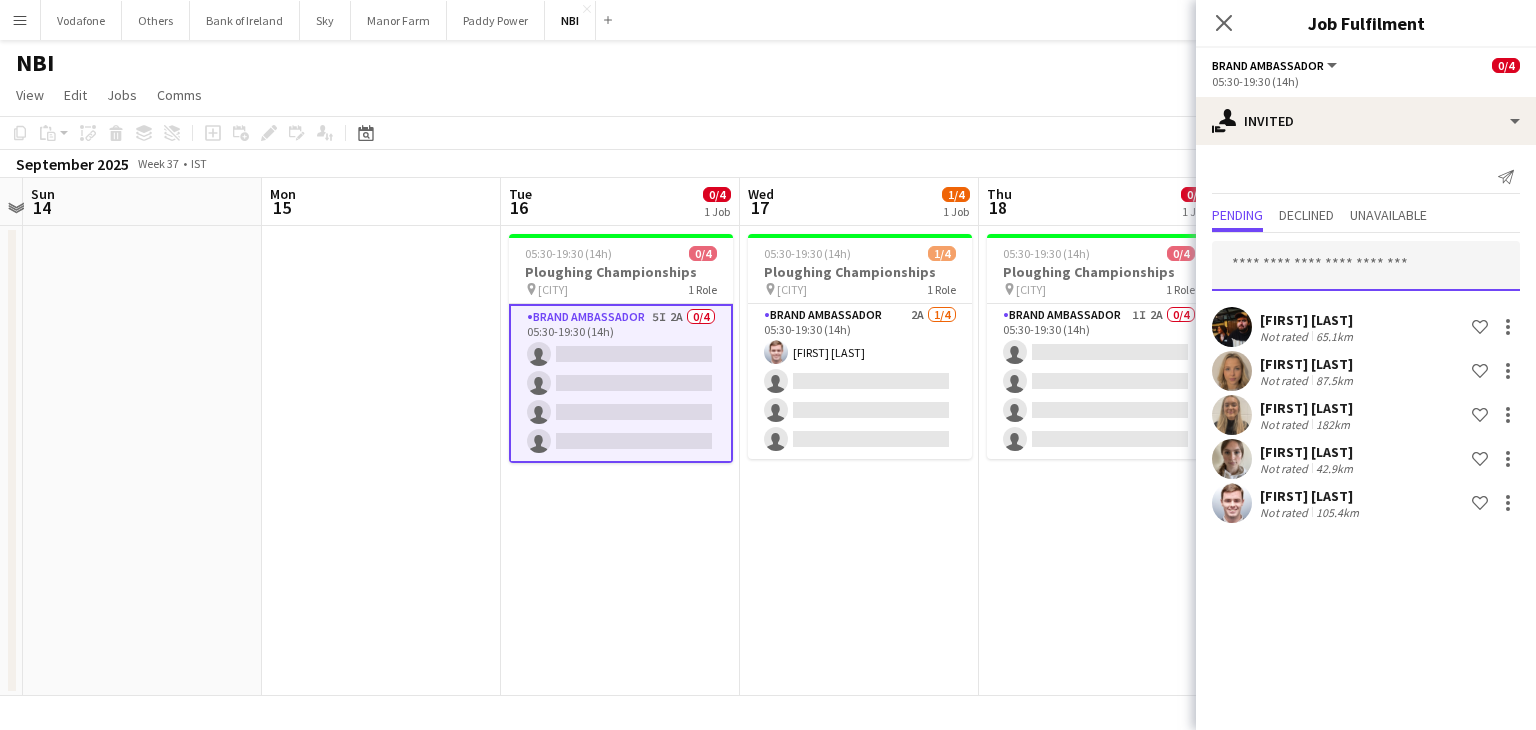 click at bounding box center [1366, 266] 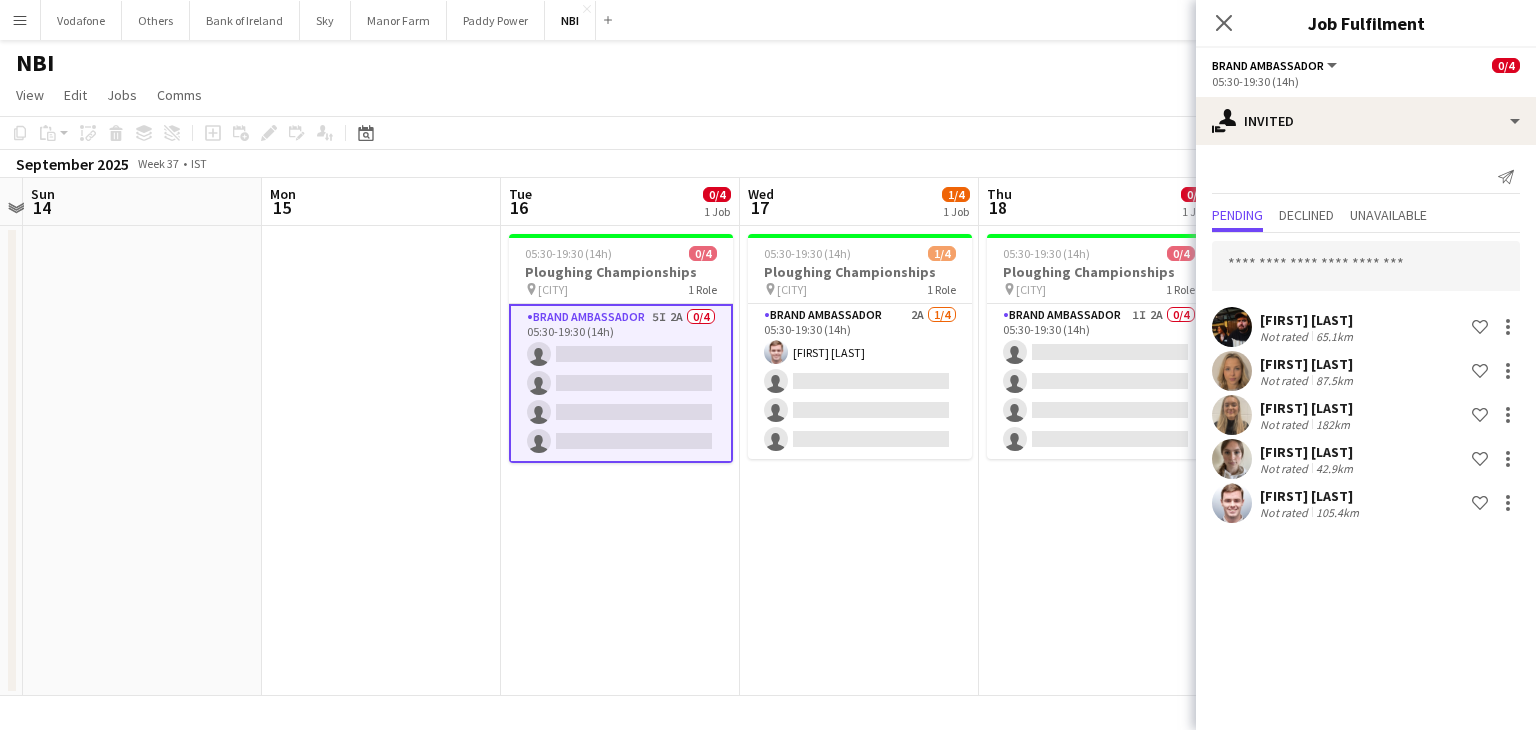 click on "[FIRST] [LAST]   Not rated   105.4km
Shortlist crew" 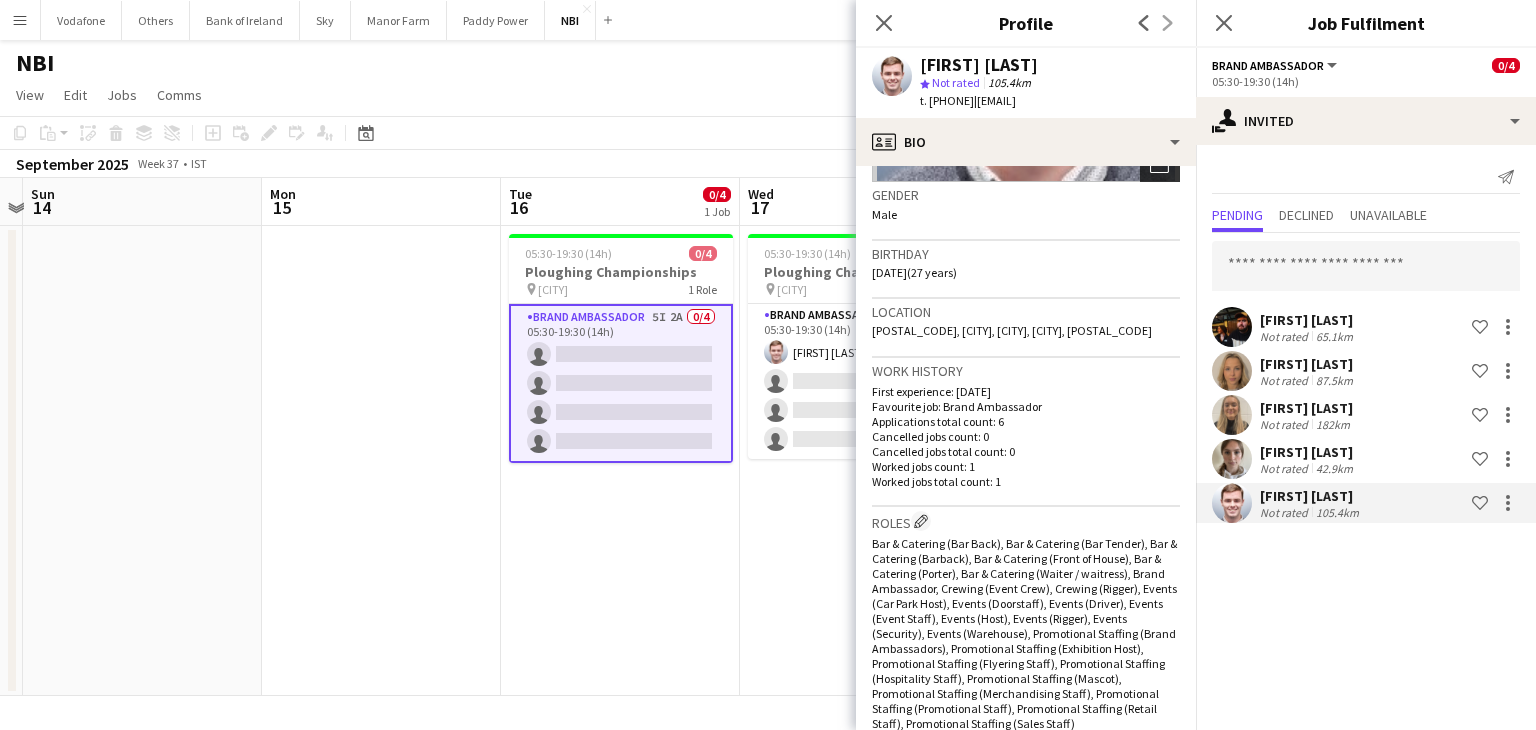 scroll, scrollTop: 0, scrollLeft: 0, axis: both 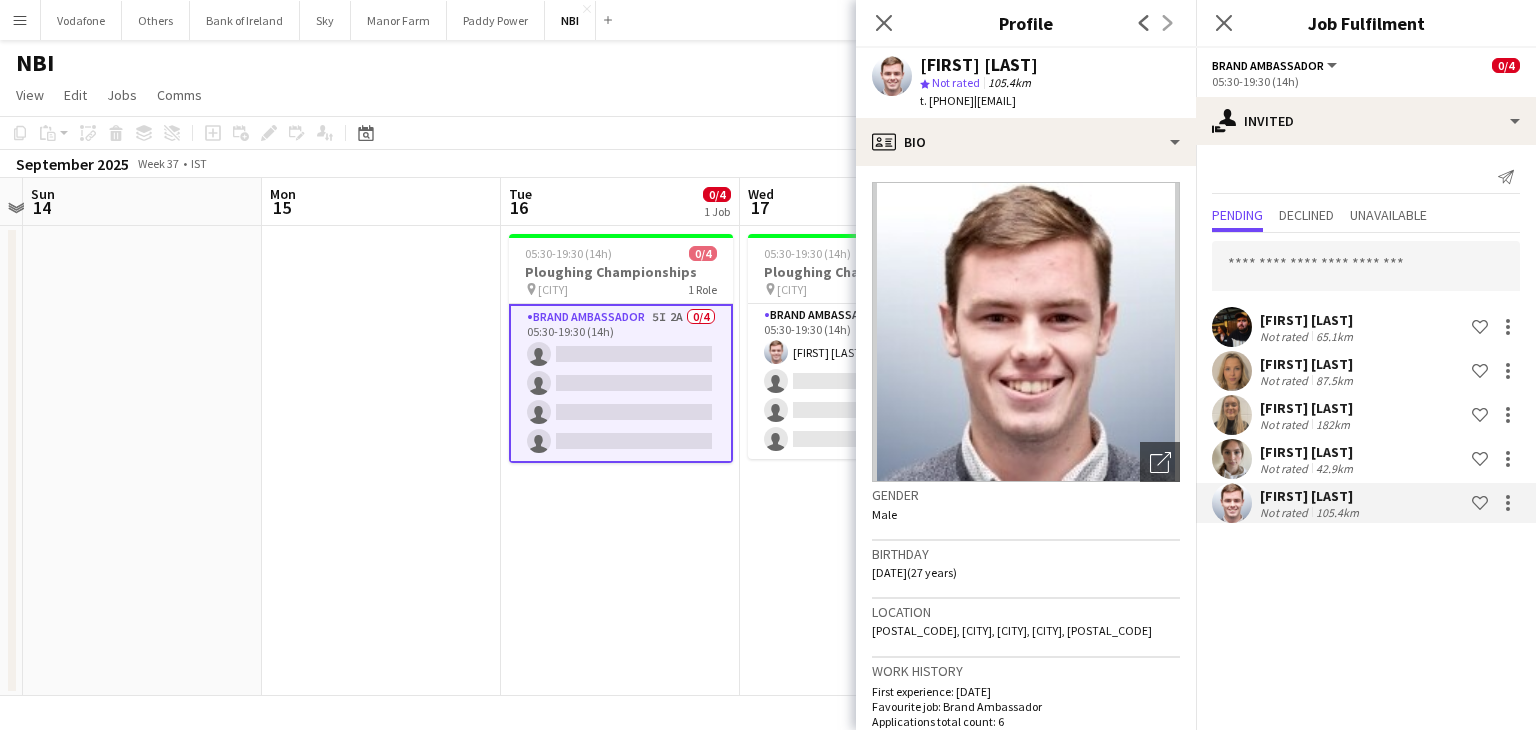 click on "05:30-19:30 (14h)    0/4   Ploughing Championships
pin
Tullamore   1 Role   Brand Ambassador   5I   2A   0/4   05:30-19:30 (14h)
single-neutral-actions
single-neutral-actions
single-neutral-actions
single-neutral-actions" at bounding box center (620, 461) 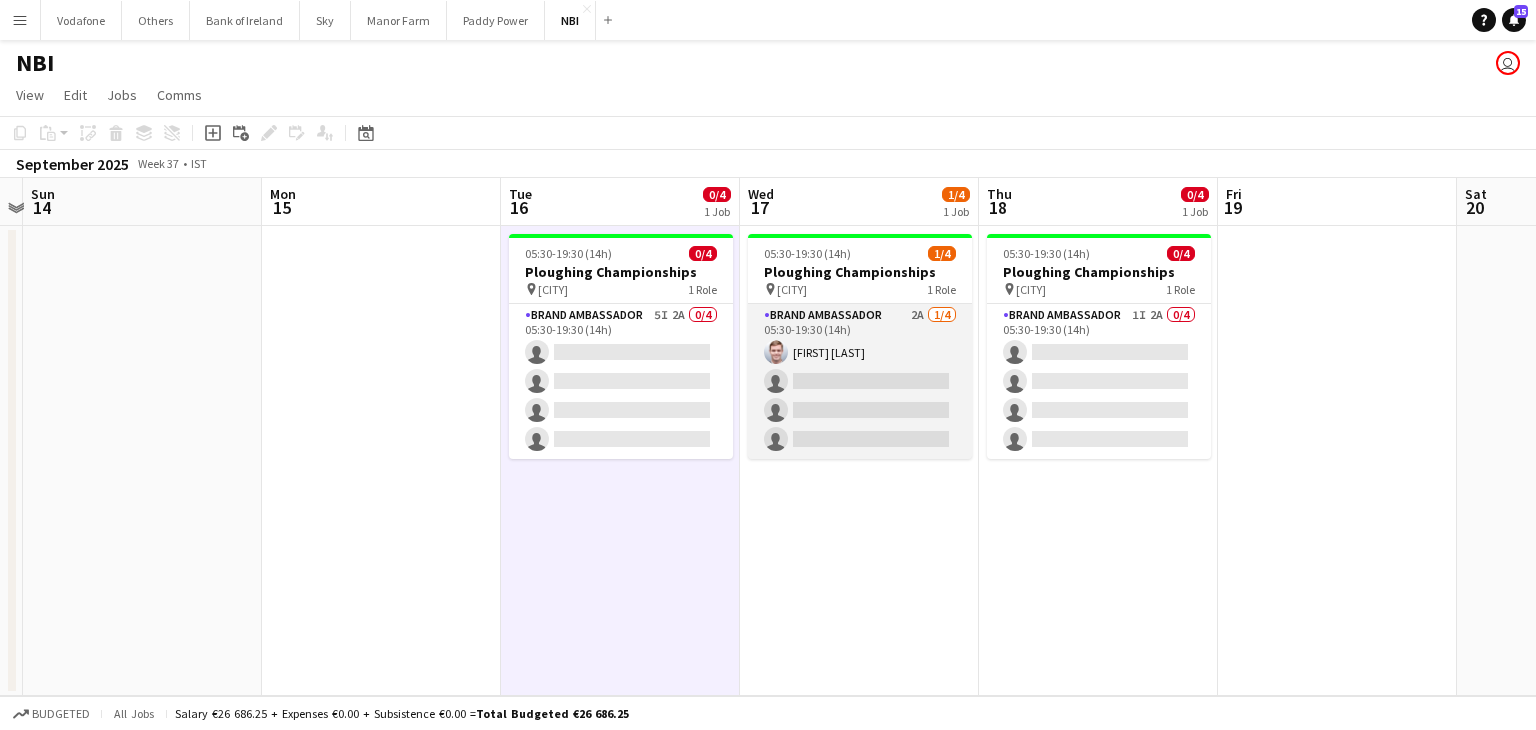 click on "Brand Ambassador   2A   1/4   05:30-19:30 (14h)
[FIRST] [LAST]
single-neutral-actions
single-neutral-actions
single-neutral-actions" at bounding box center [860, 381] 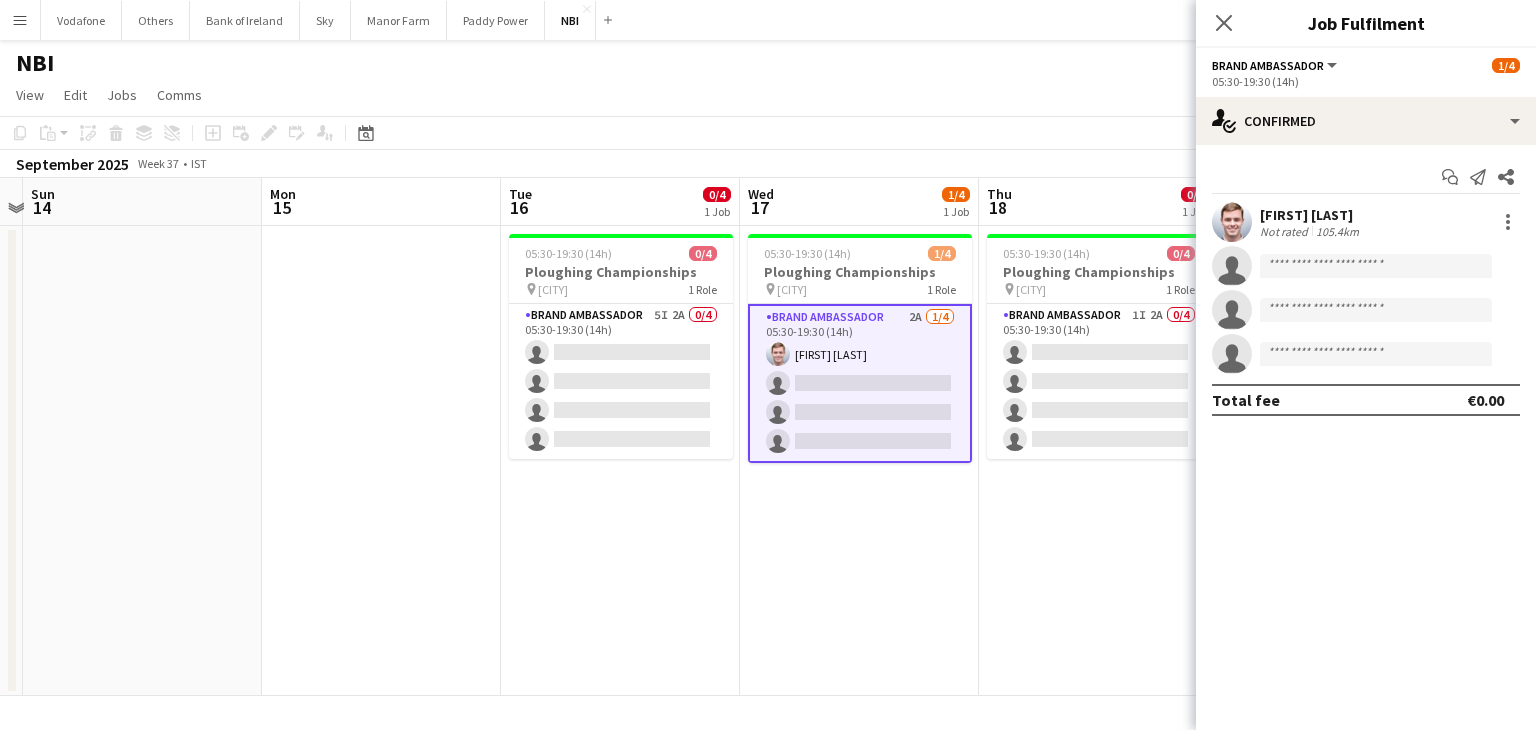 click at bounding box center [1232, 222] 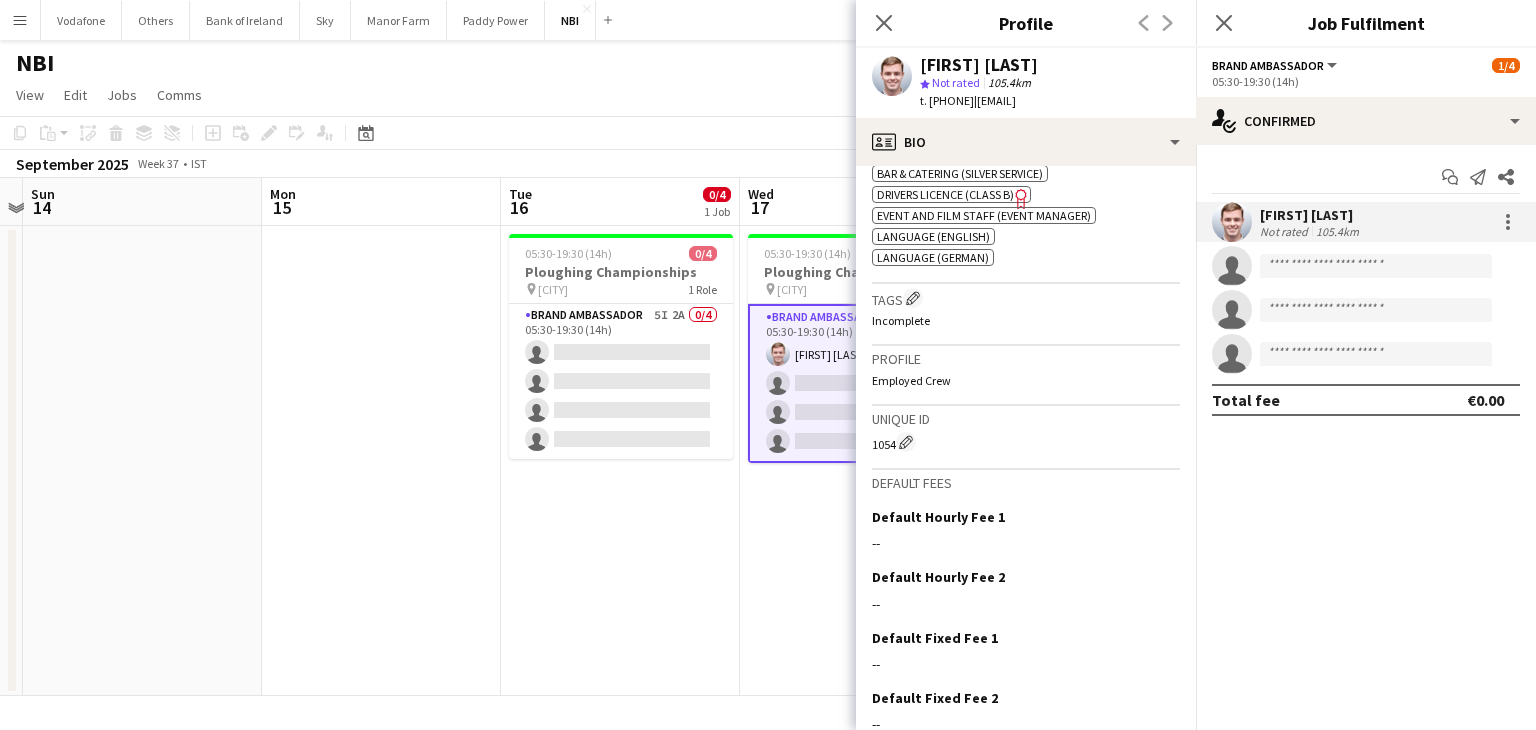 scroll, scrollTop: 900, scrollLeft: 0, axis: vertical 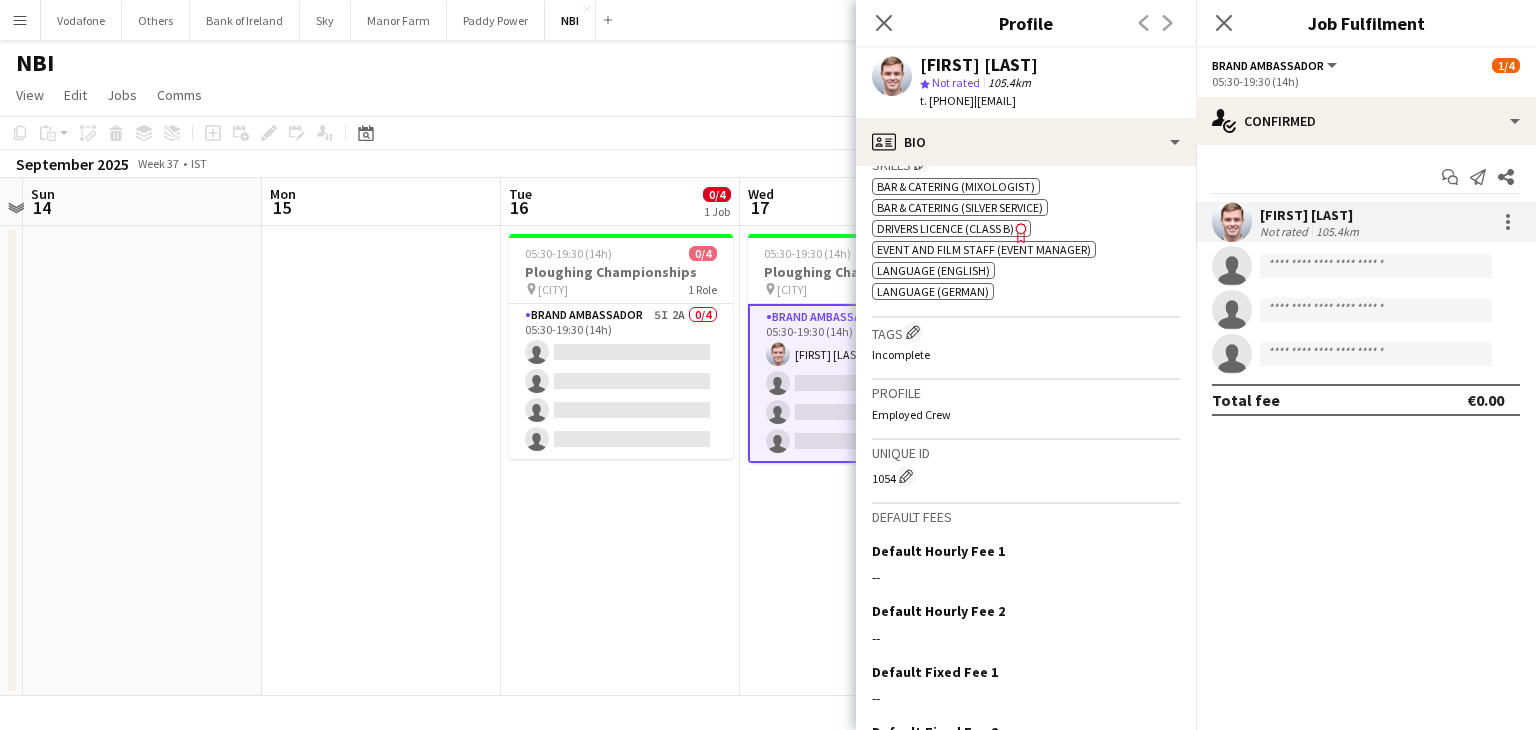 click on "Freelancer has uploaded a photo validation of skill. Click to see" 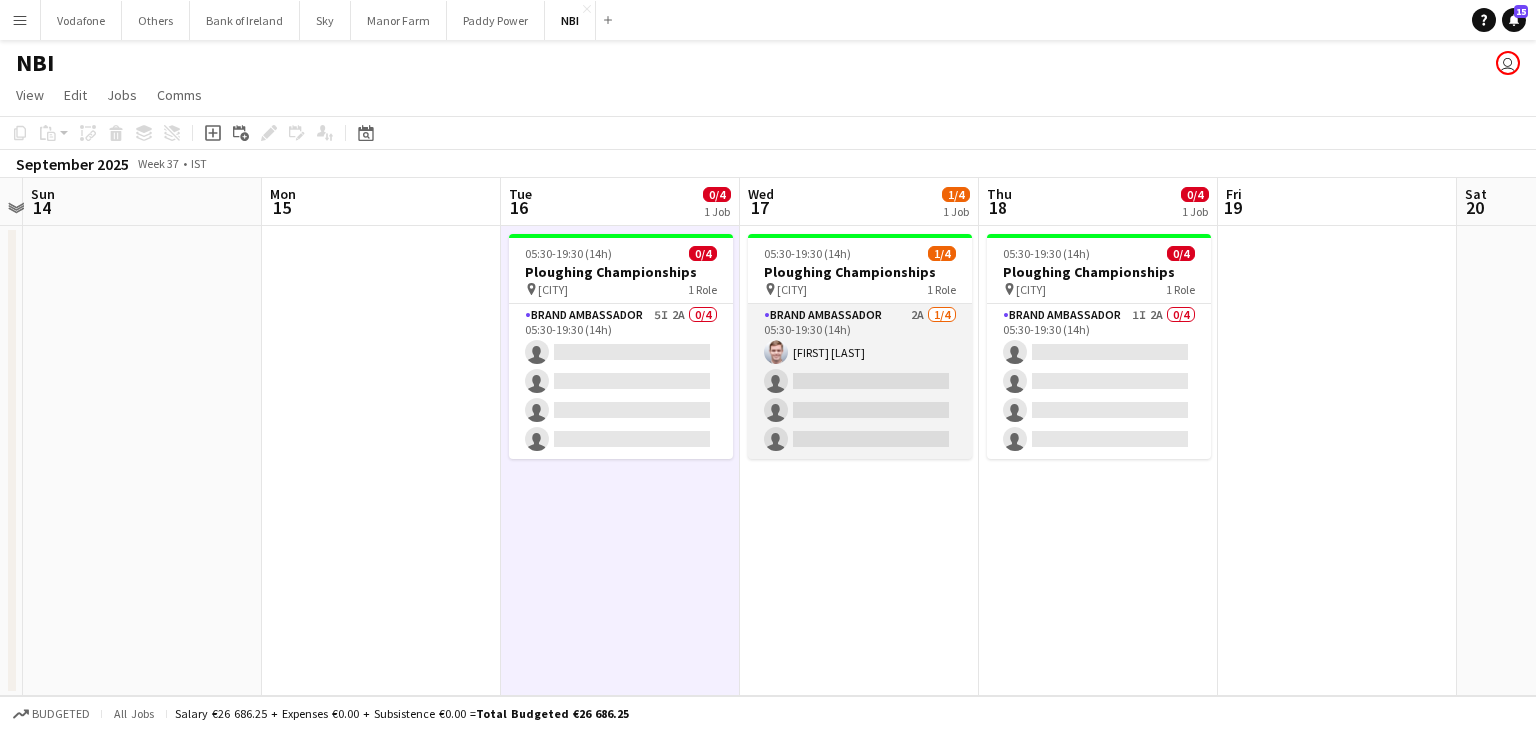 click on "Brand Ambassador   2A   1/4   05:30-19:30 (14h)
[FIRST] [LAST]
single-neutral-actions
single-neutral-actions
single-neutral-actions" at bounding box center (860, 381) 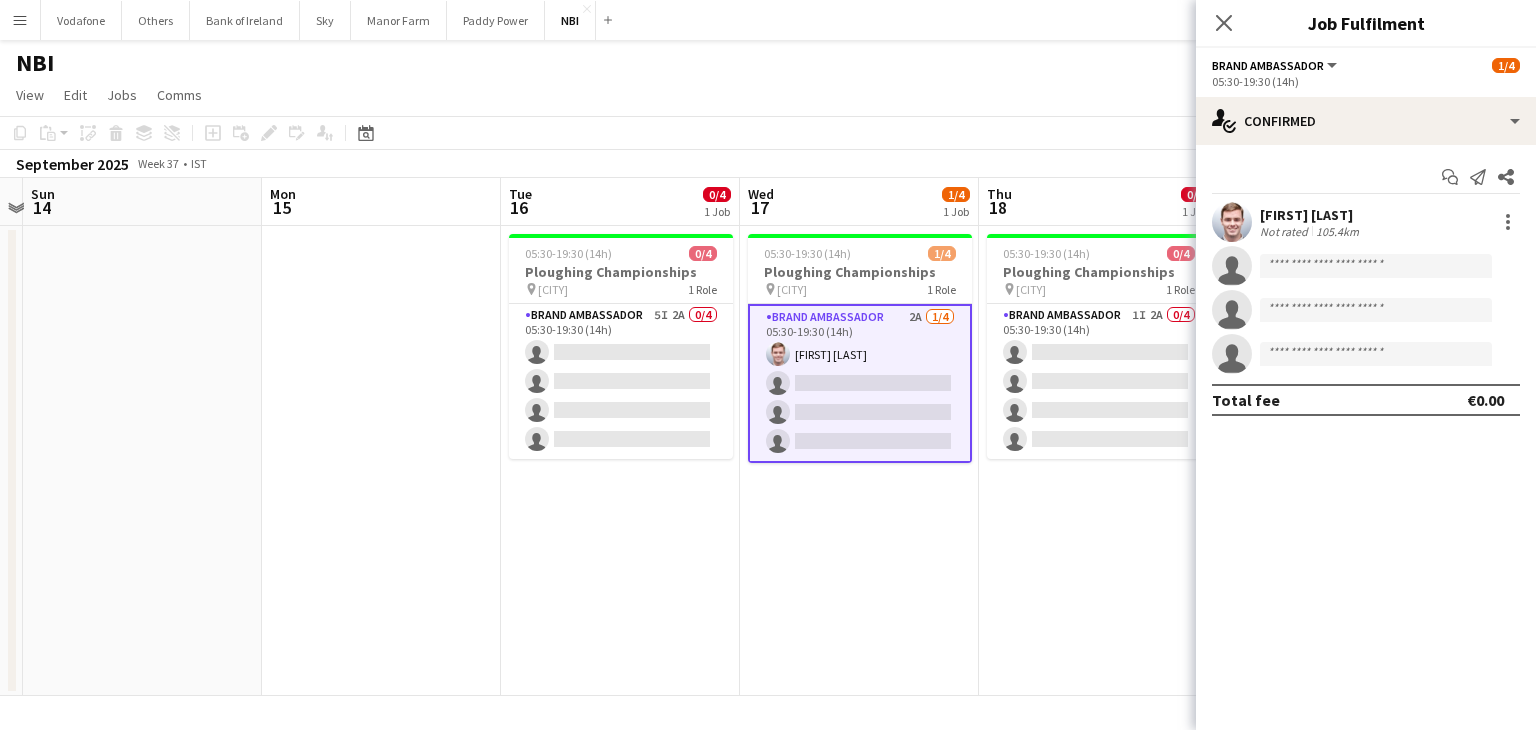 click on "05:30-19:30 (14h)    0/4   Ploughing Championships
pin
Tullamore   1 Role   Brand Ambassador   1I   2A   0/4   05:30-19:30 (14h)
single-neutral-actions
single-neutral-actions
single-neutral-actions
single-neutral-actions" at bounding box center (1098, 461) 